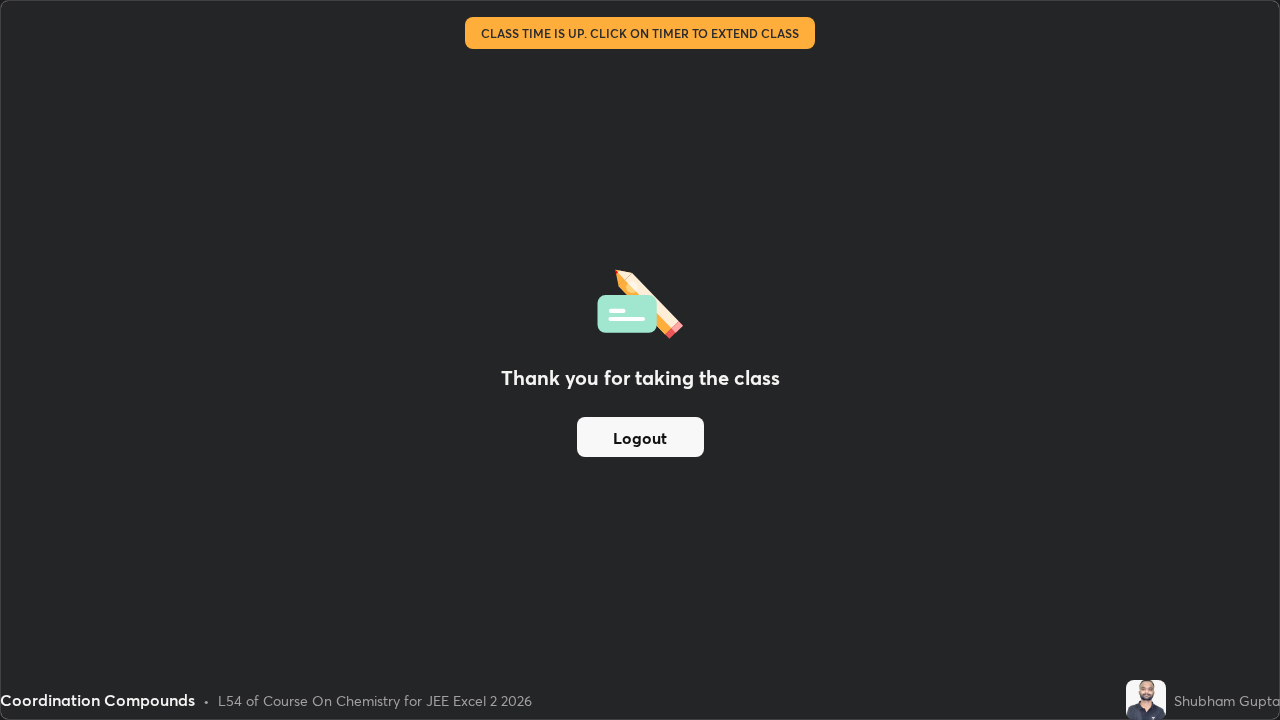 scroll, scrollTop: 0, scrollLeft: 0, axis: both 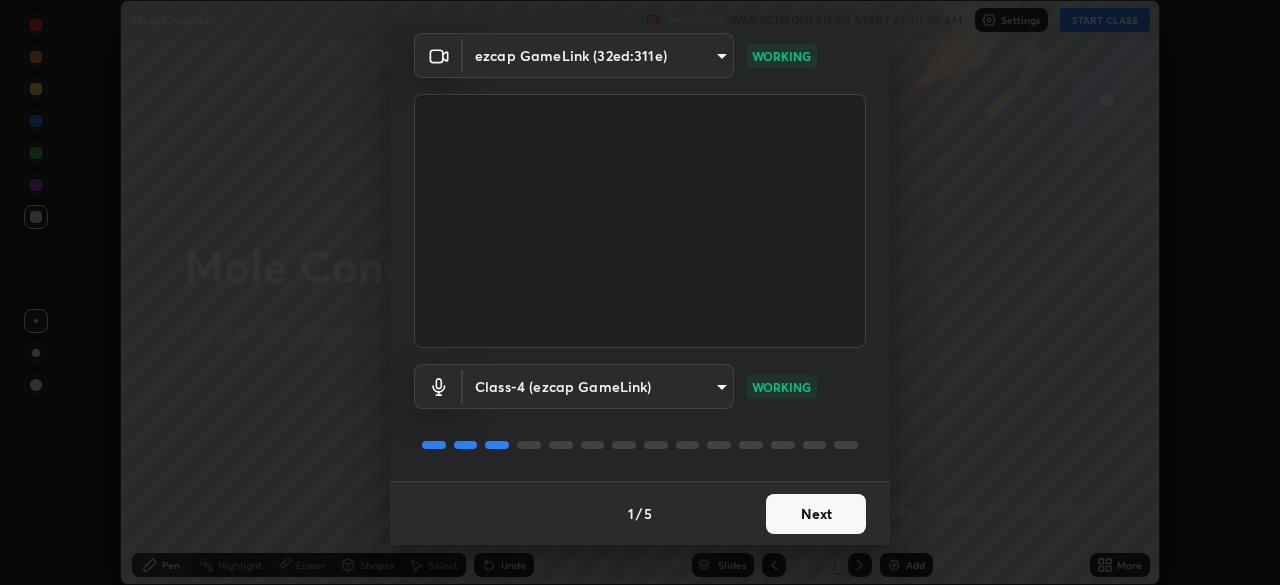 click on "Next" at bounding box center [816, 514] 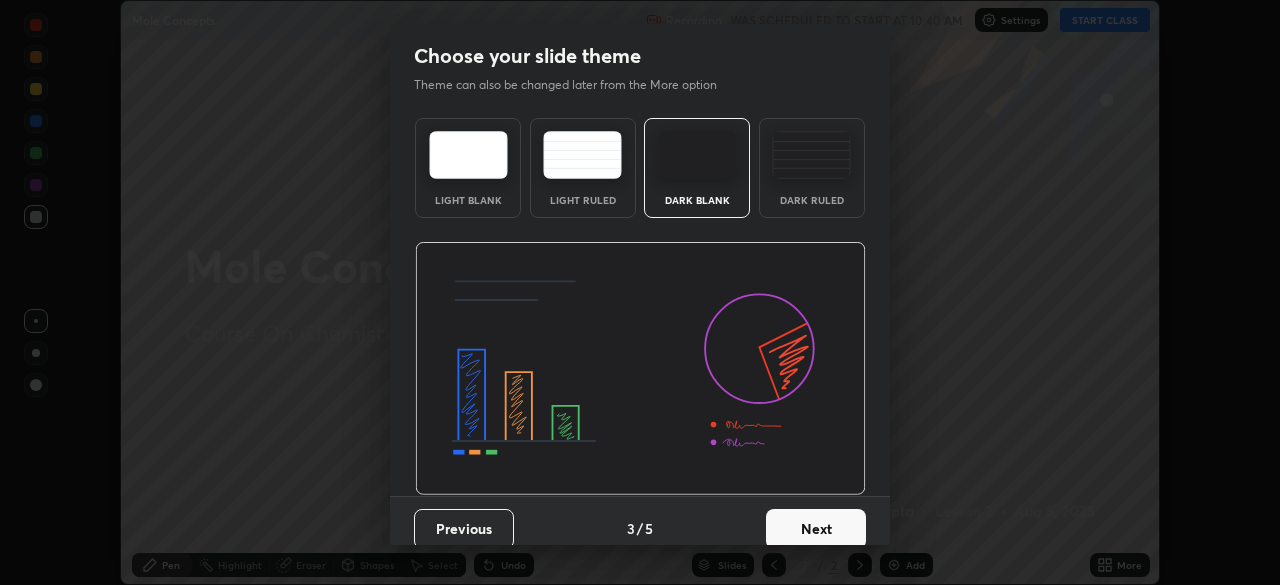 click on "Next" at bounding box center [816, 529] 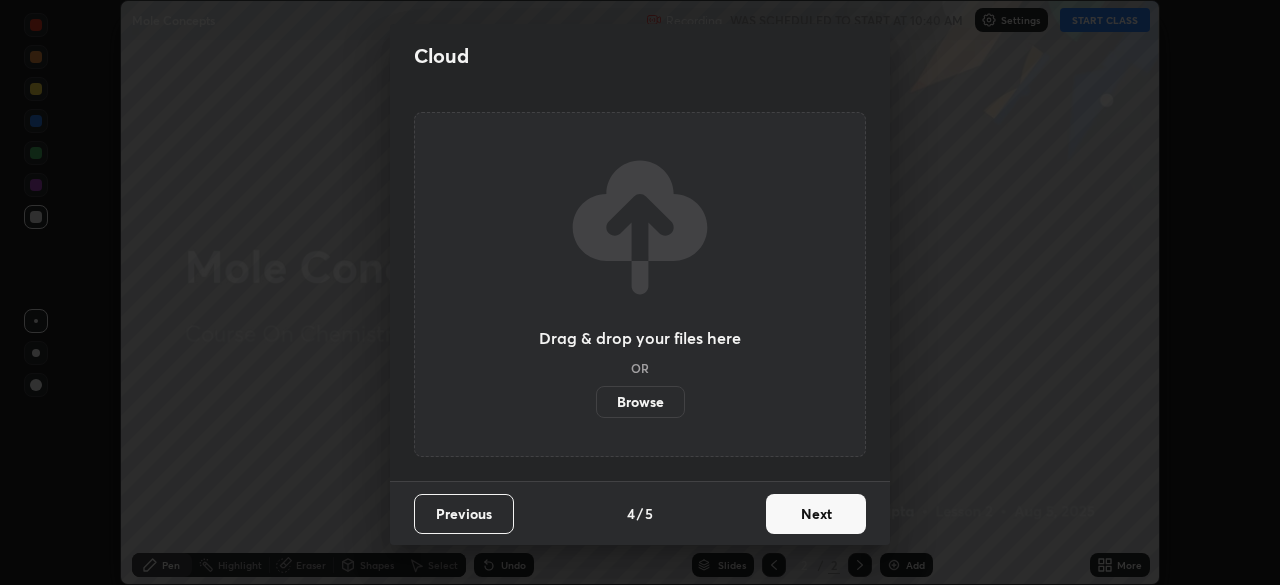 click on "Next" at bounding box center (816, 514) 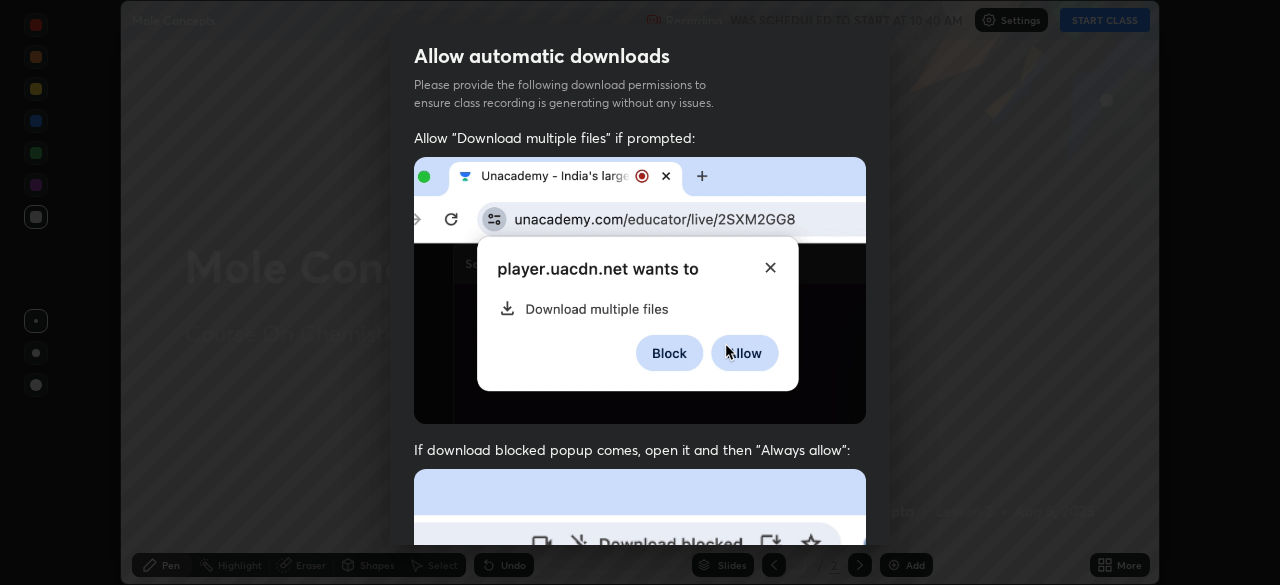 click at bounding box center (640, 687) 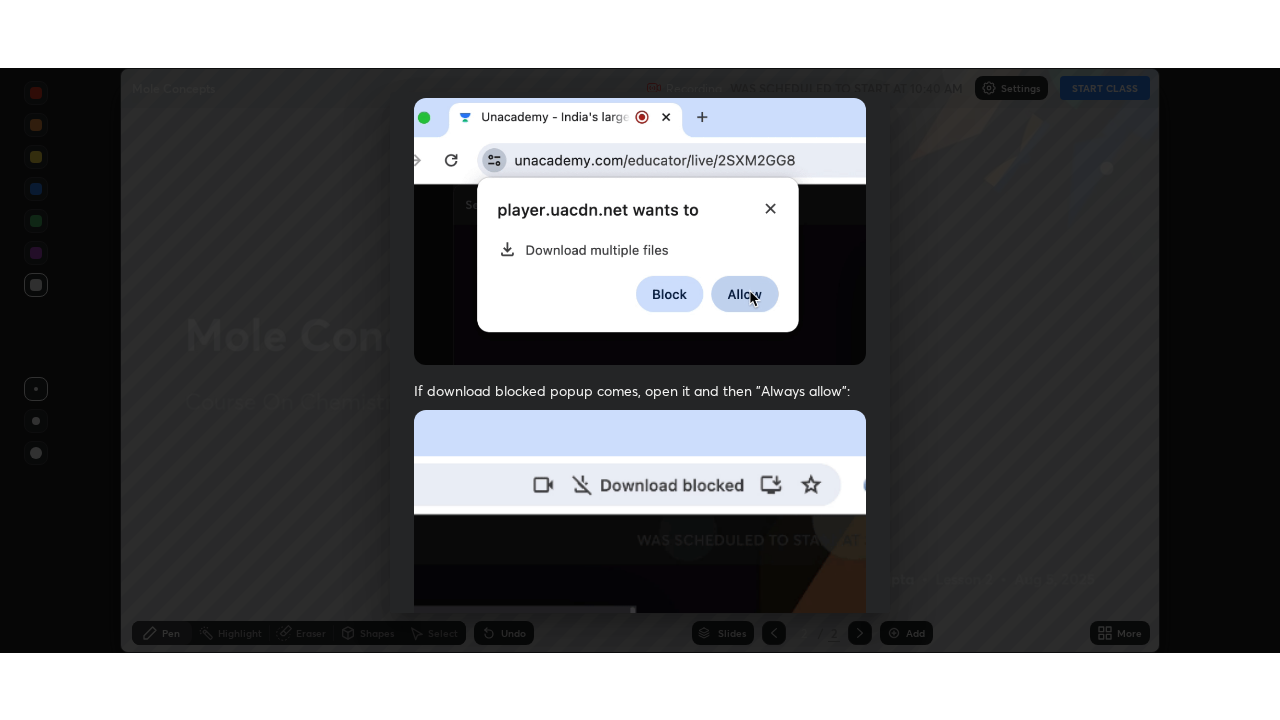 scroll, scrollTop: 479, scrollLeft: 0, axis: vertical 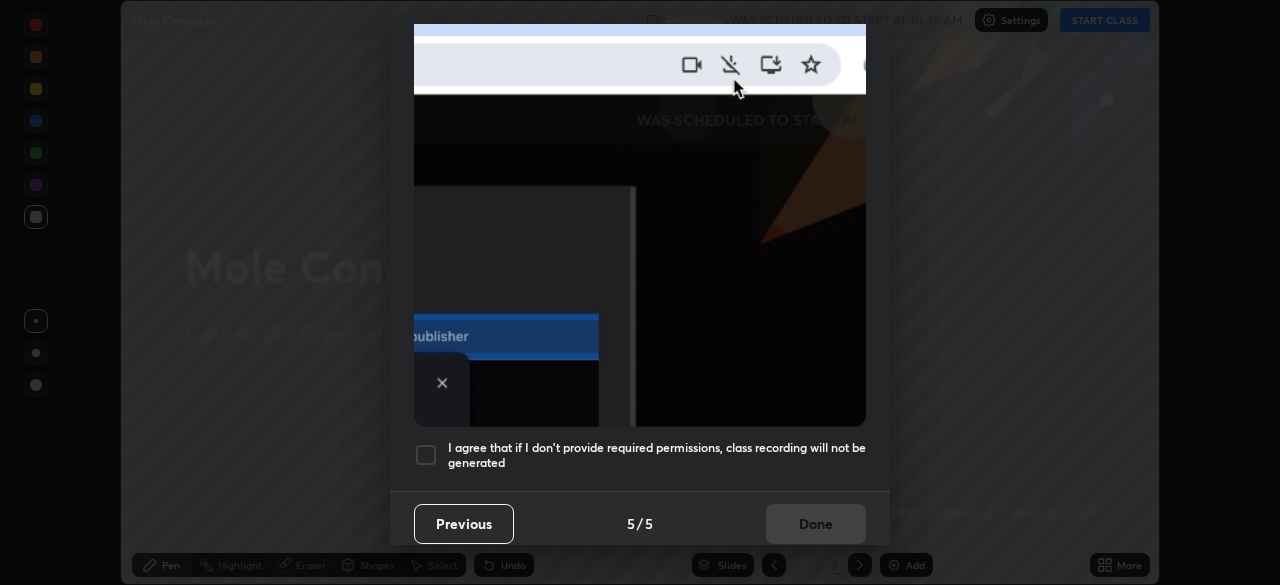 click on "I agree that if I don't provide required permissions, class recording will not be generated" at bounding box center (640, 455) 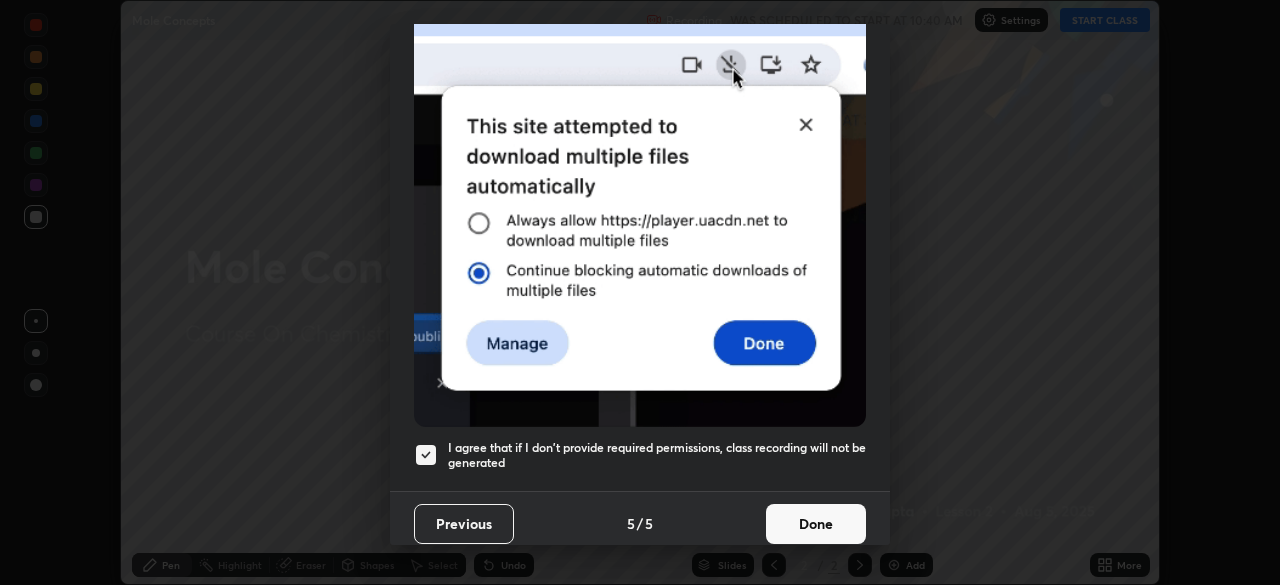 click on "Done" at bounding box center [816, 524] 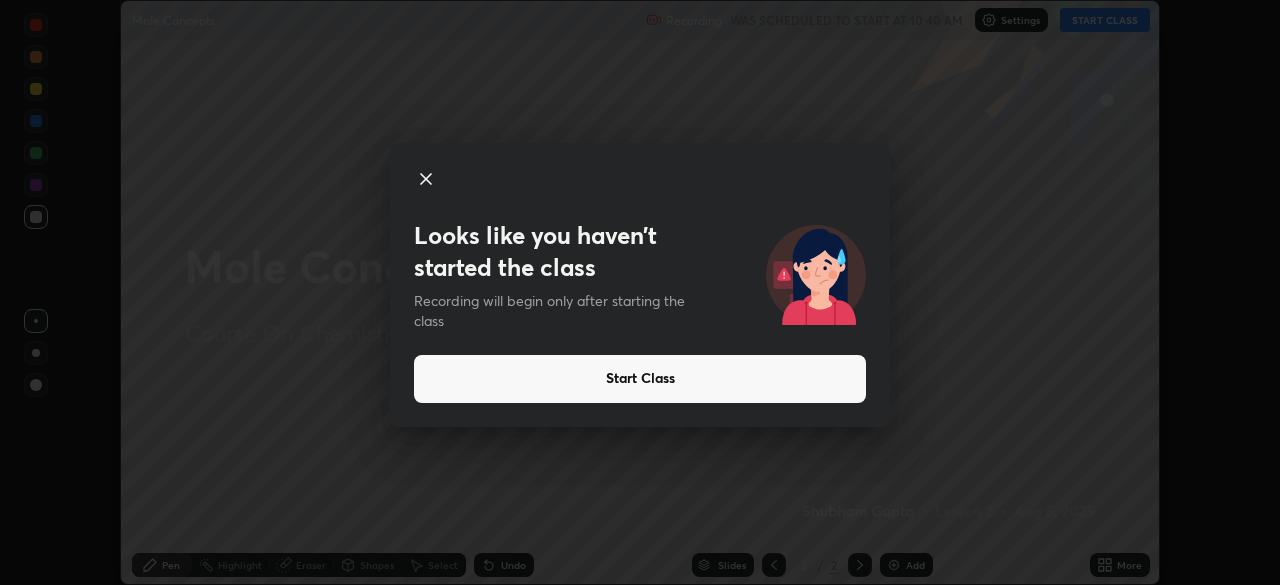 click on "Start Class" at bounding box center [640, 379] 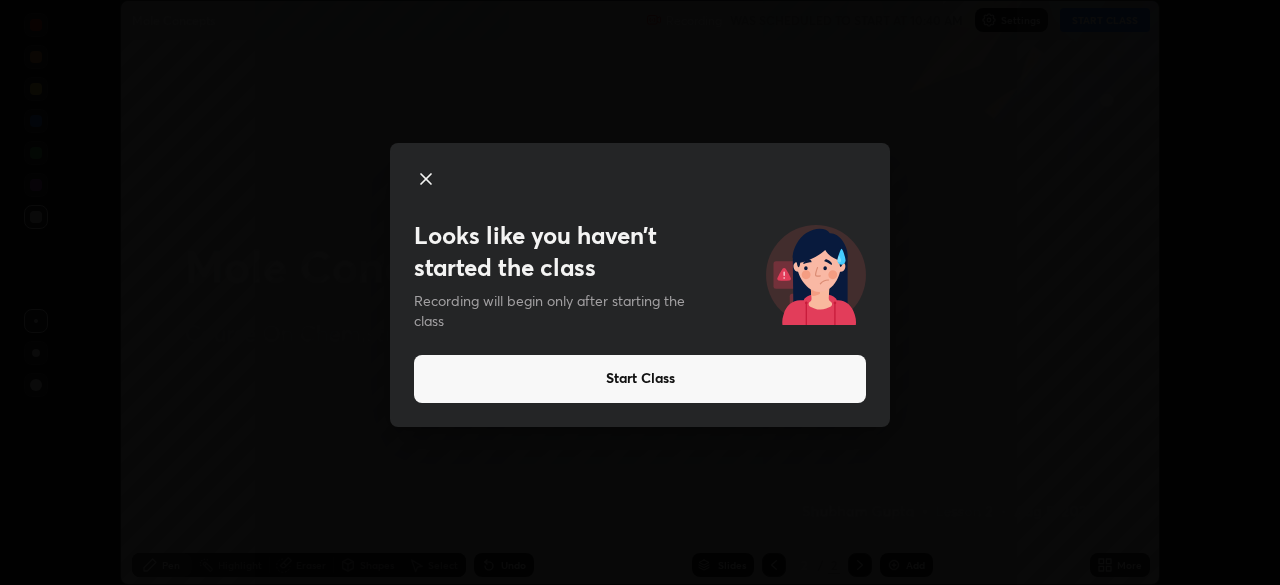 click on "Start Class" at bounding box center (640, 379) 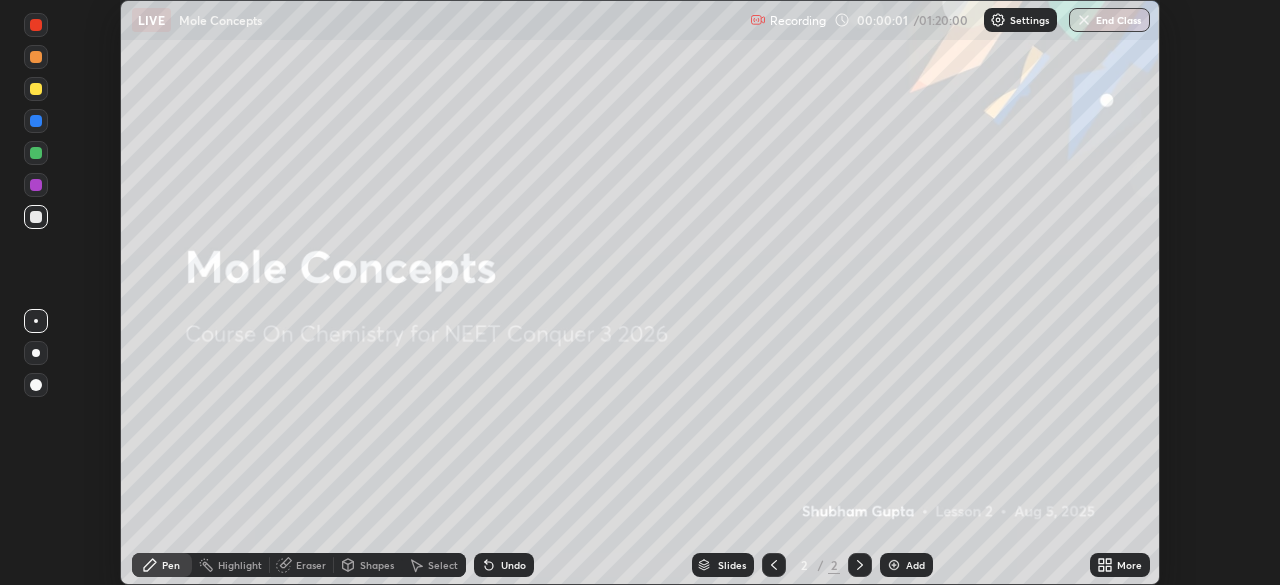 click at bounding box center (894, 565) 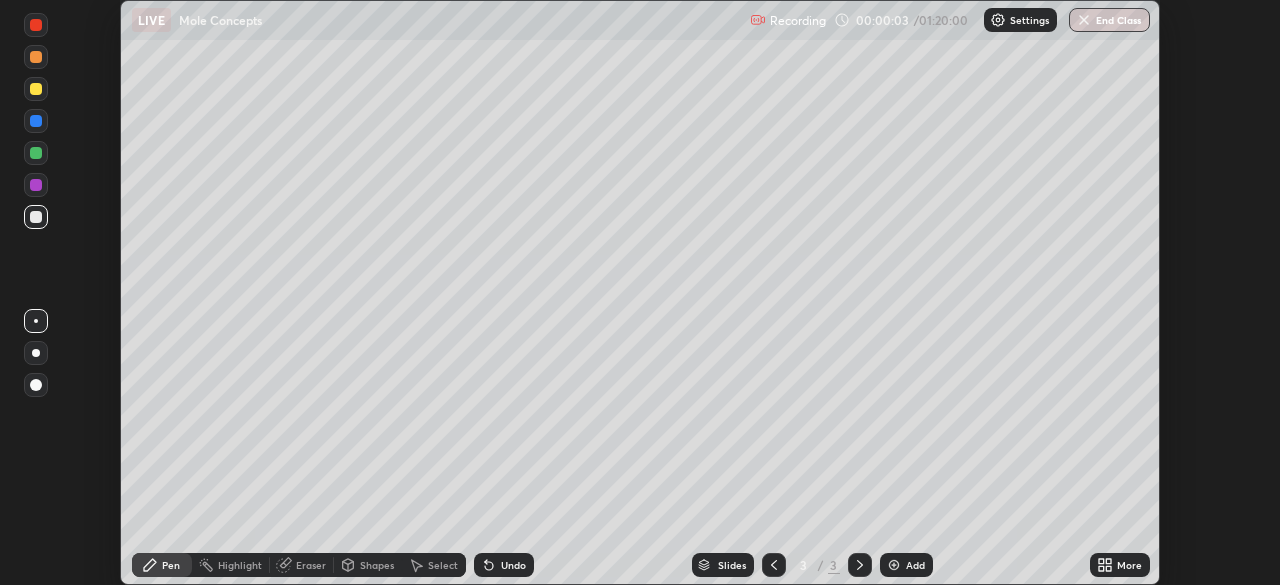 click at bounding box center (36, 353) 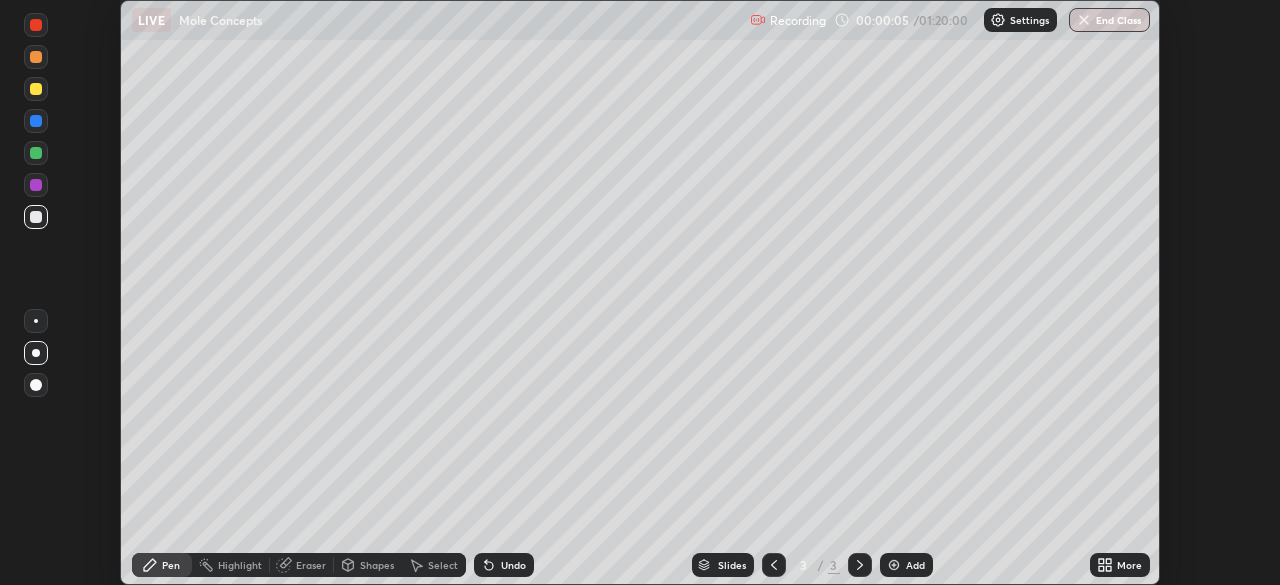click 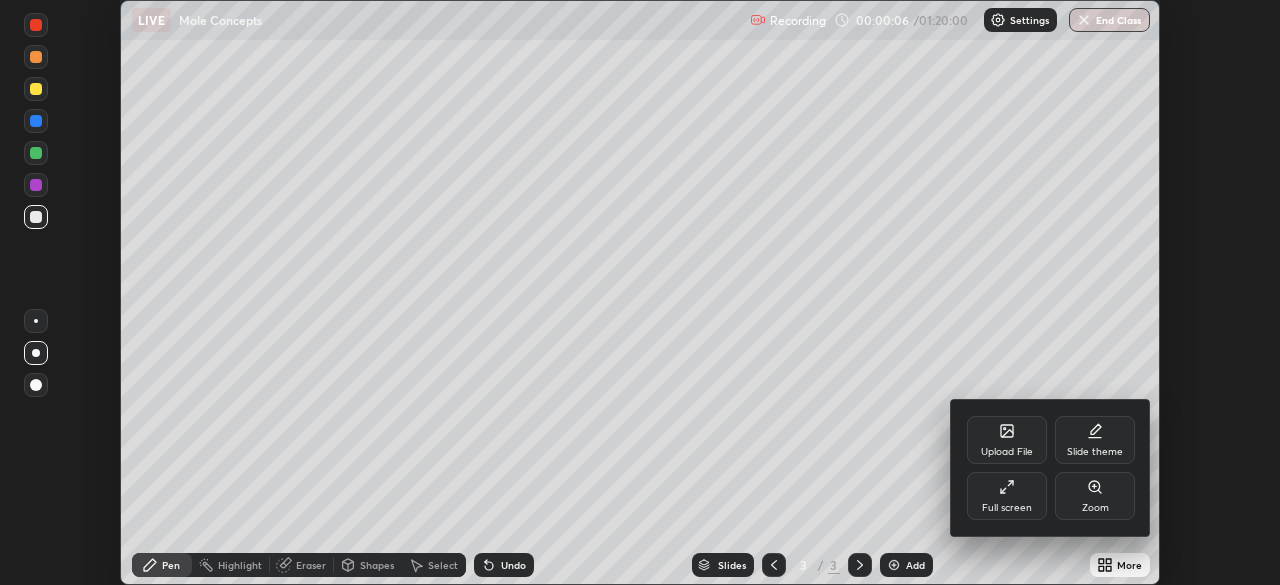 click on "Full screen" at bounding box center [1007, 508] 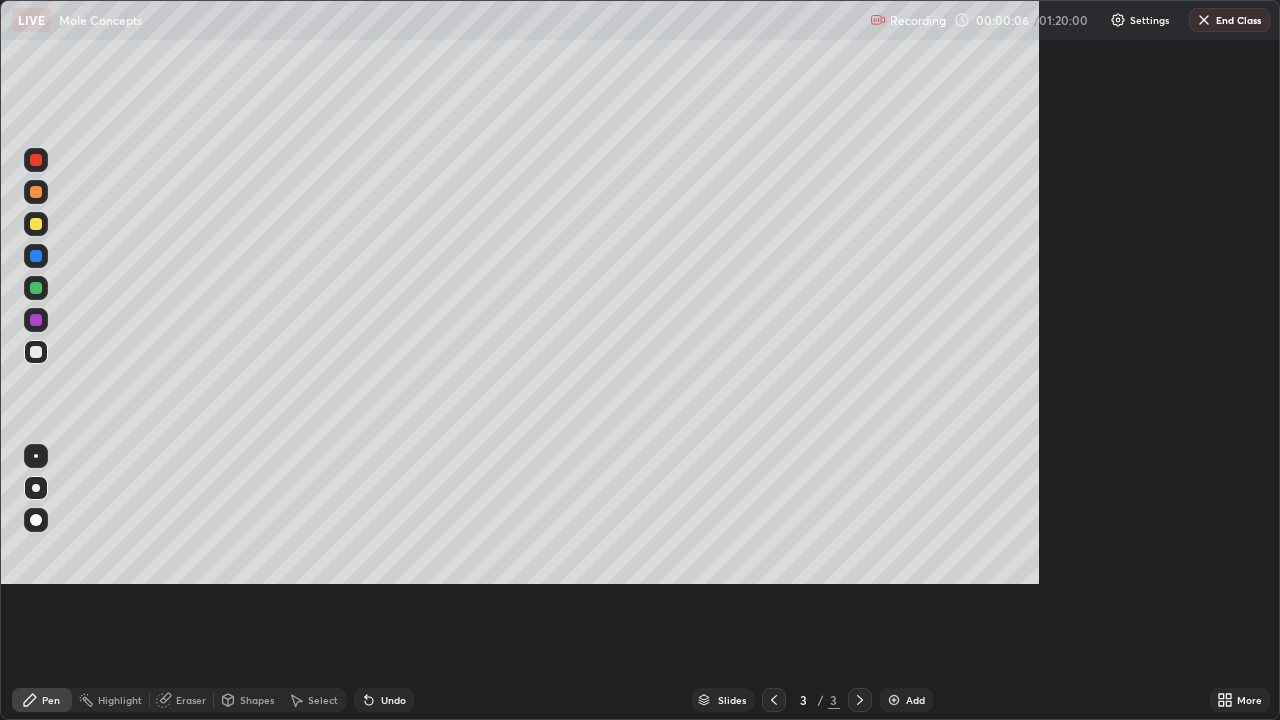 scroll, scrollTop: 99280, scrollLeft: 98720, axis: both 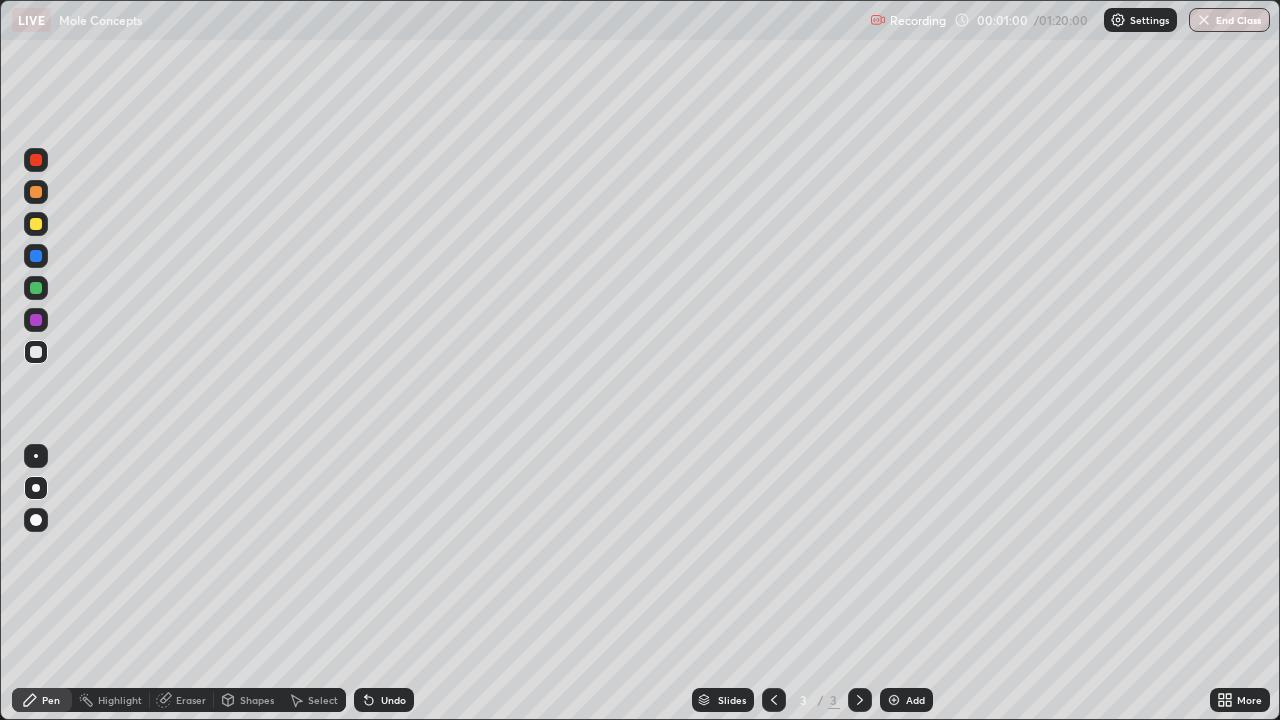 click at bounding box center [36, 224] 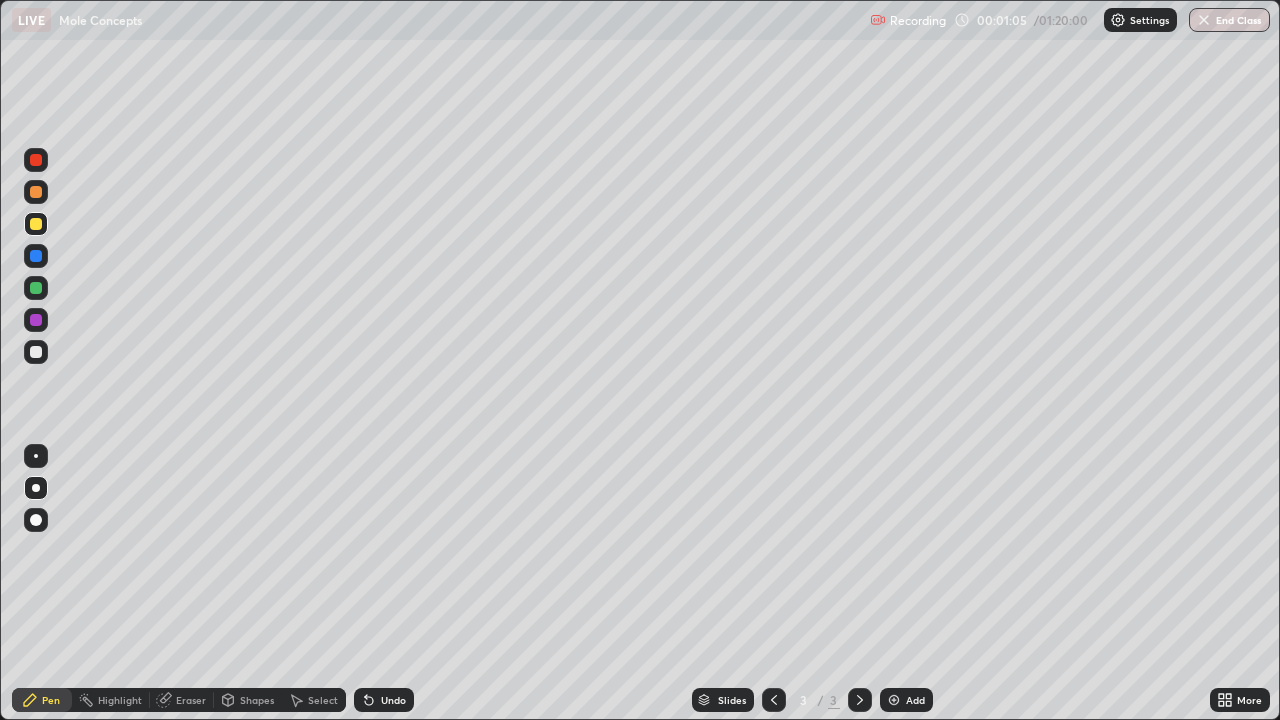 click at bounding box center [36, 352] 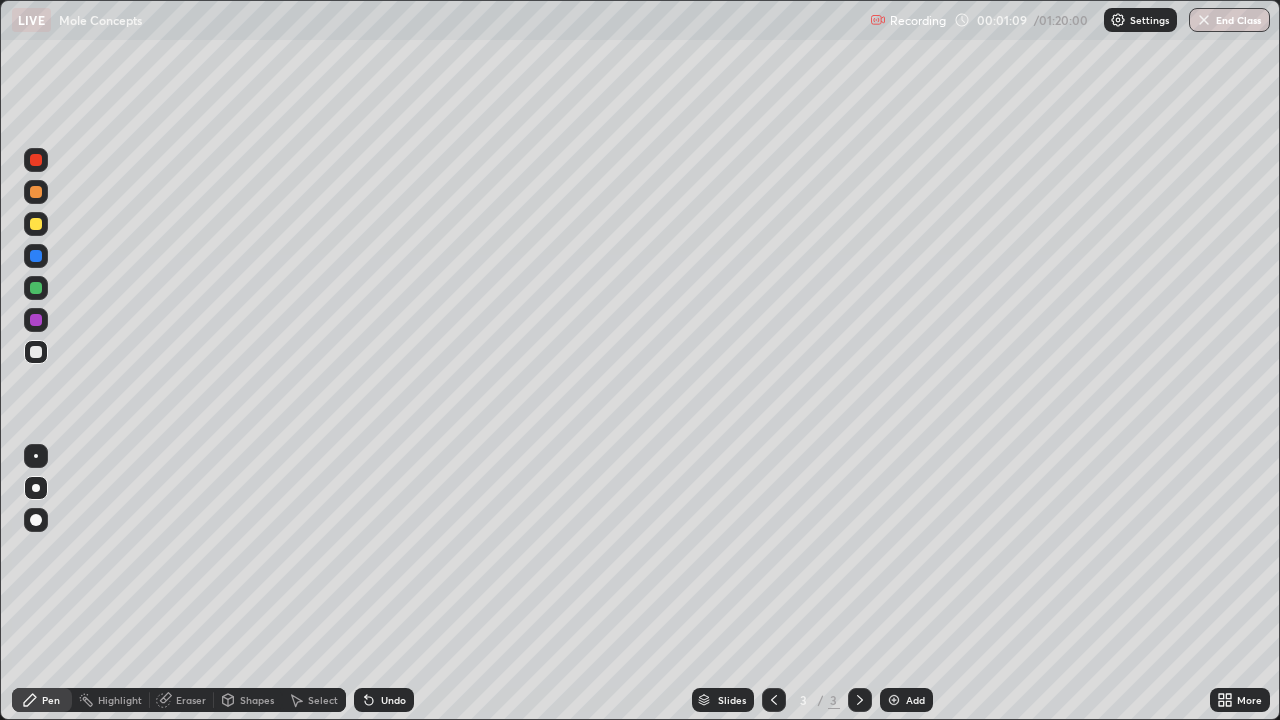 click at bounding box center [36, 224] 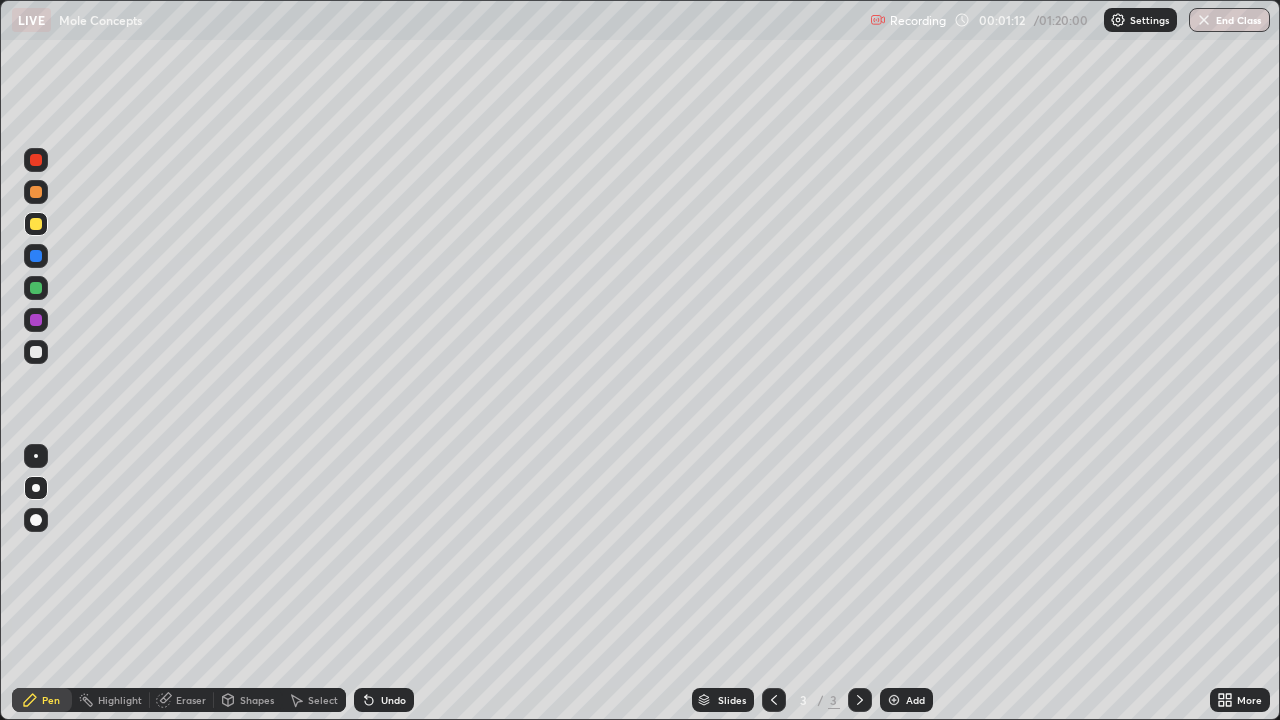 click at bounding box center [36, 160] 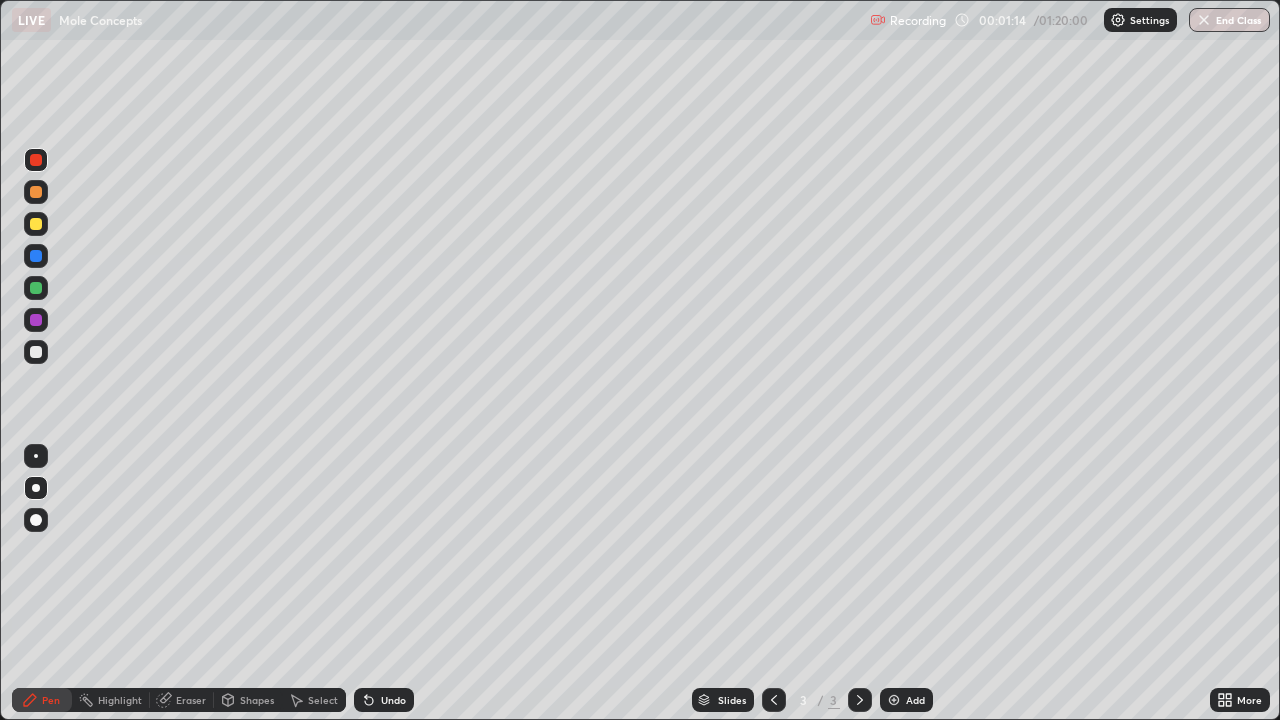 click at bounding box center [36, 352] 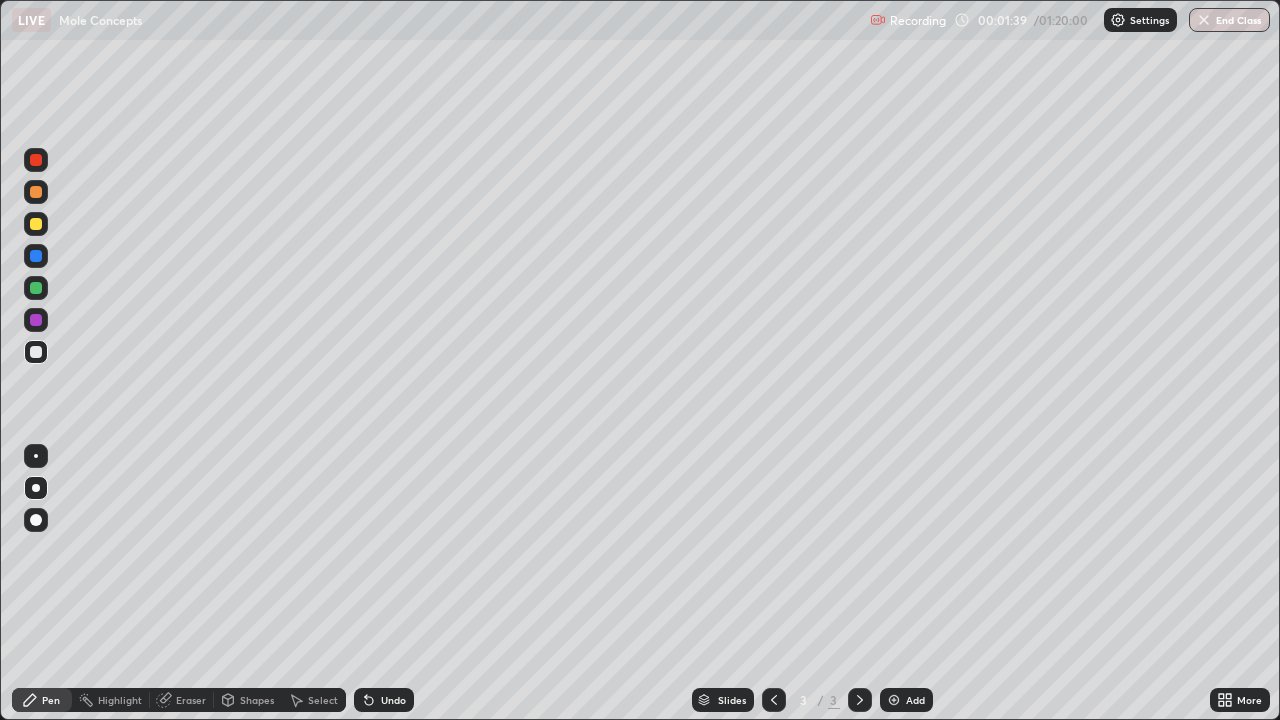 click on "Undo" at bounding box center [393, 700] 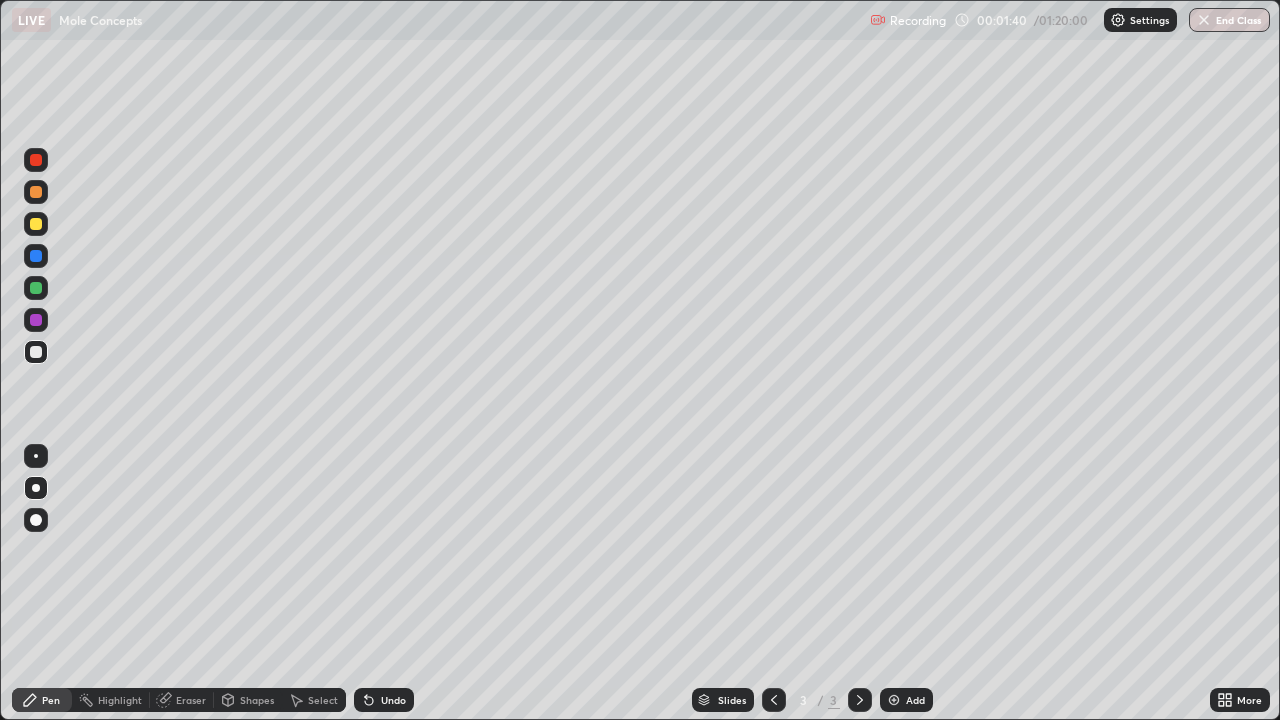 click on "Undo" at bounding box center (393, 700) 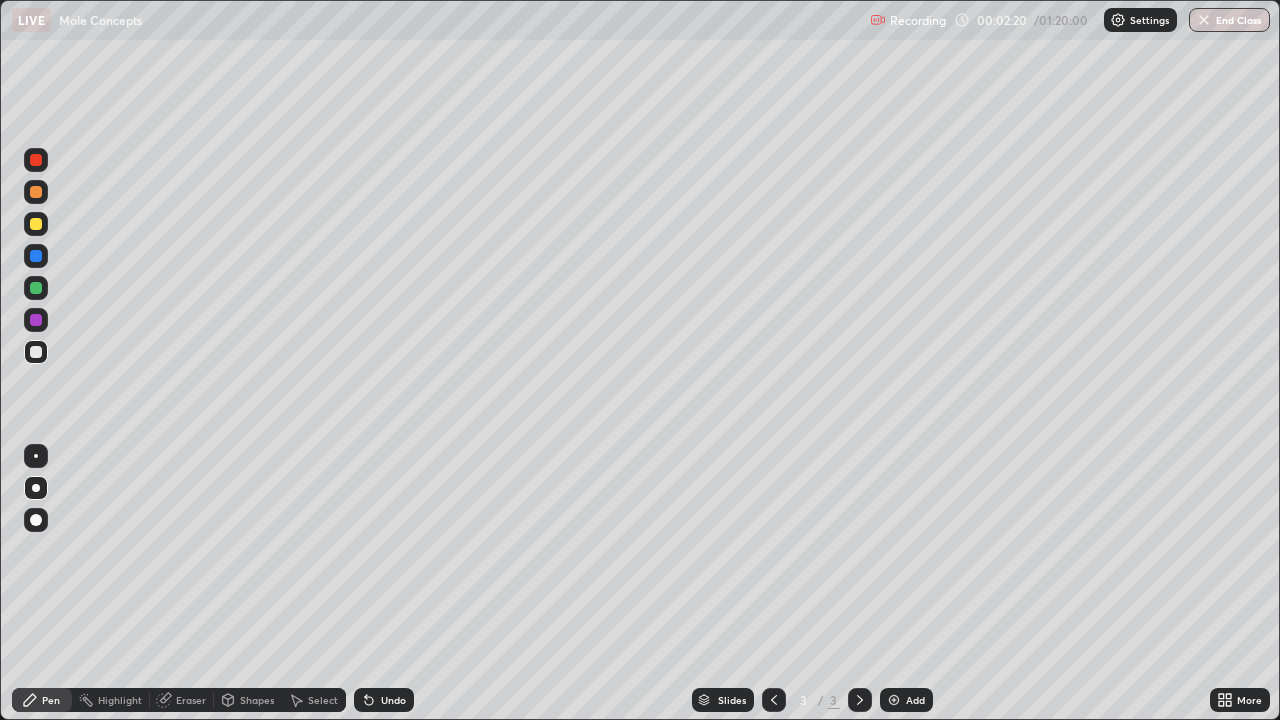 click at bounding box center (36, 320) 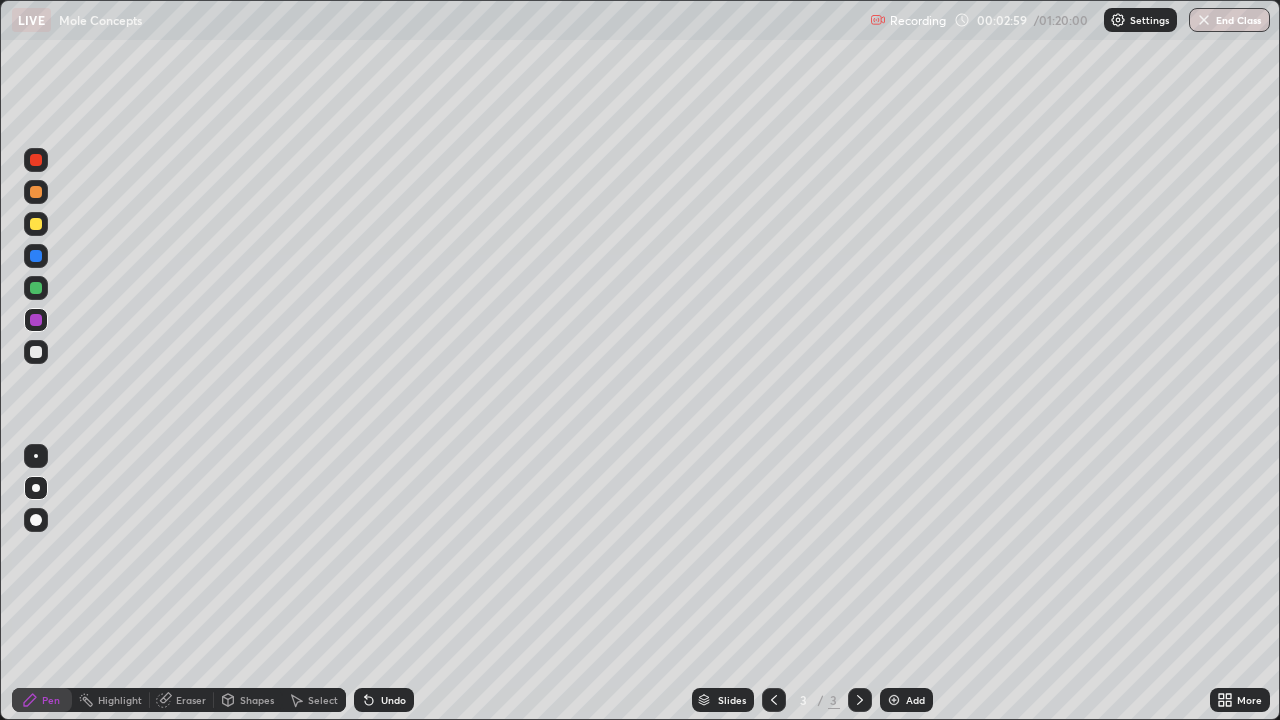 click at bounding box center (36, 224) 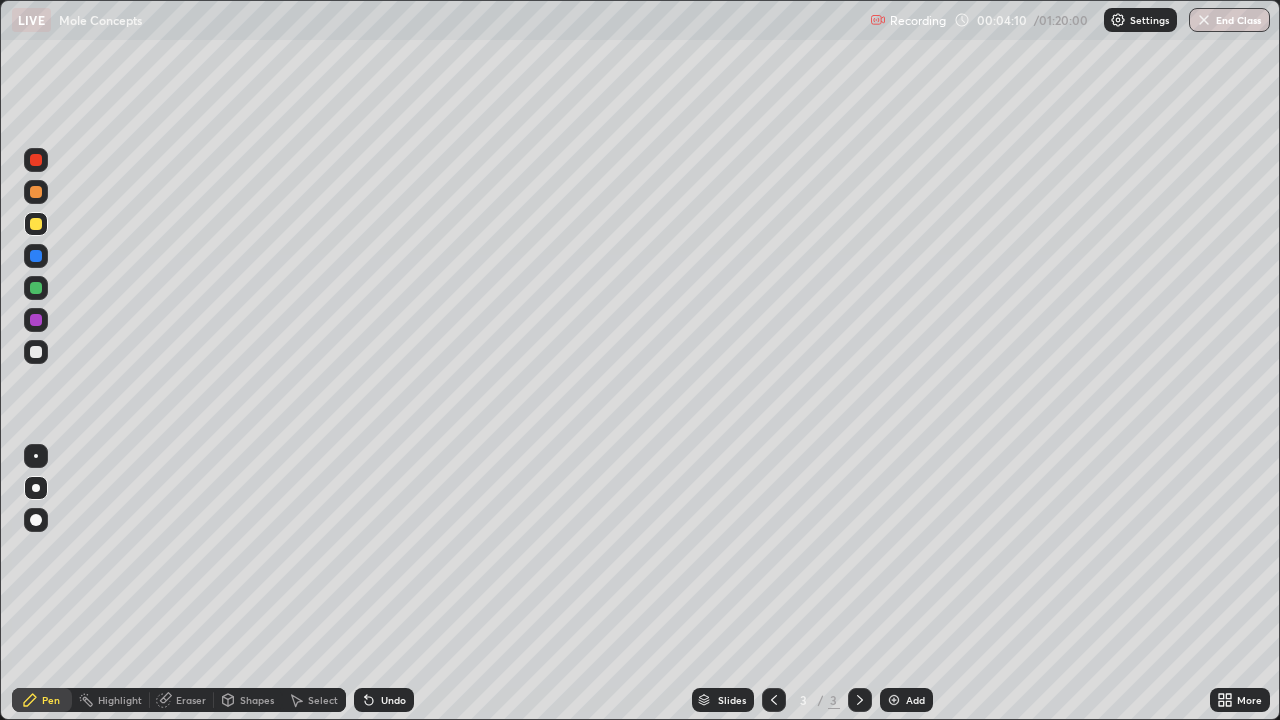 click on "Add" at bounding box center [906, 700] 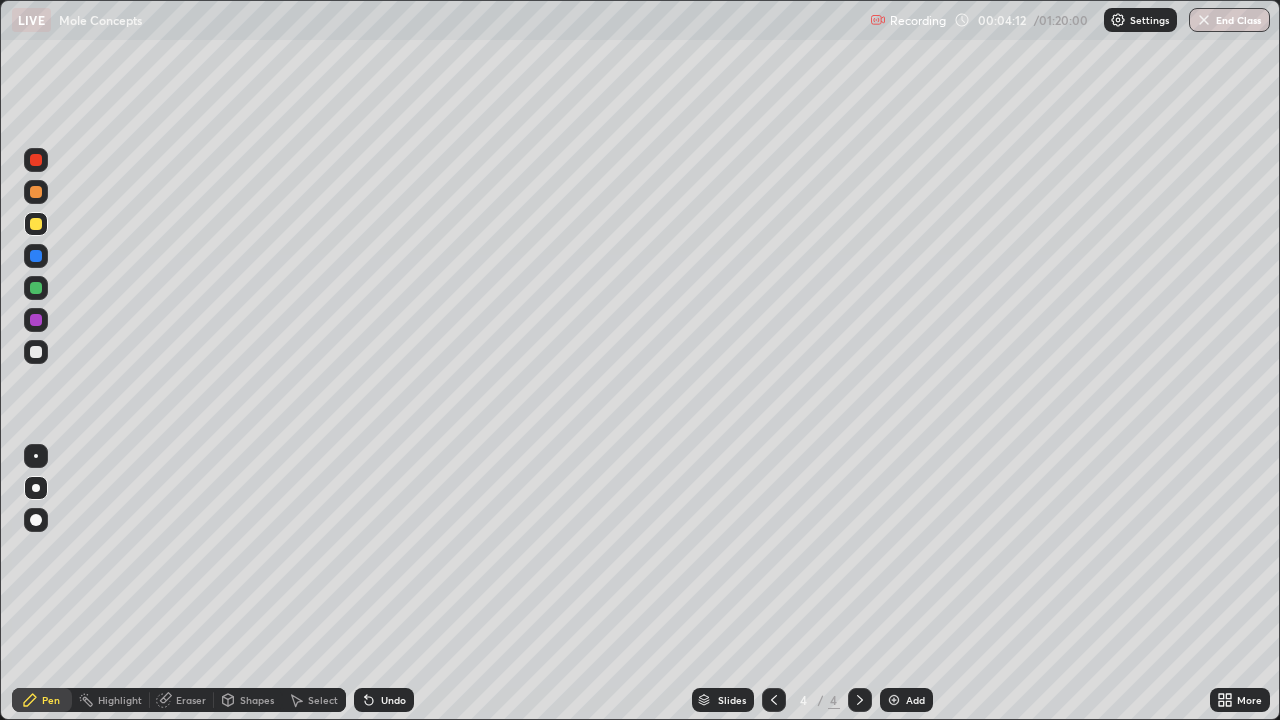 click at bounding box center [36, 352] 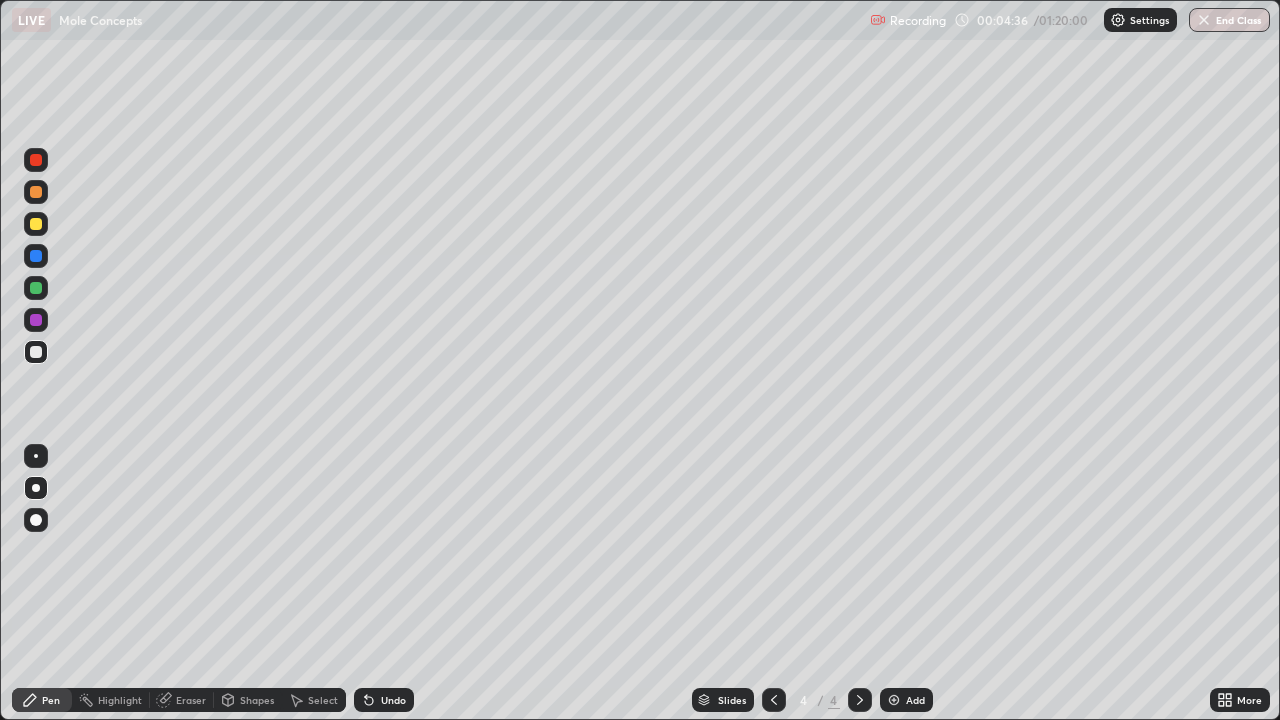 click at bounding box center (36, 256) 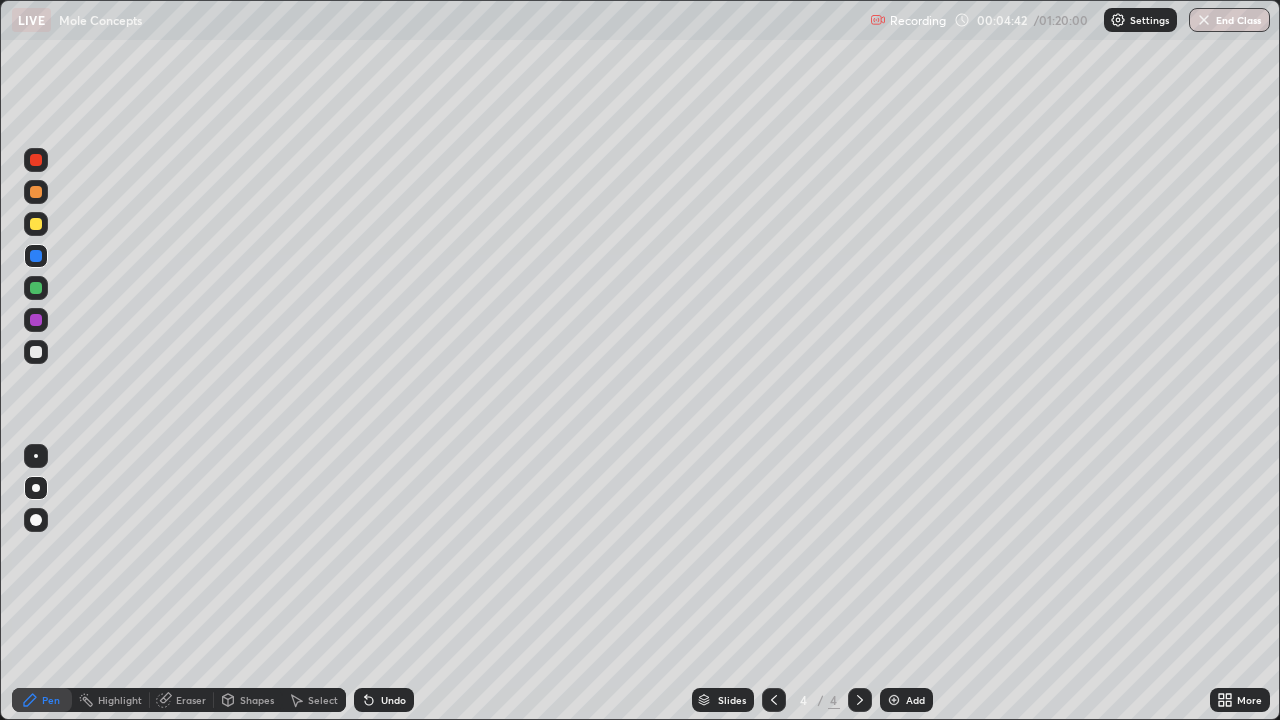 click at bounding box center (36, 352) 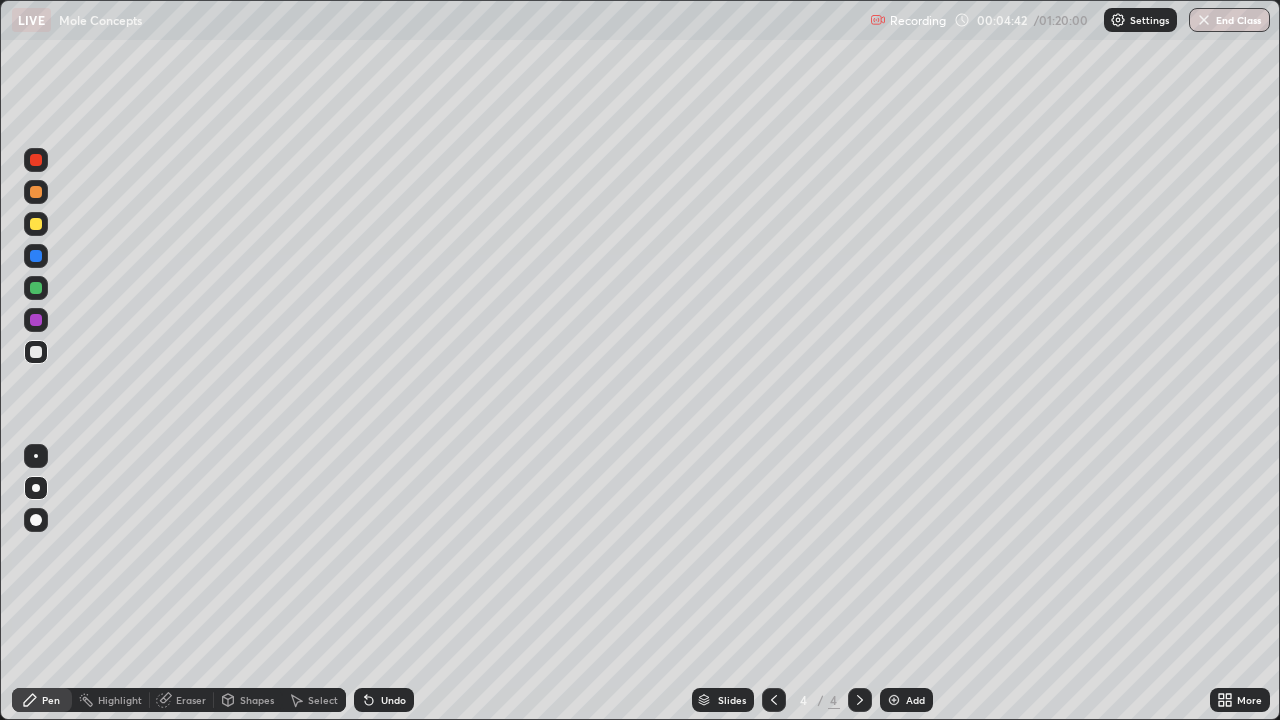 click at bounding box center (36, 352) 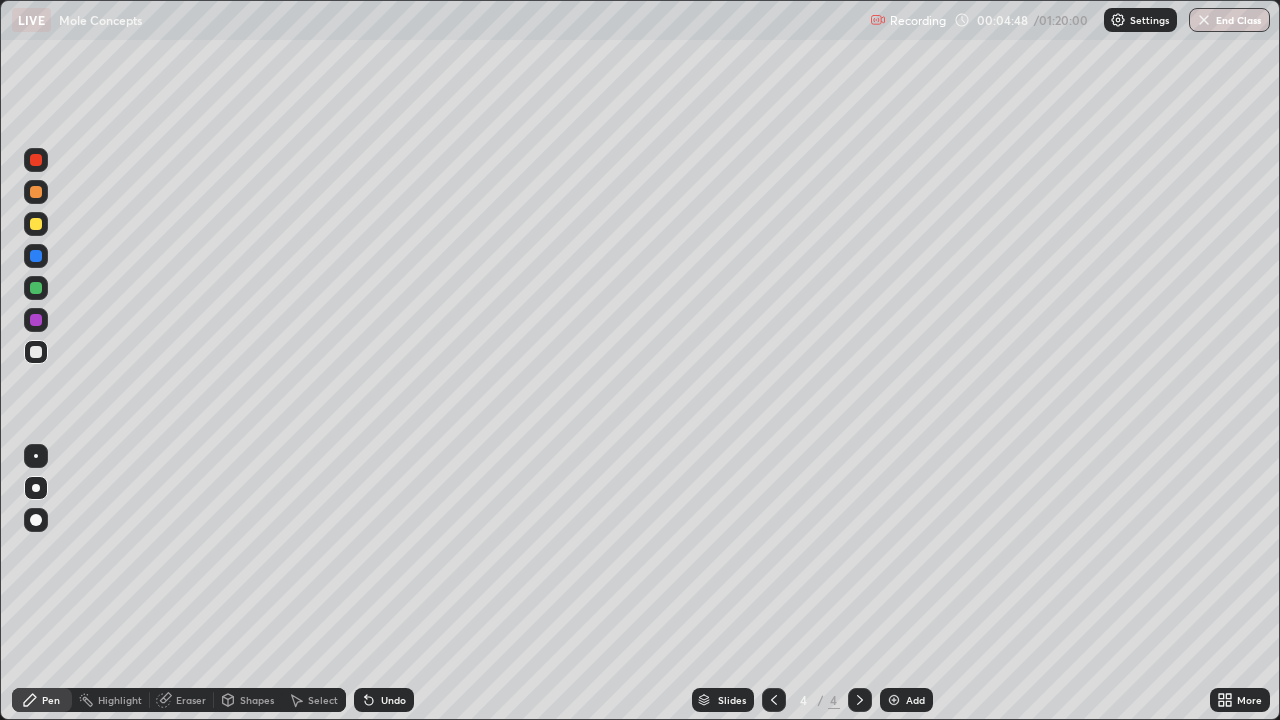 click at bounding box center [36, 224] 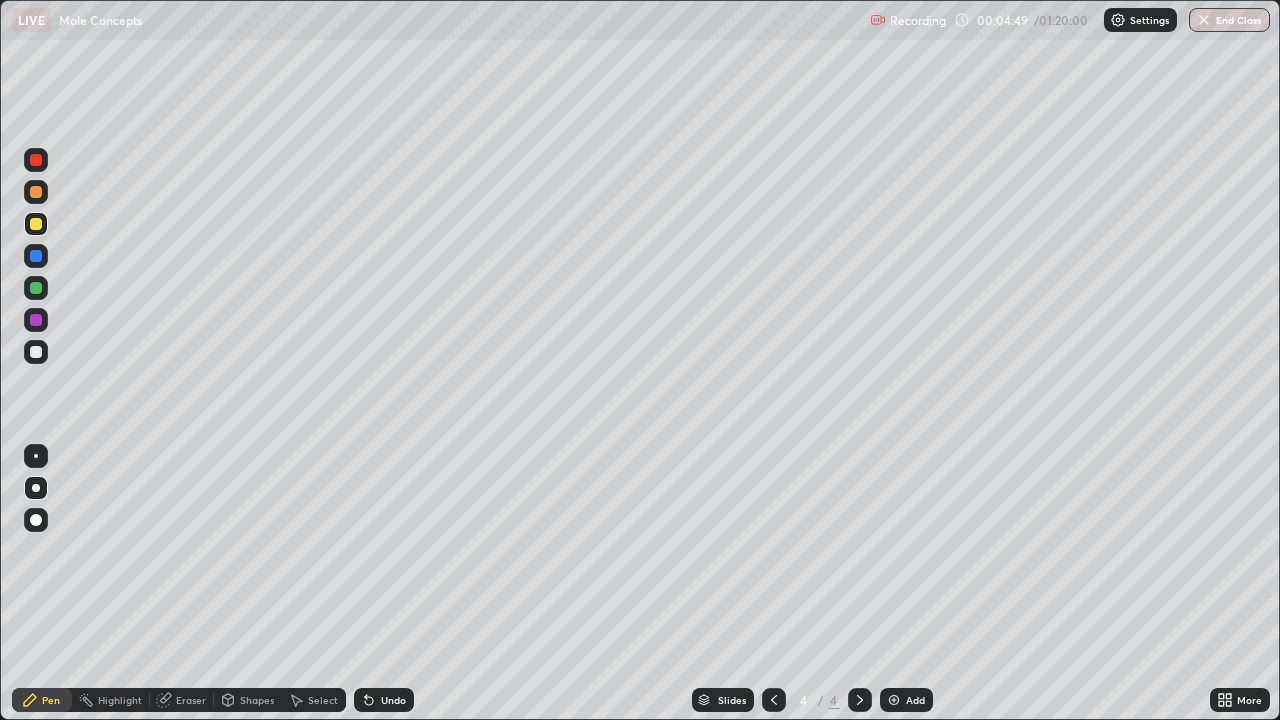 click at bounding box center [36, 256] 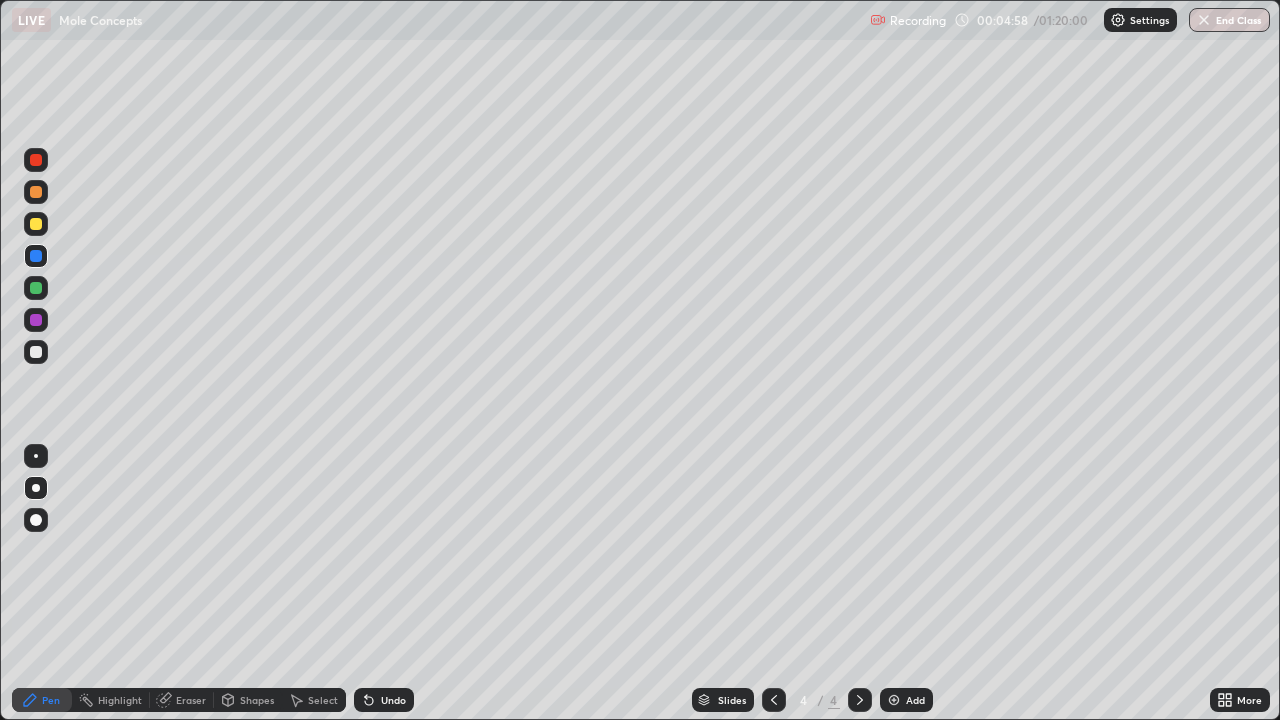 click at bounding box center [36, 224] 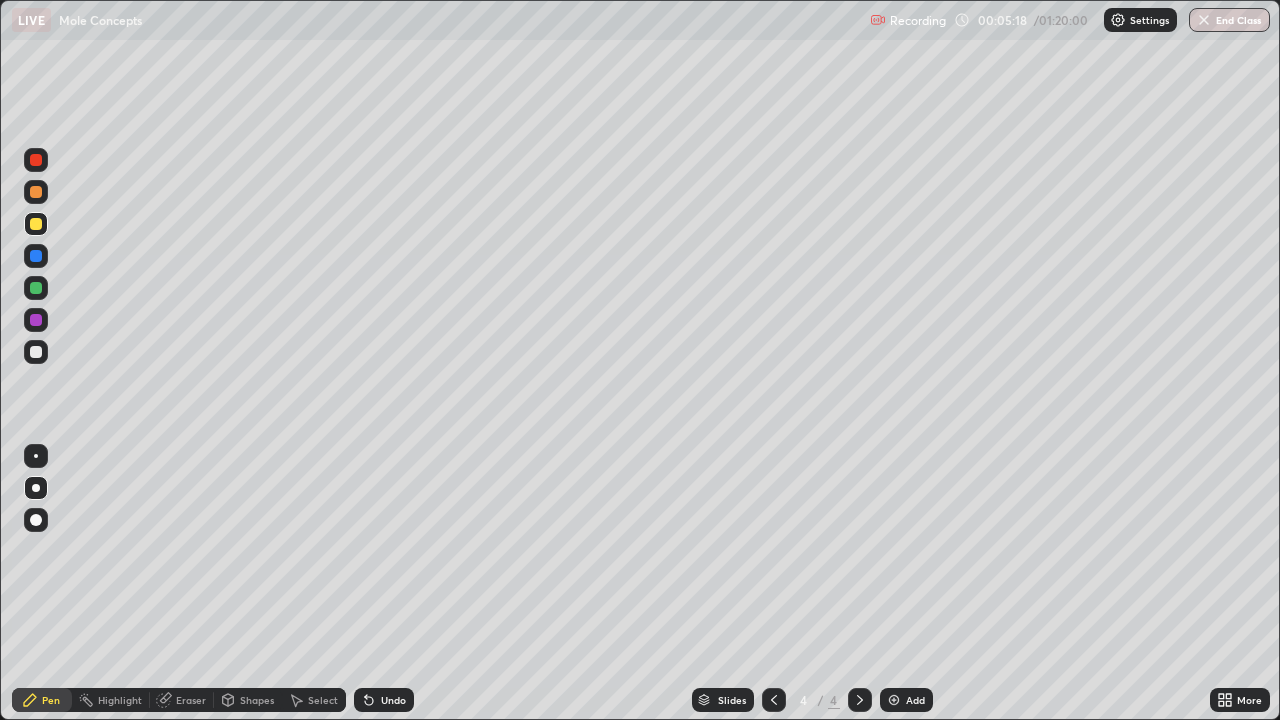 click at bounding box center [36, 320] 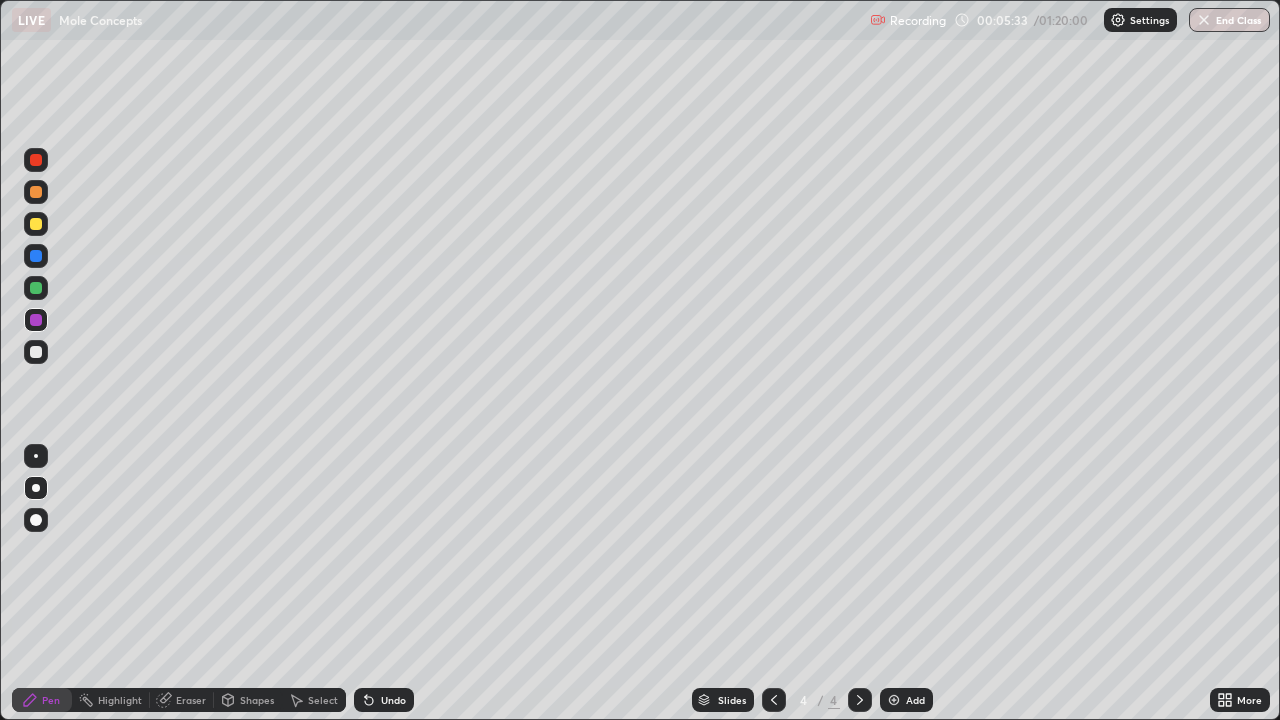 click at bounding box center [36, 320] 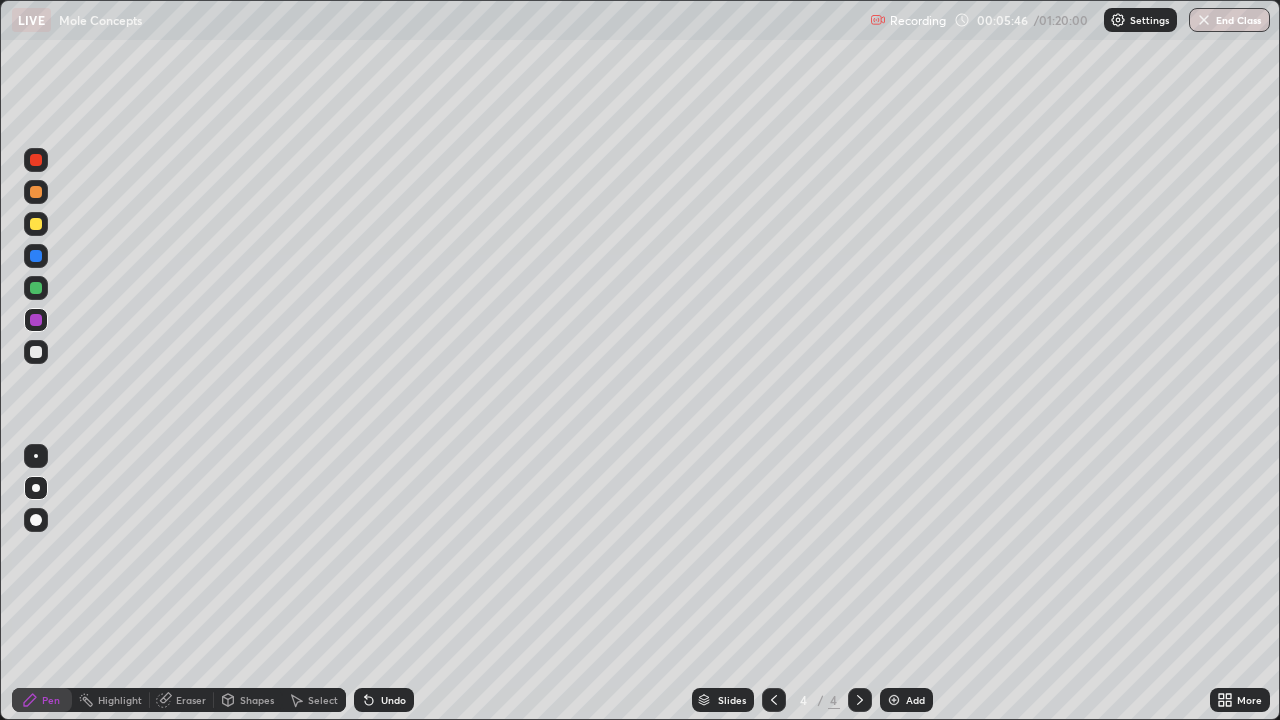 click at bounding box center (36, 256) 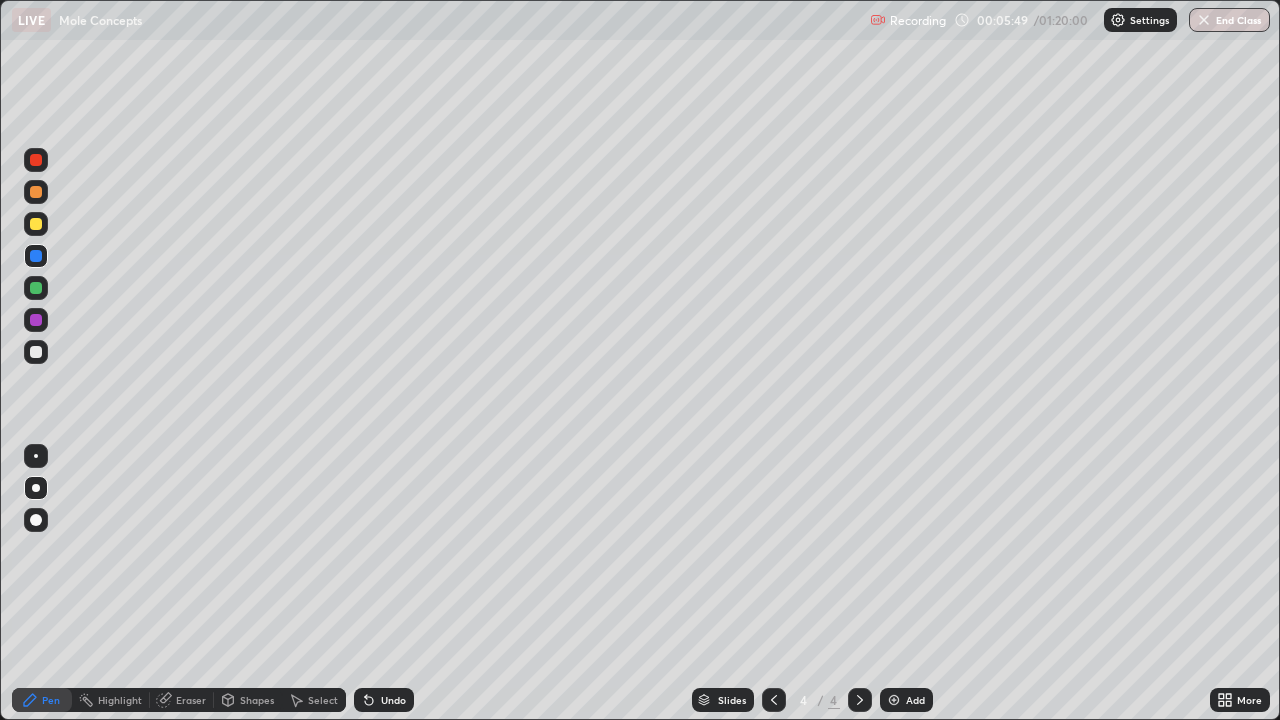 click at bounding box center (36, 160) 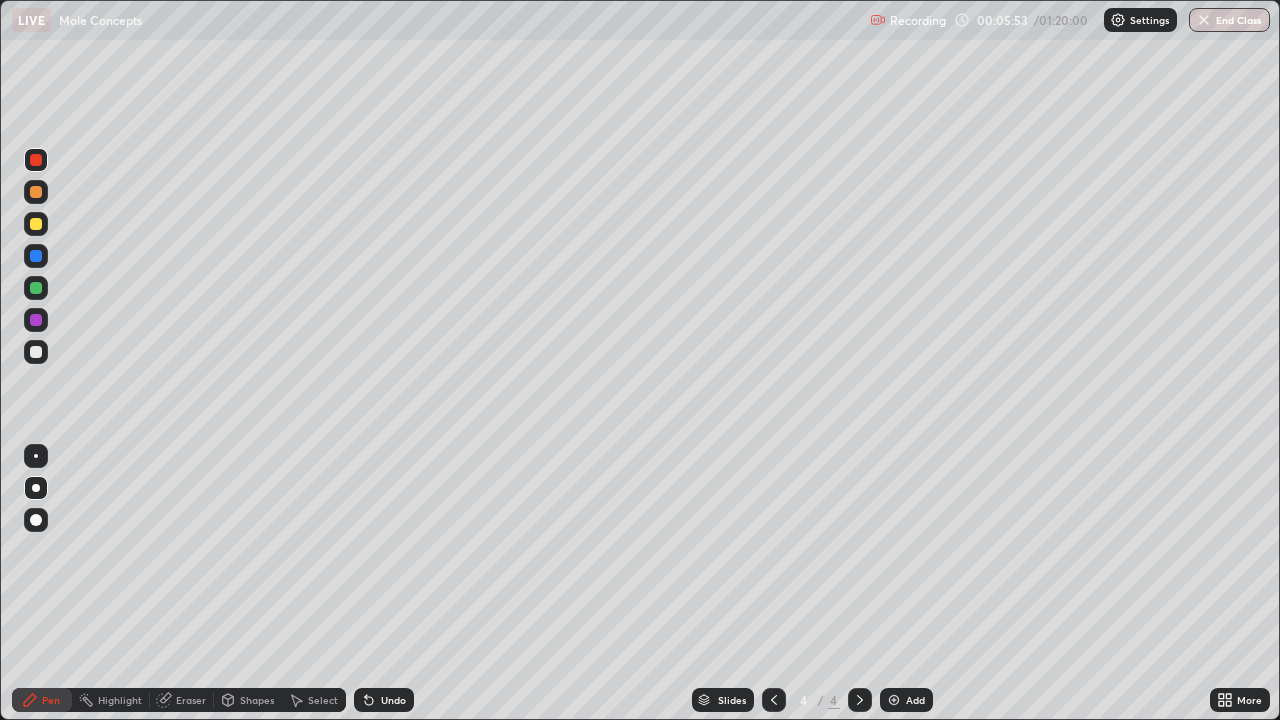 click at bounding box center (36, 352) 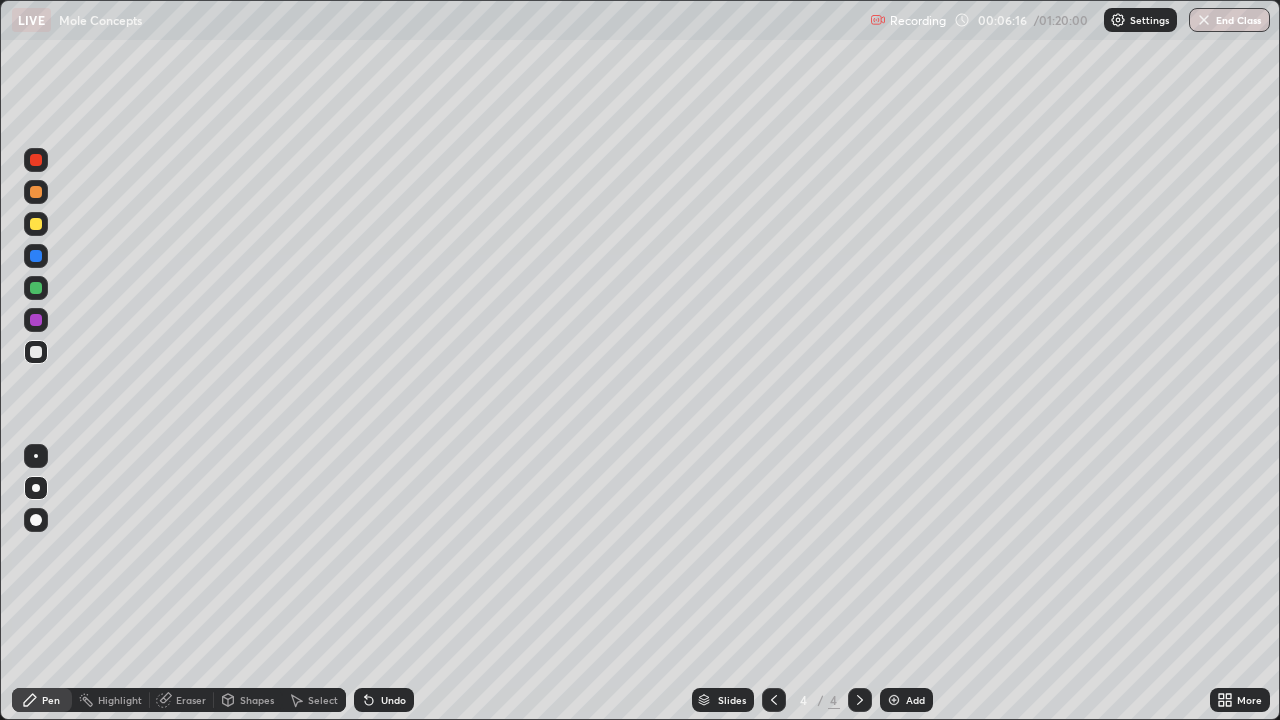 click on "Undo" at bounding box center [393, 700] 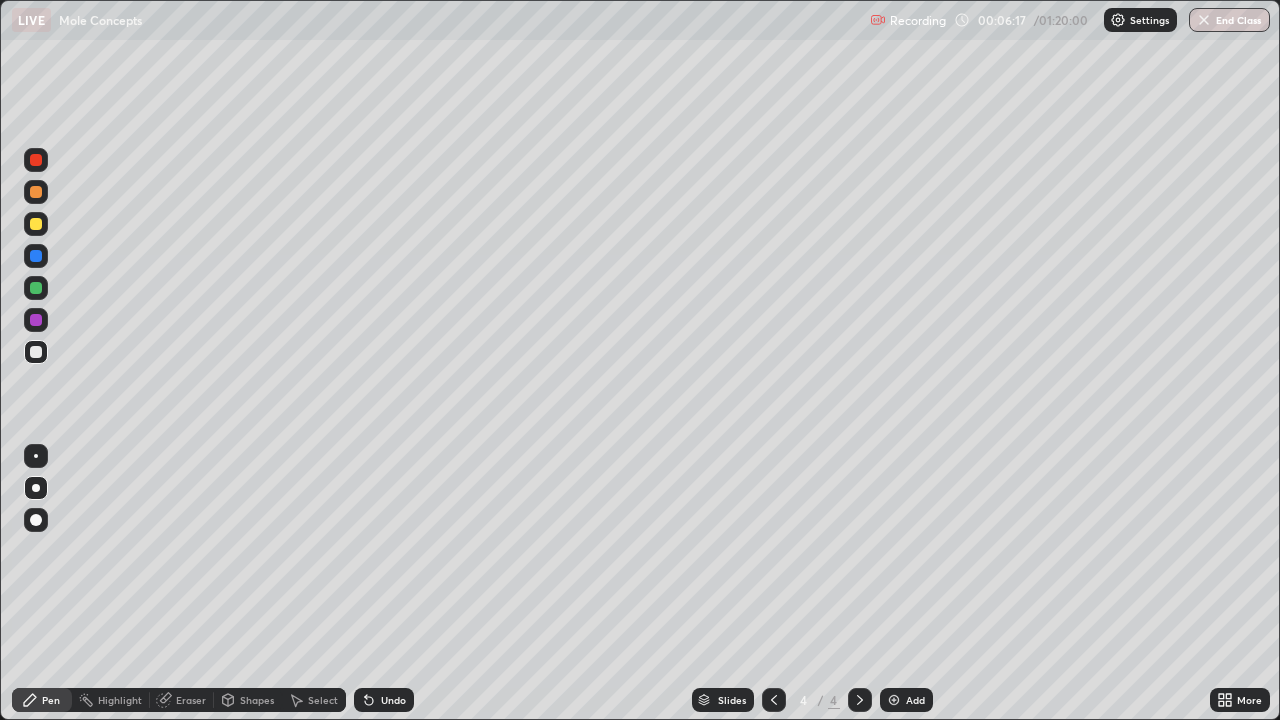 click on "Undo" at bounding box center [393, 700] 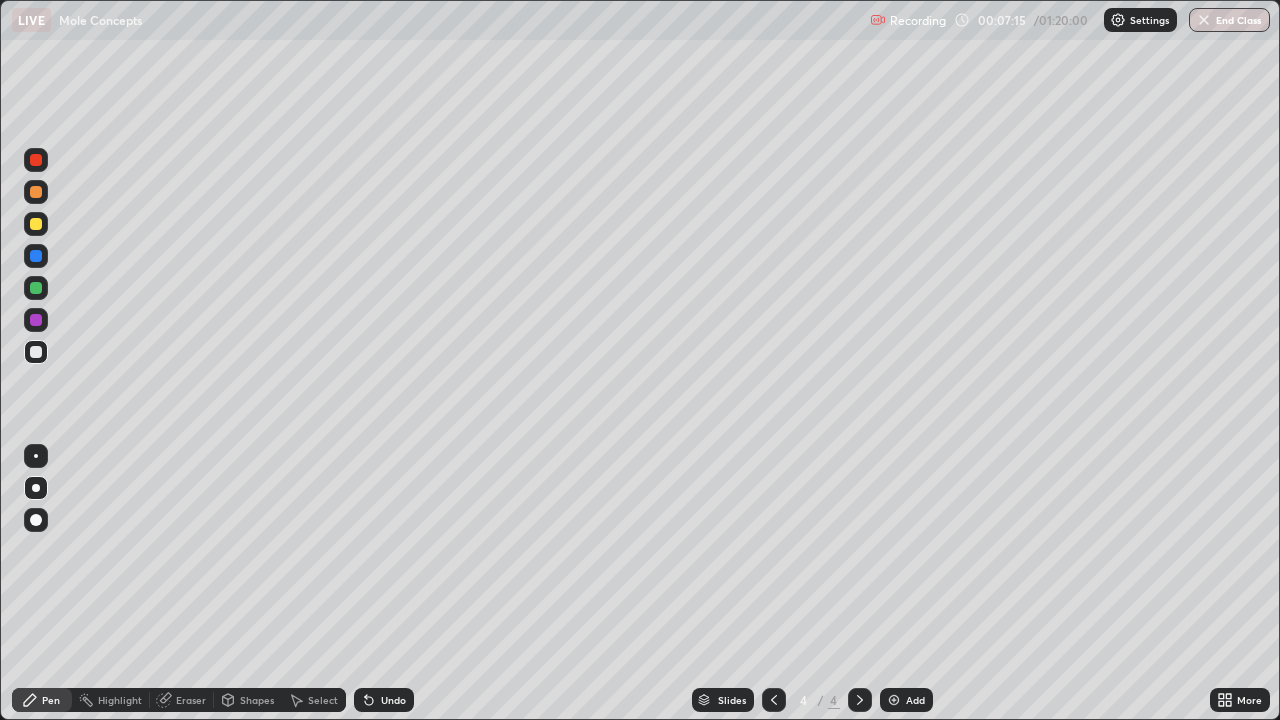 click at bounding box center (36, 288) 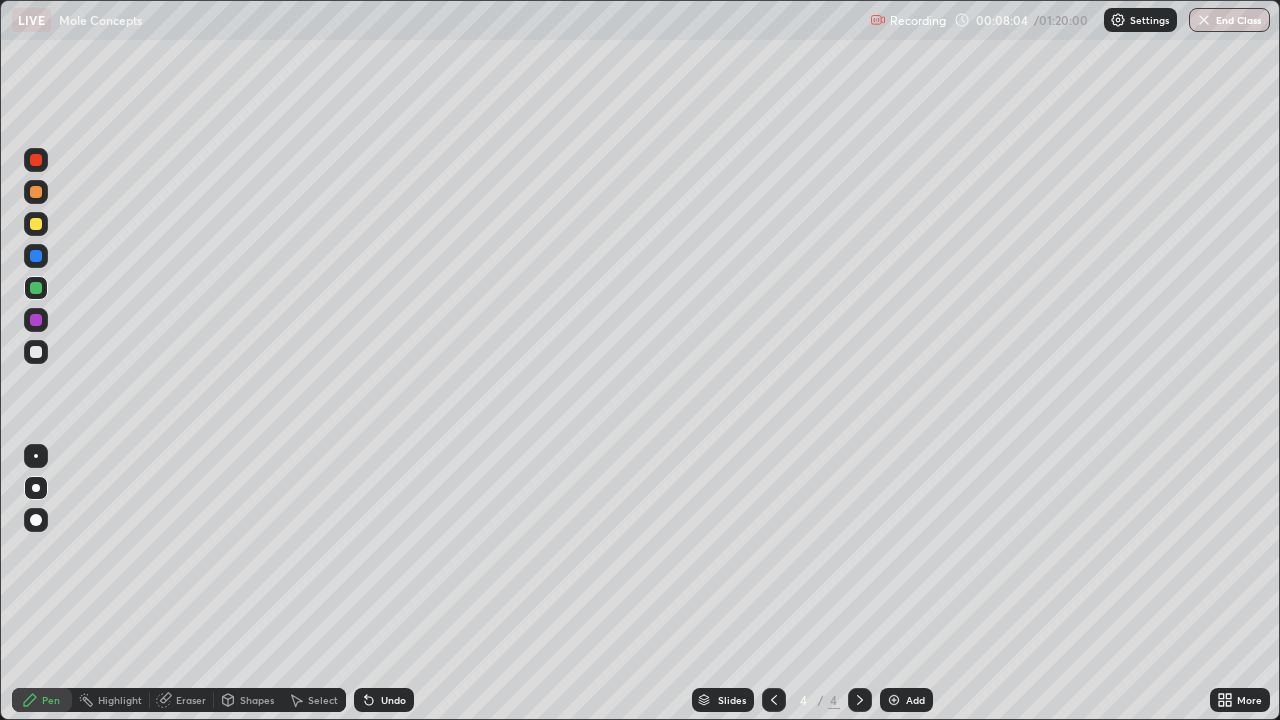 click at bounding box center (774, 700) 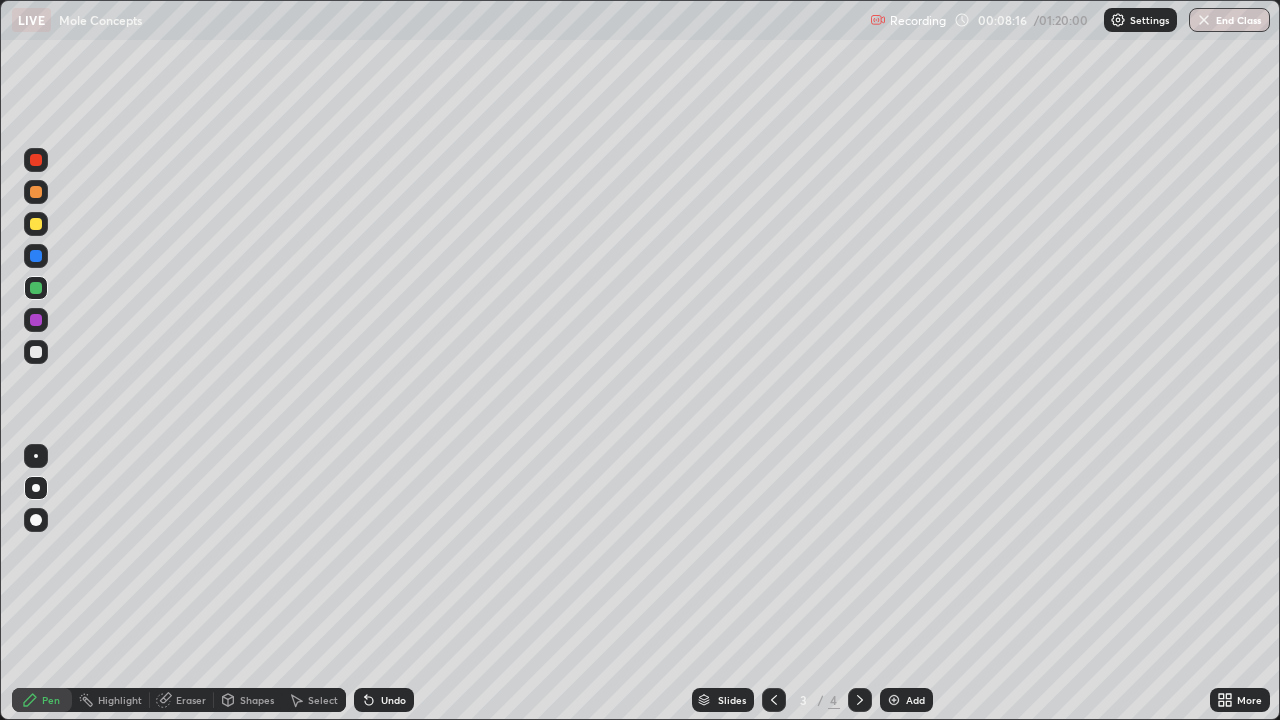 click at bounding box center (860, 700) 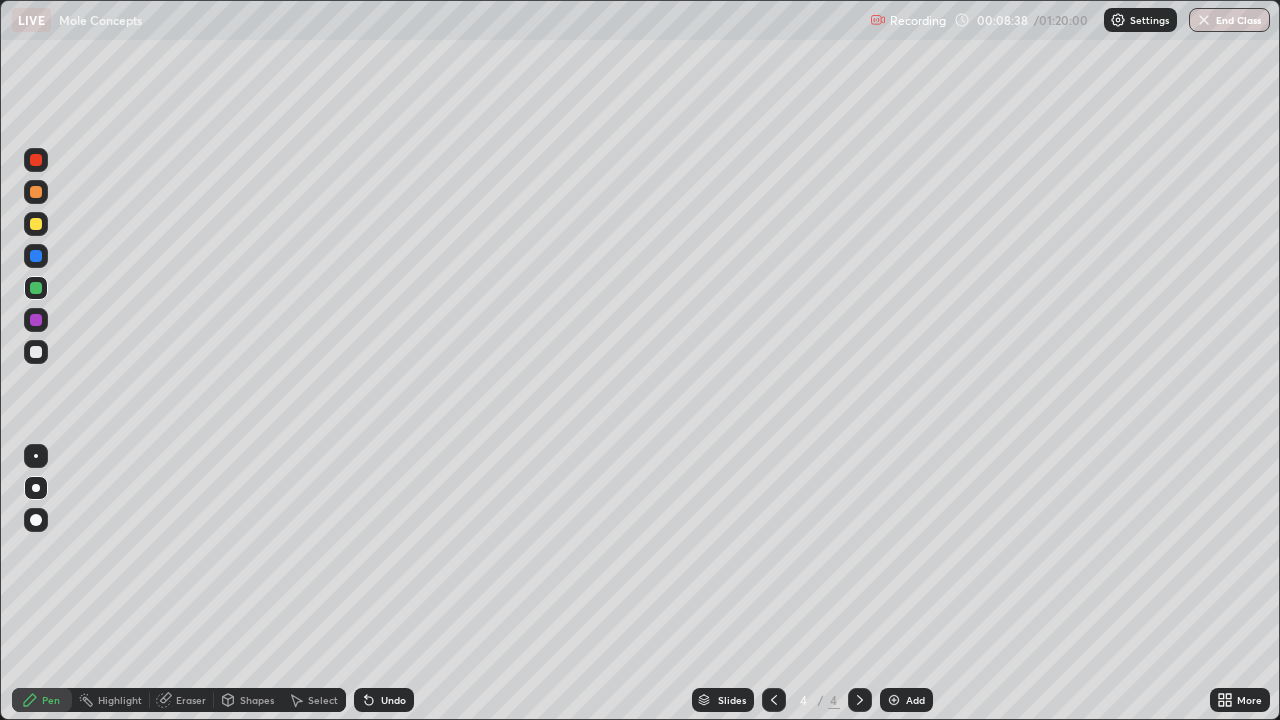 click at bounding box center (36, 288) 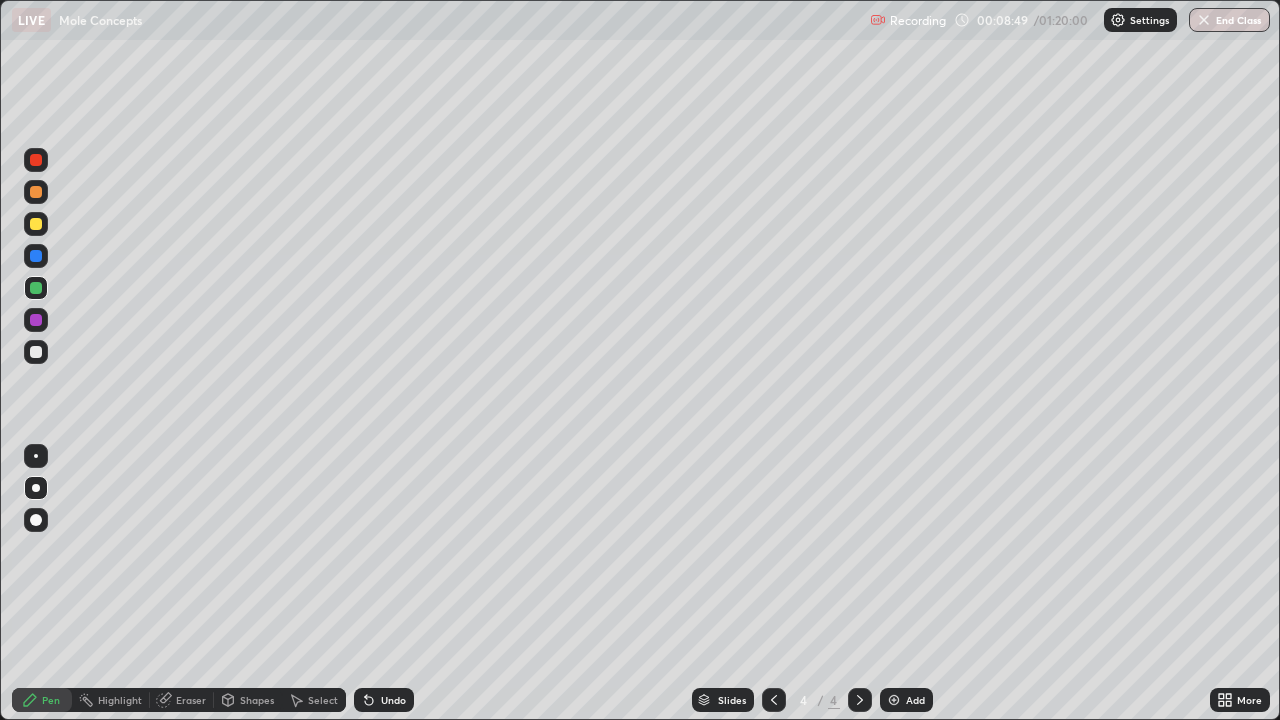 click at bounding box center [36, 256] 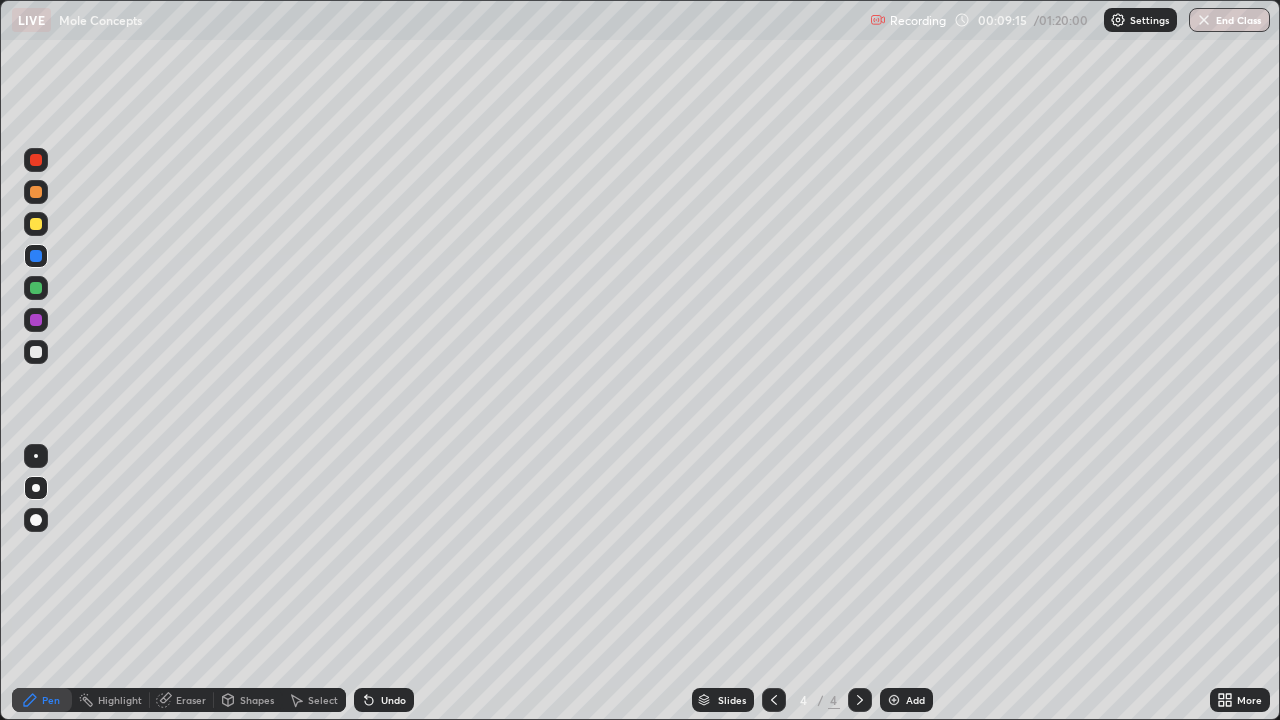 click at bounding box center [774, 700] 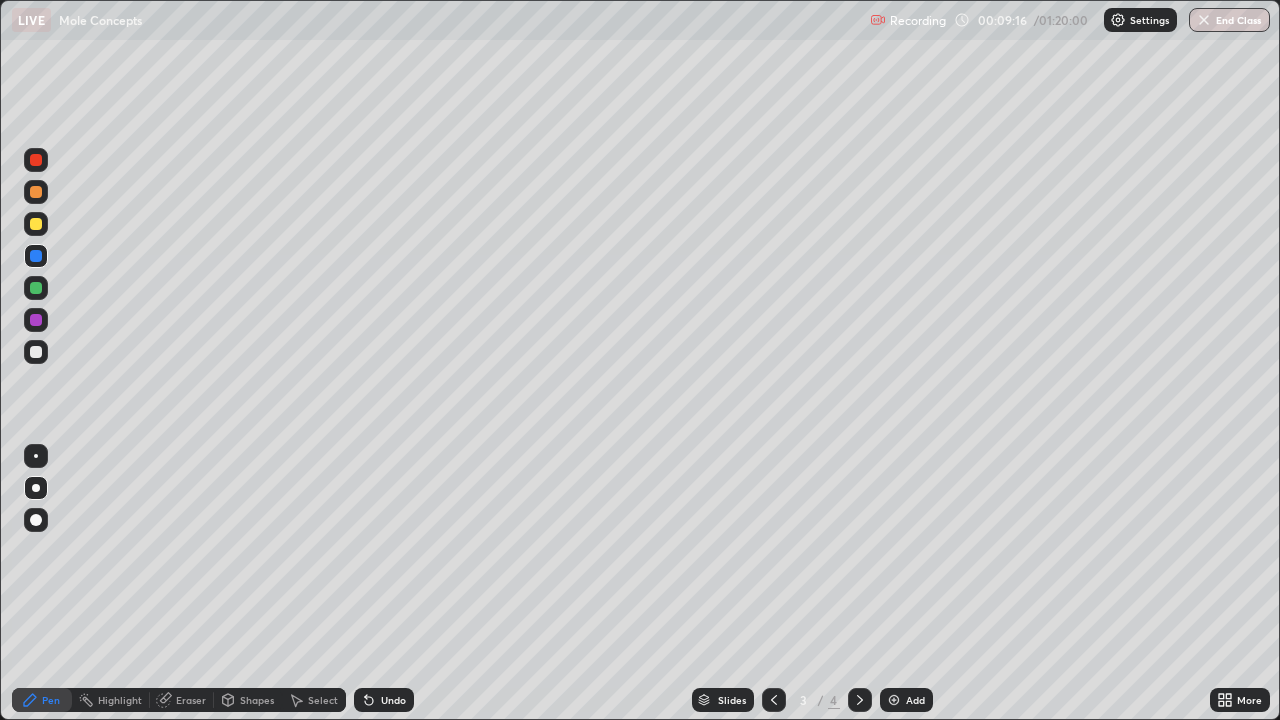 click at bounding box center [36, 320] 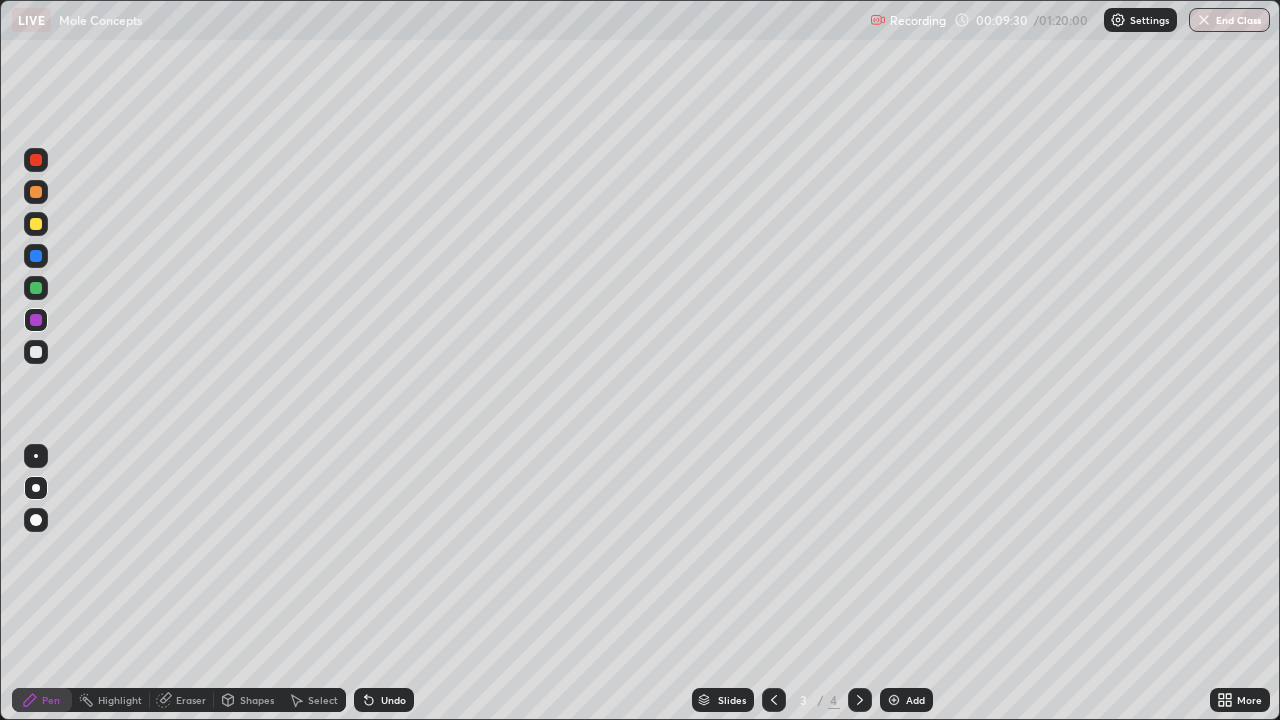 click at bounding box center [36, 352] 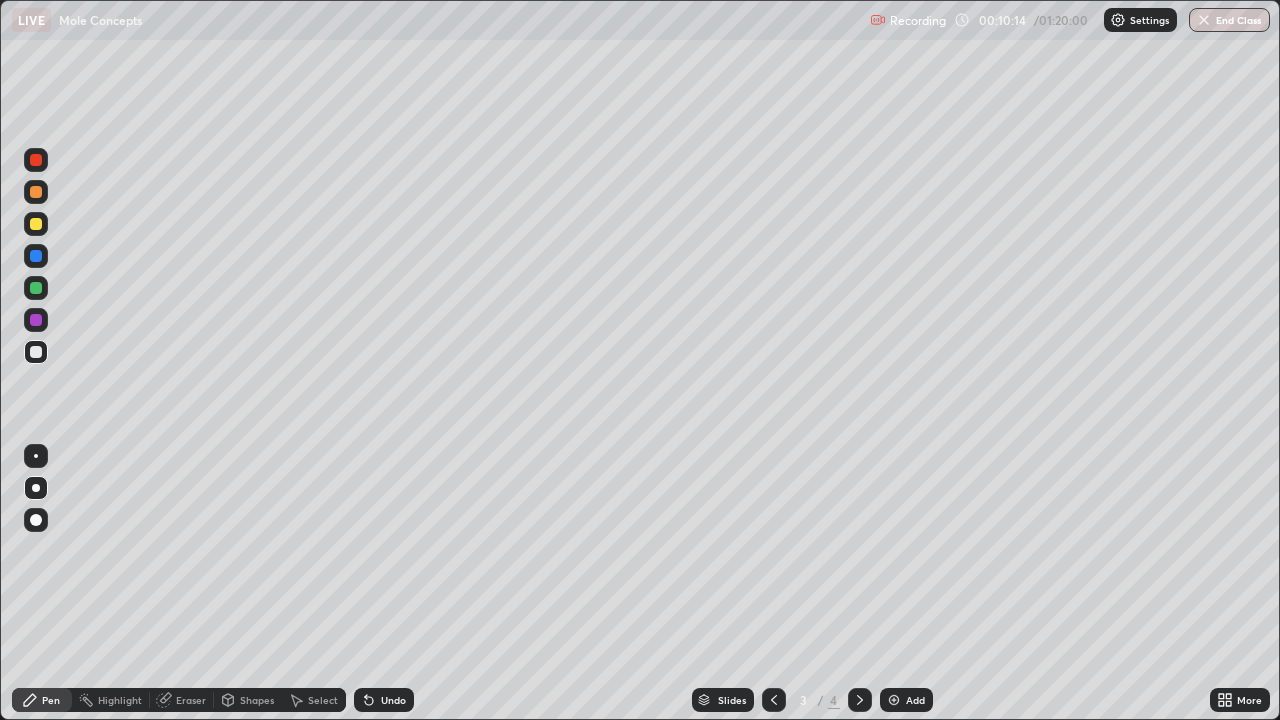 click at bounding box center [860, 700] 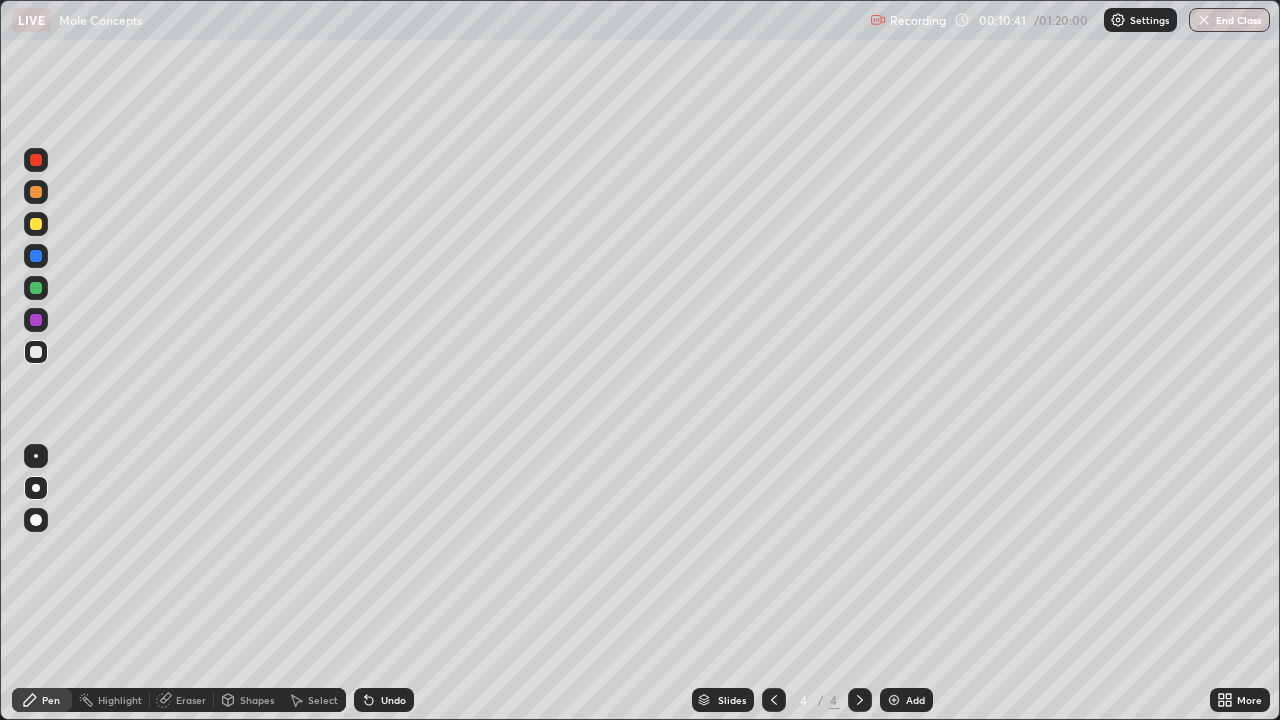 click at bounding box center [36, 160] 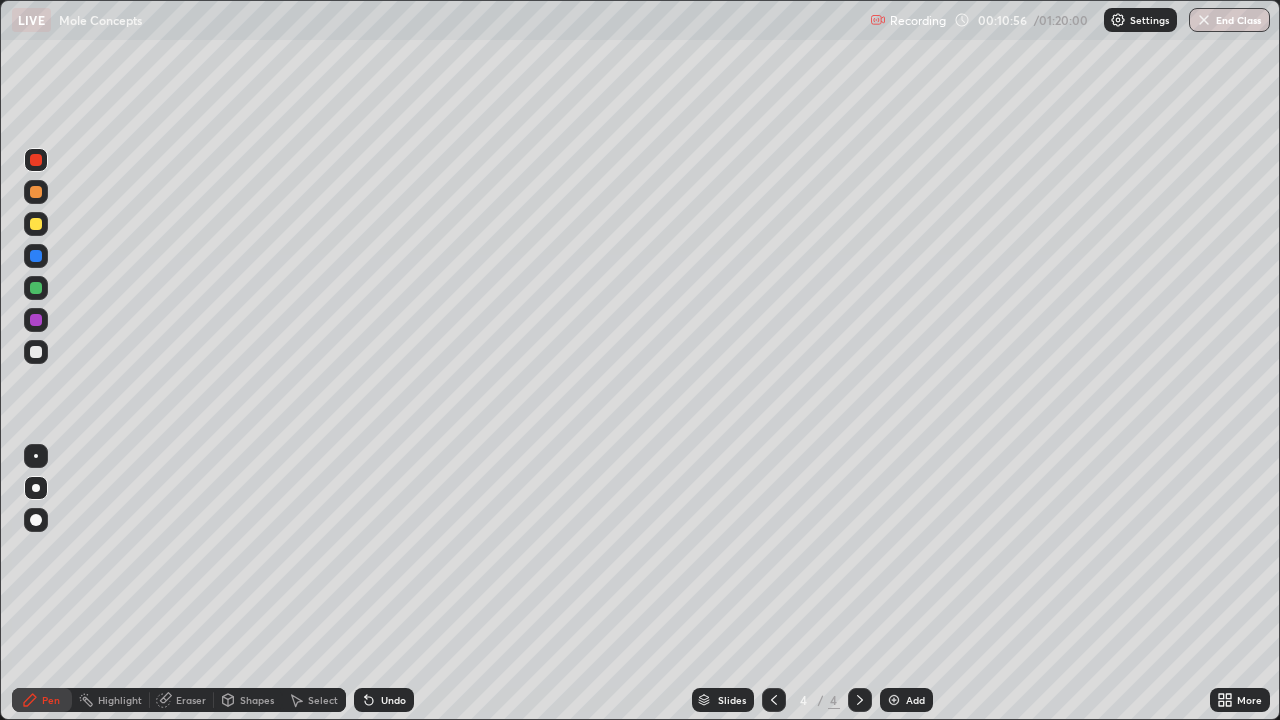 click at bounding box center [36, 160] 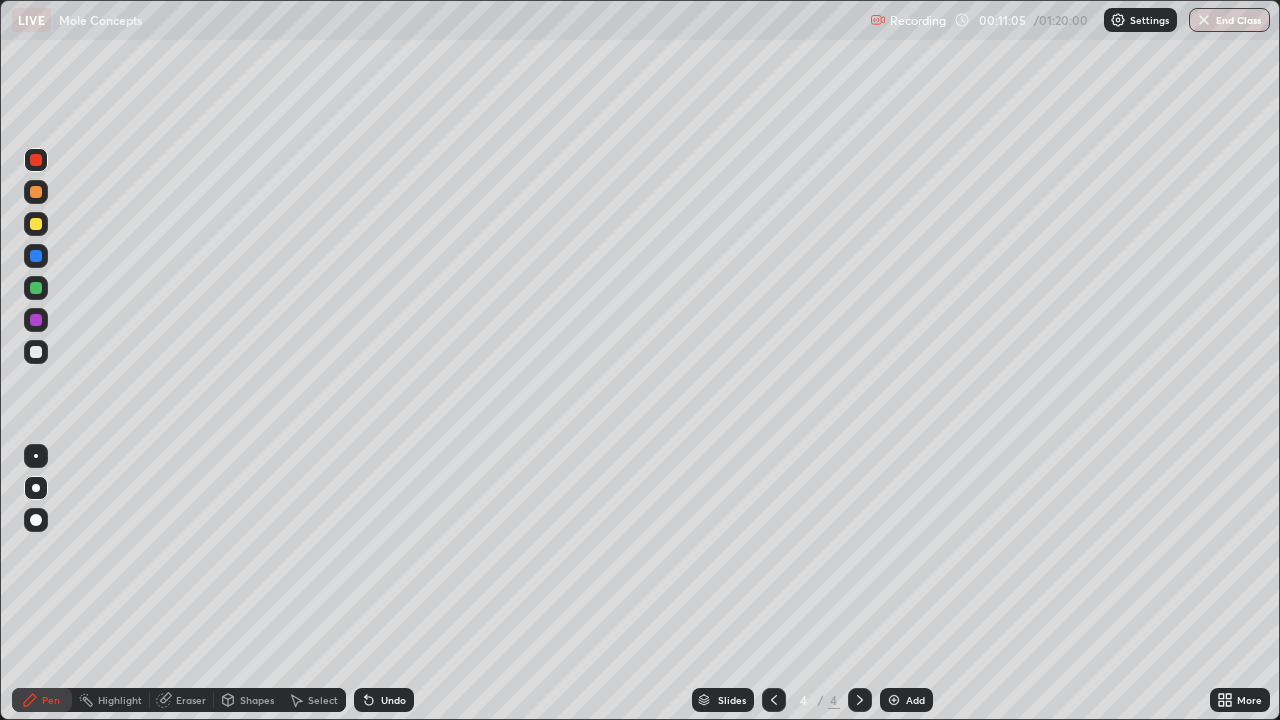click on "Undo" at bounding box center [393, 700] 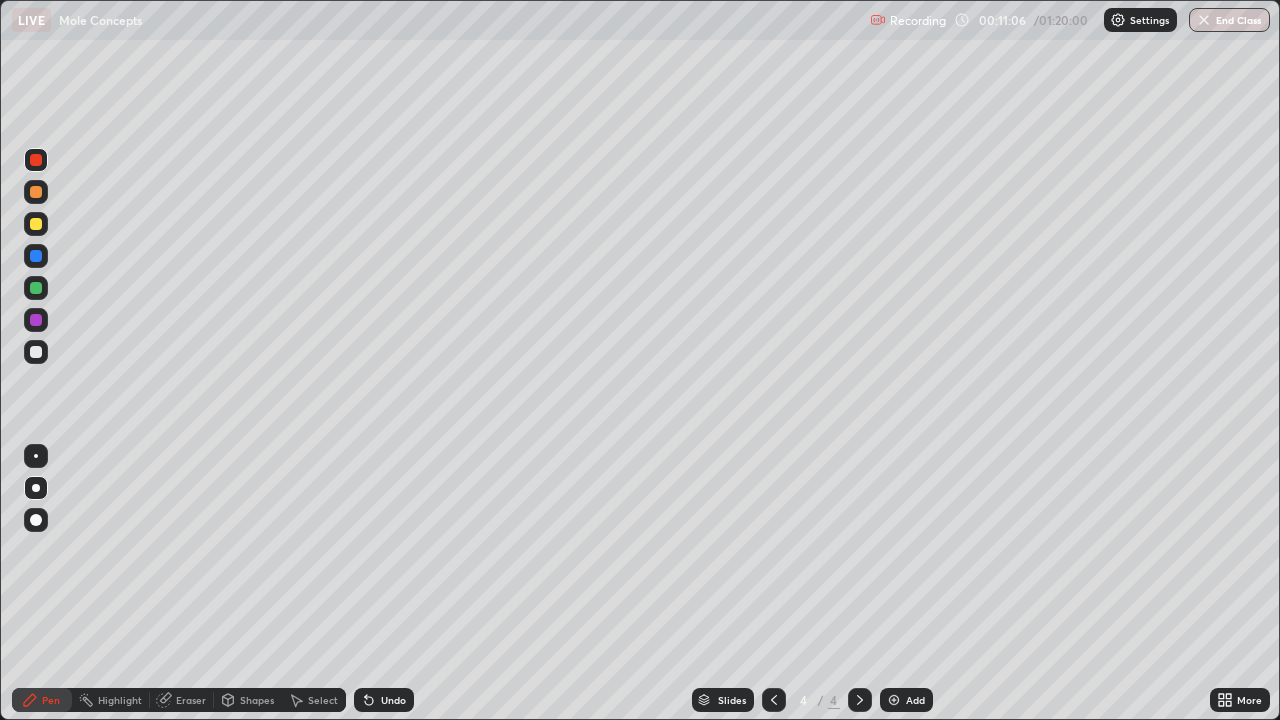 click on "Undo" at bounding box center [393, 700] 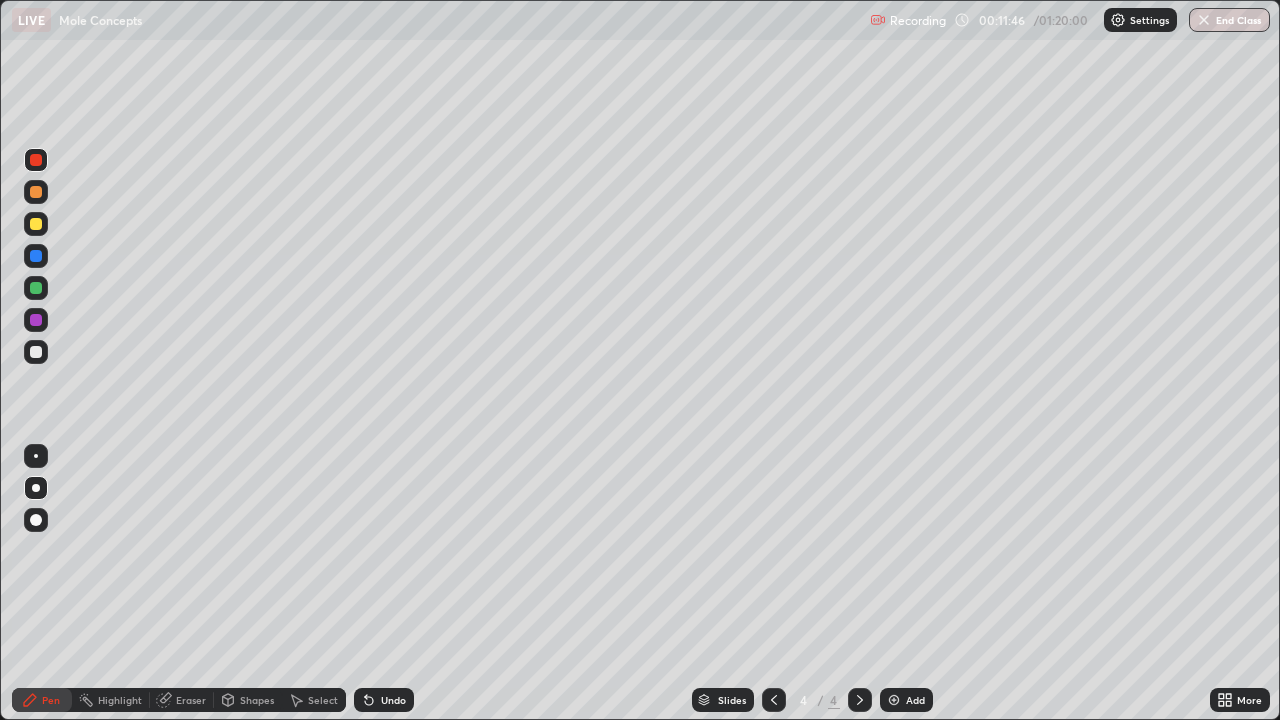 click on "Undo" at bounding box center [393, 700] 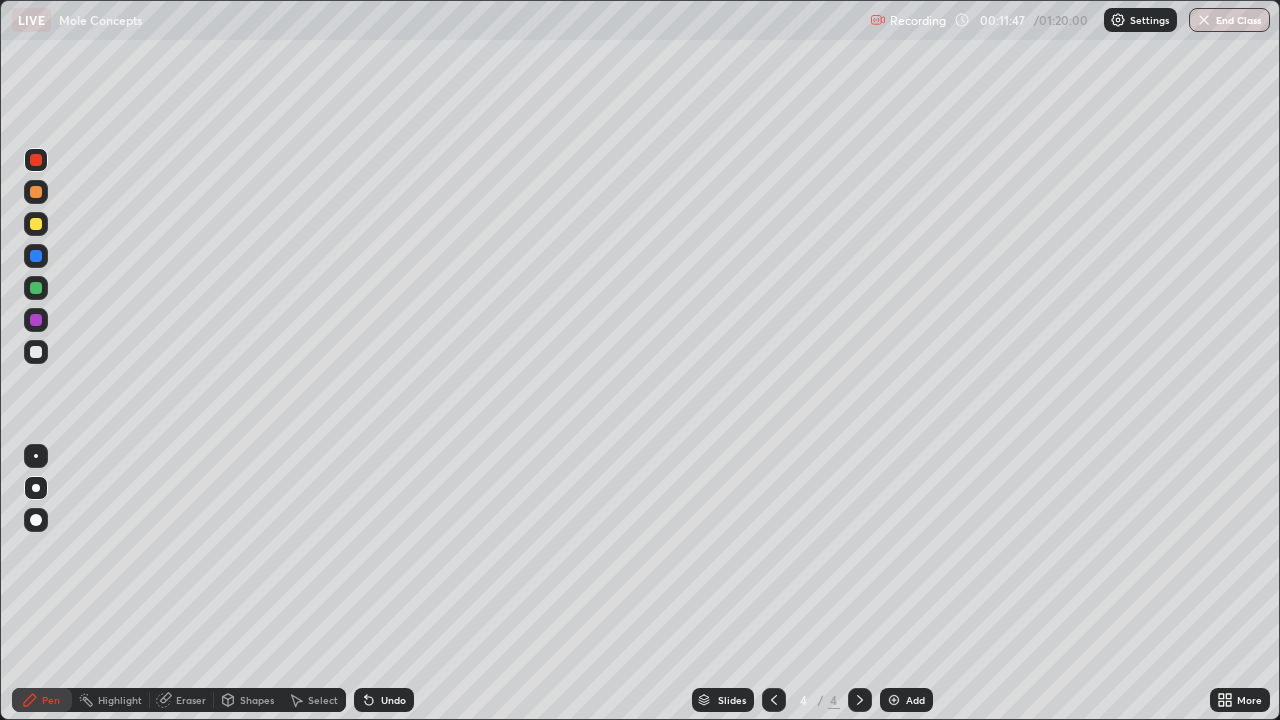 click on "Undo" at bounding box center (393, 700) 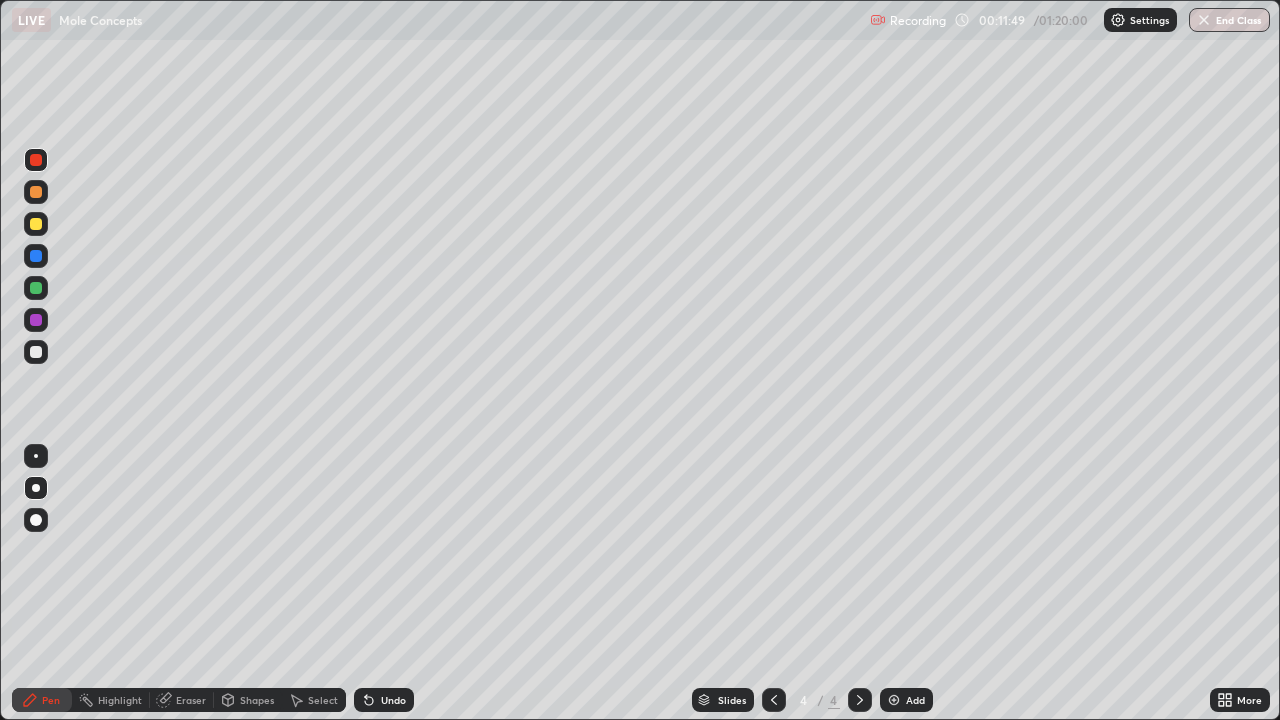 click on "Undo" at bounding box center [393, 700] 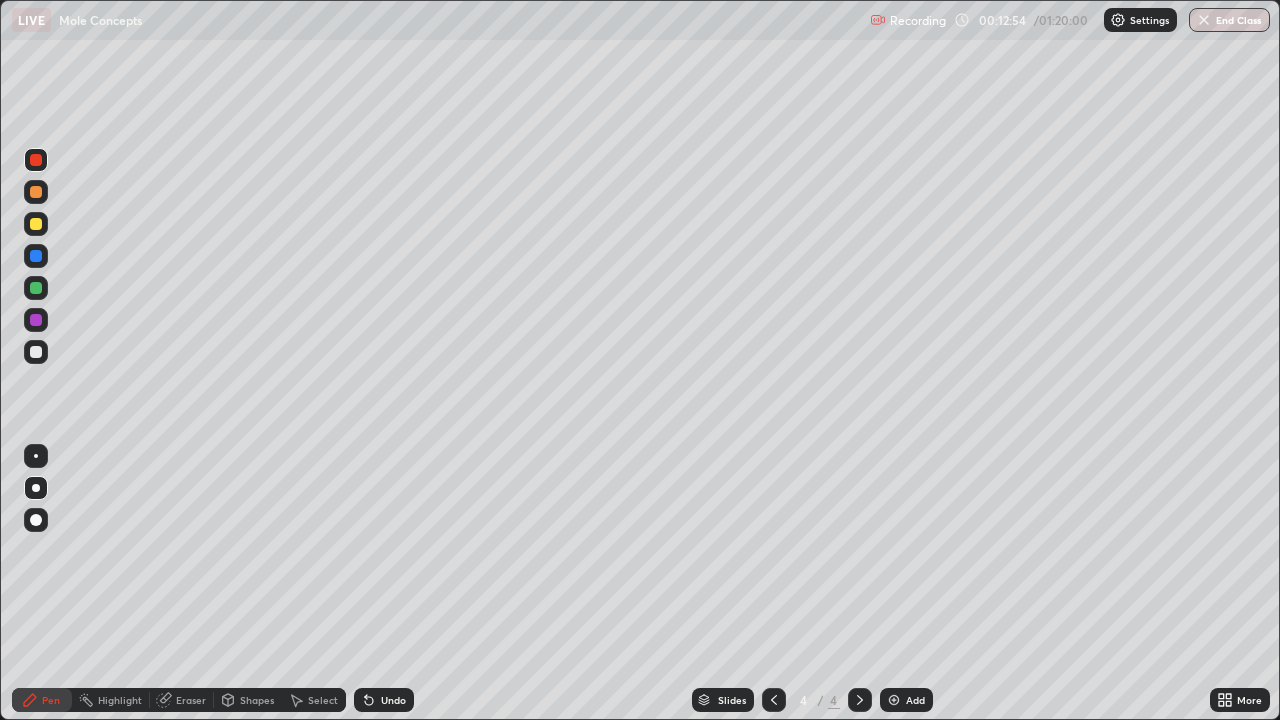 click at bounding box center [36, 224] 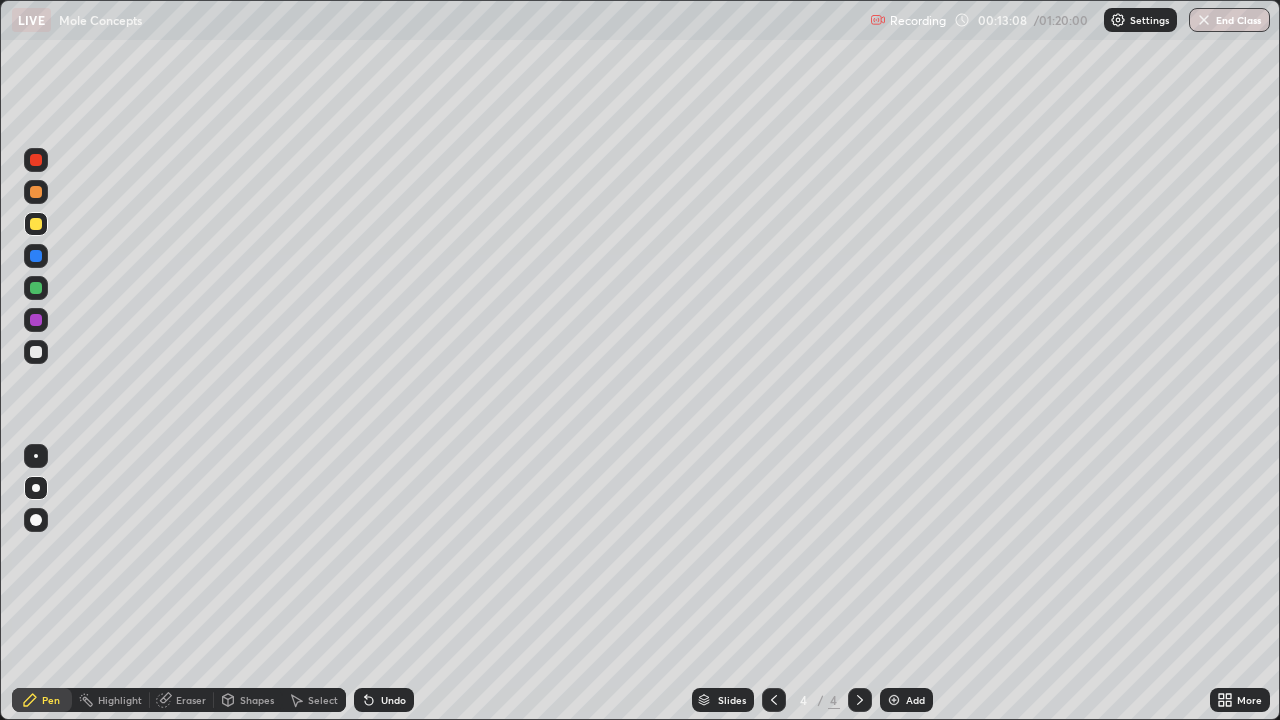 click on "Undo" at bounding box center [393, 700] 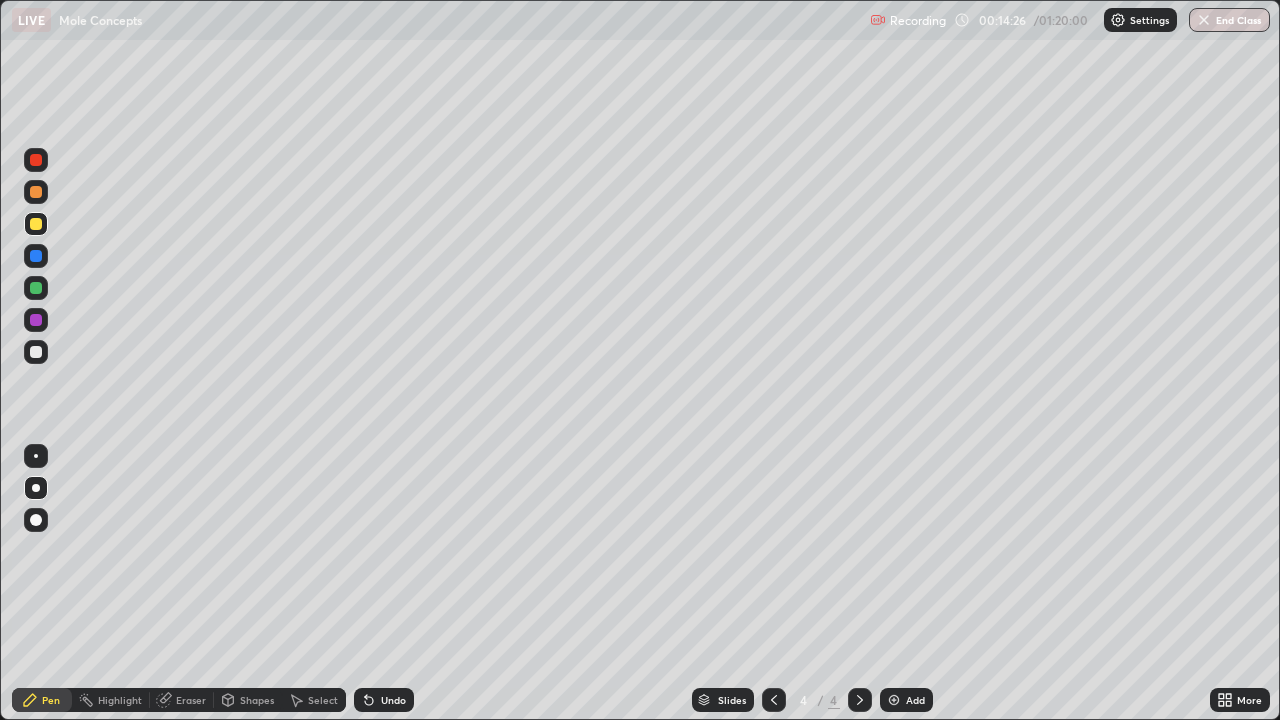 click at bounding box center (36, 352) 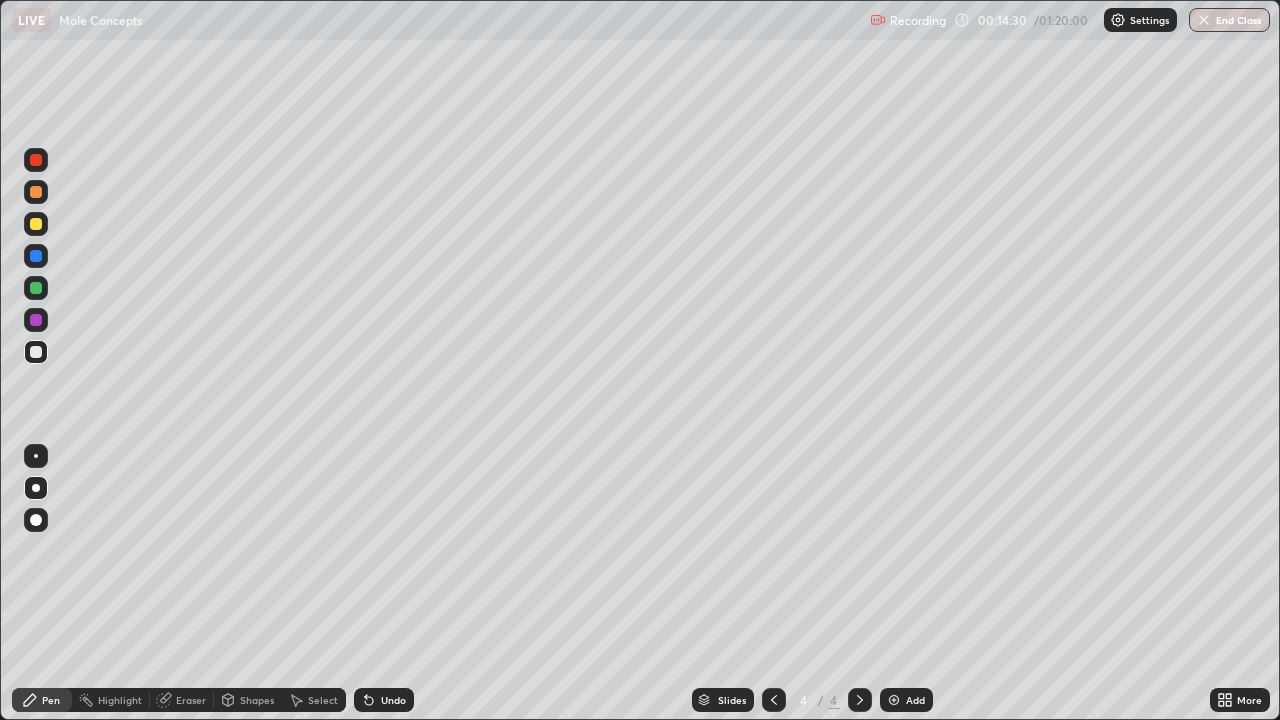 click at bounding box center (36, 224) 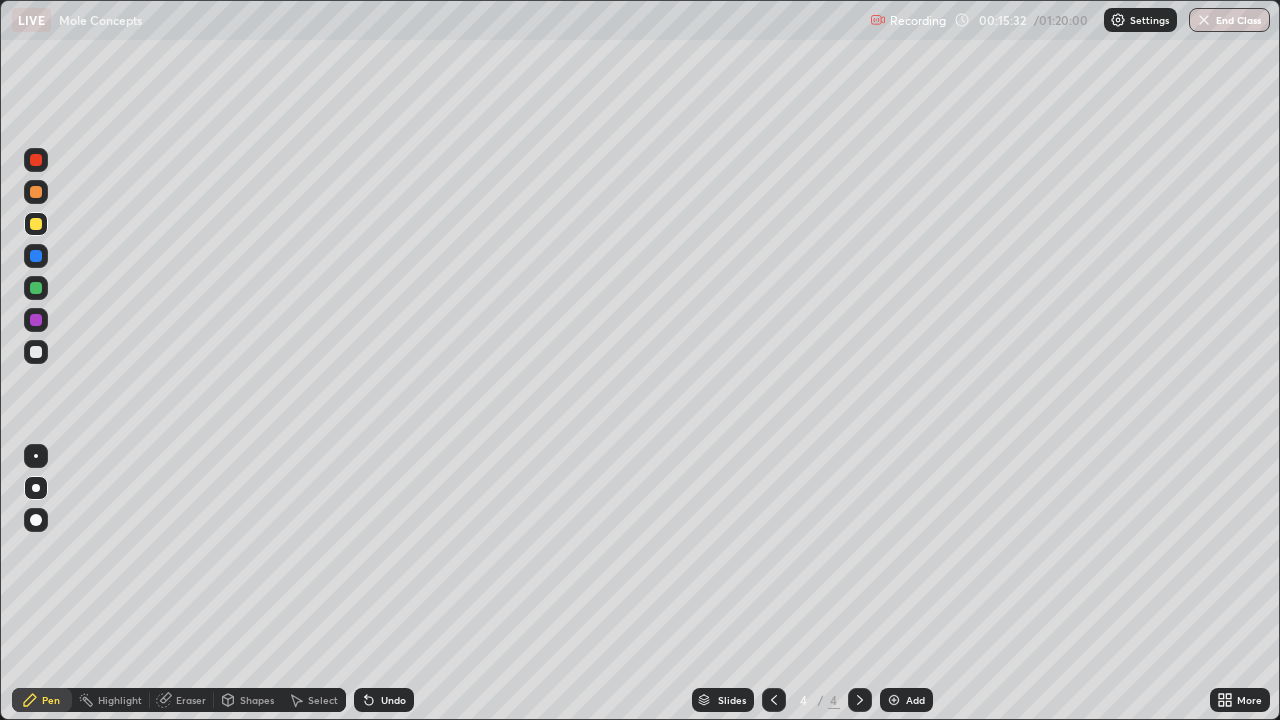 click at bounding box center [36, 352] 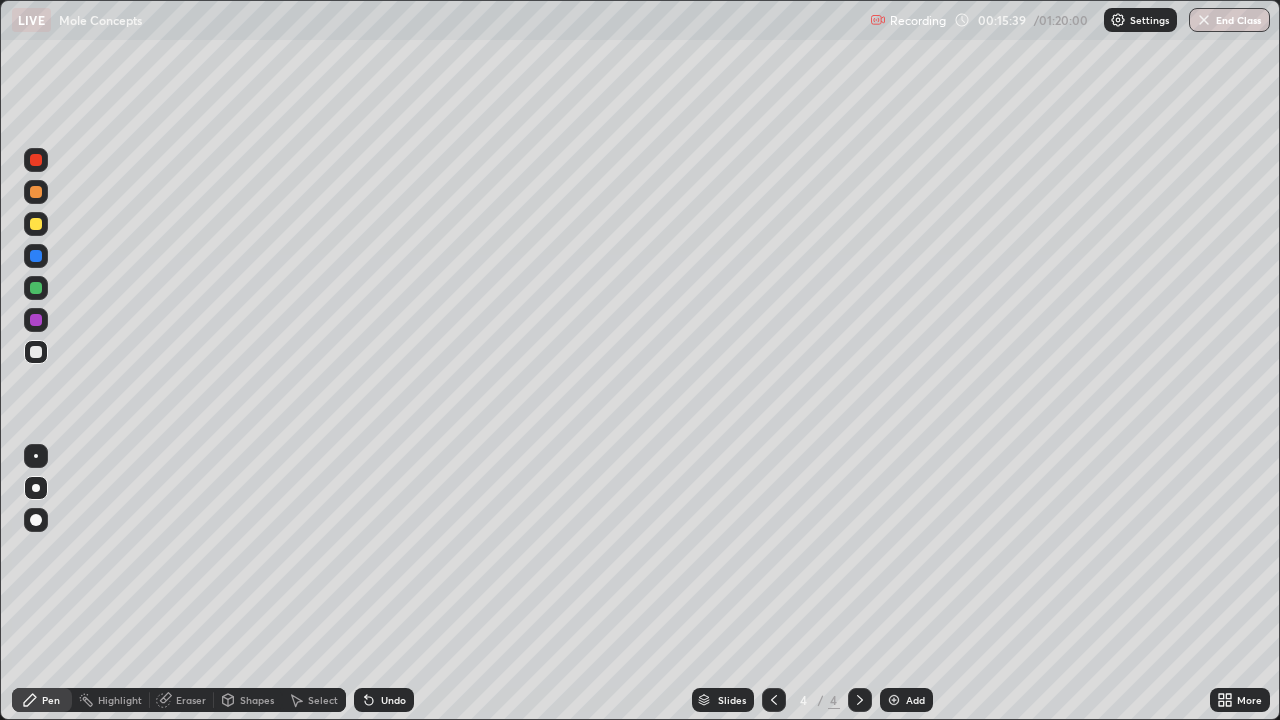 click at bounding box center (894, 700) 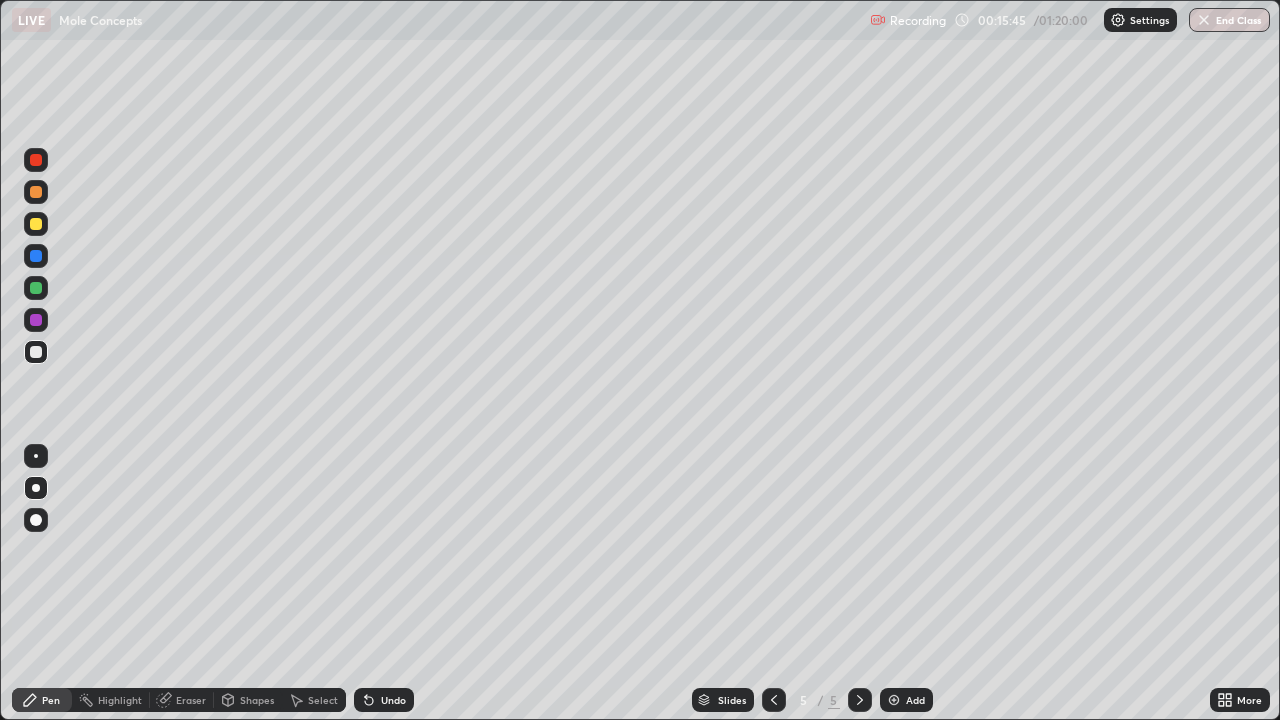 click 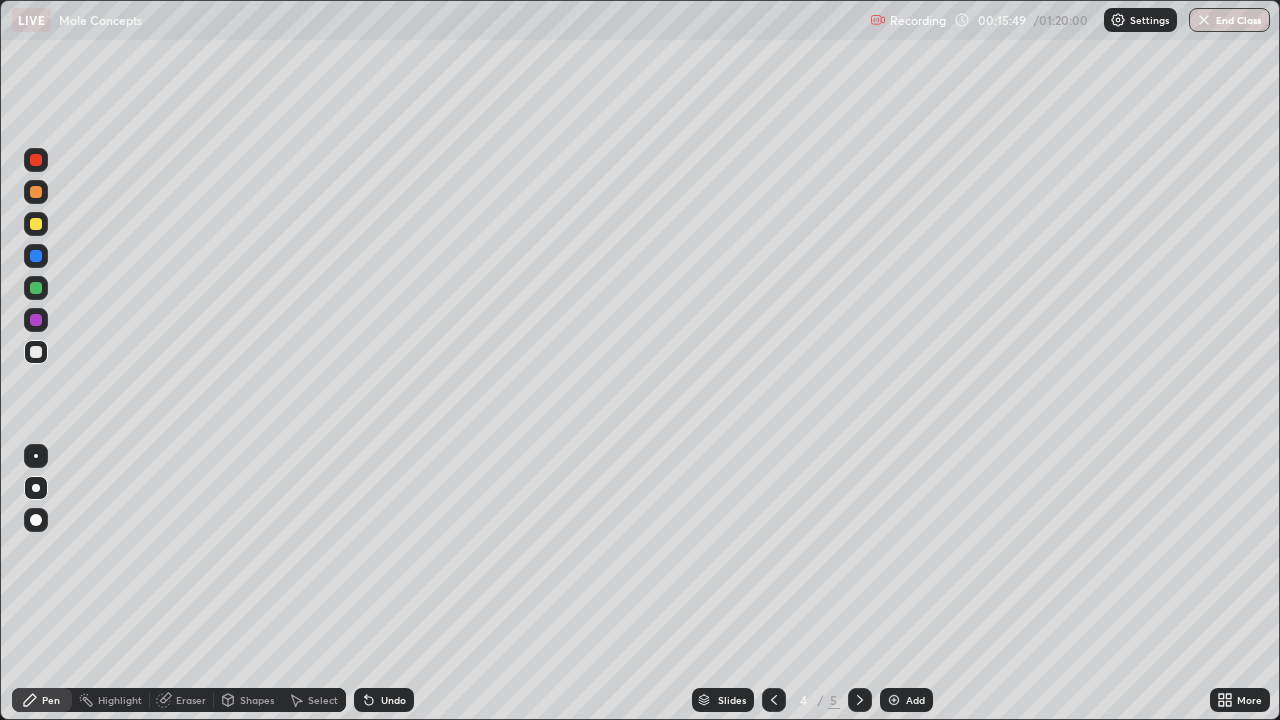 click 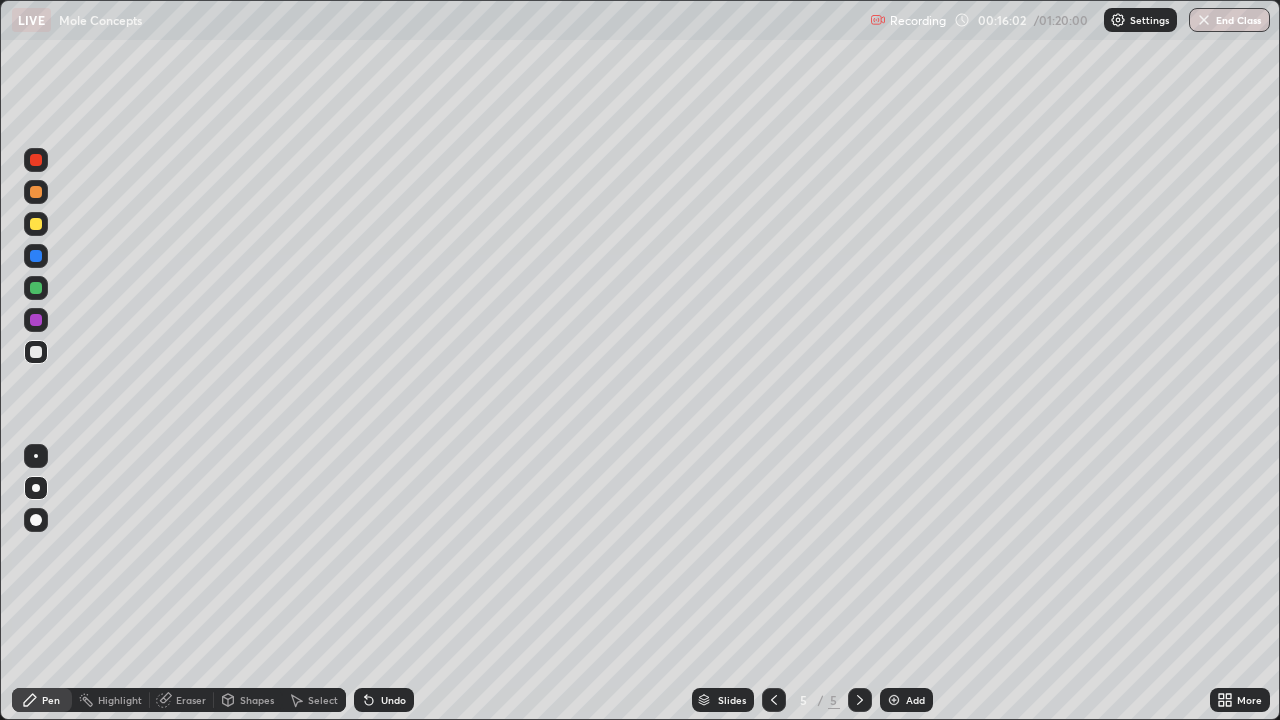 click on "Undo" at bounding box center [393, 700] 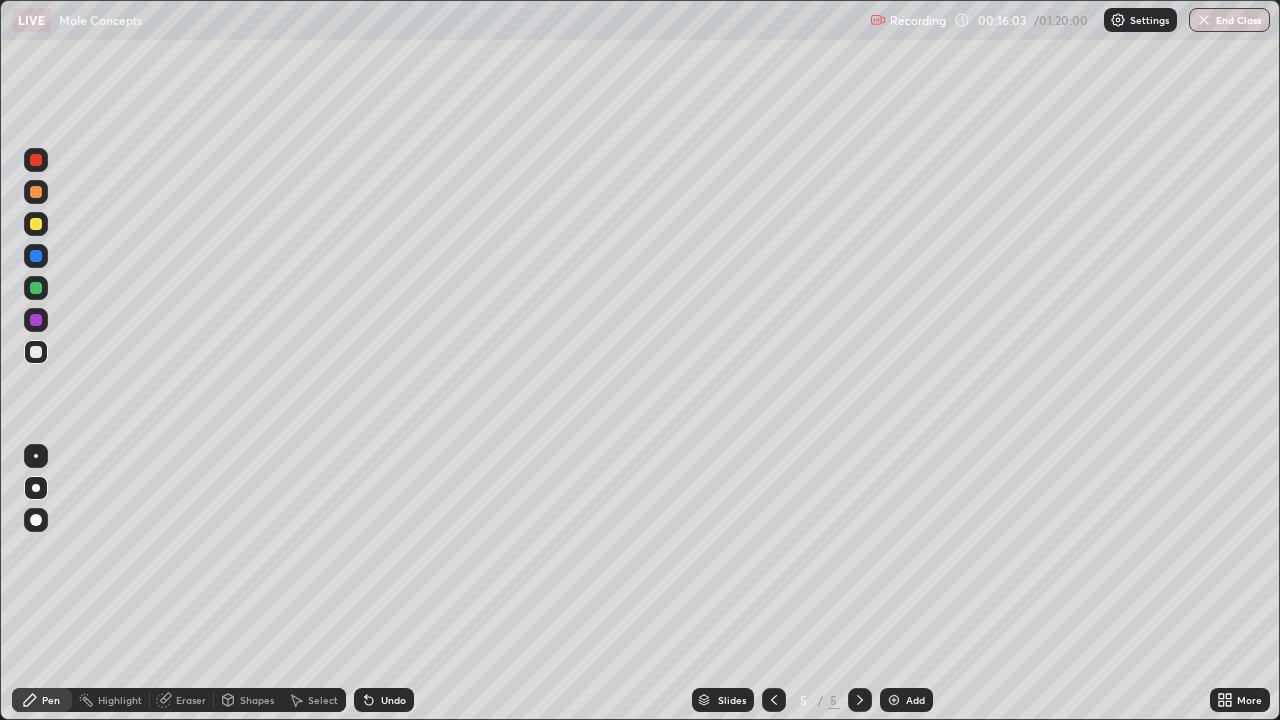 click at bounding box center (36, 288) 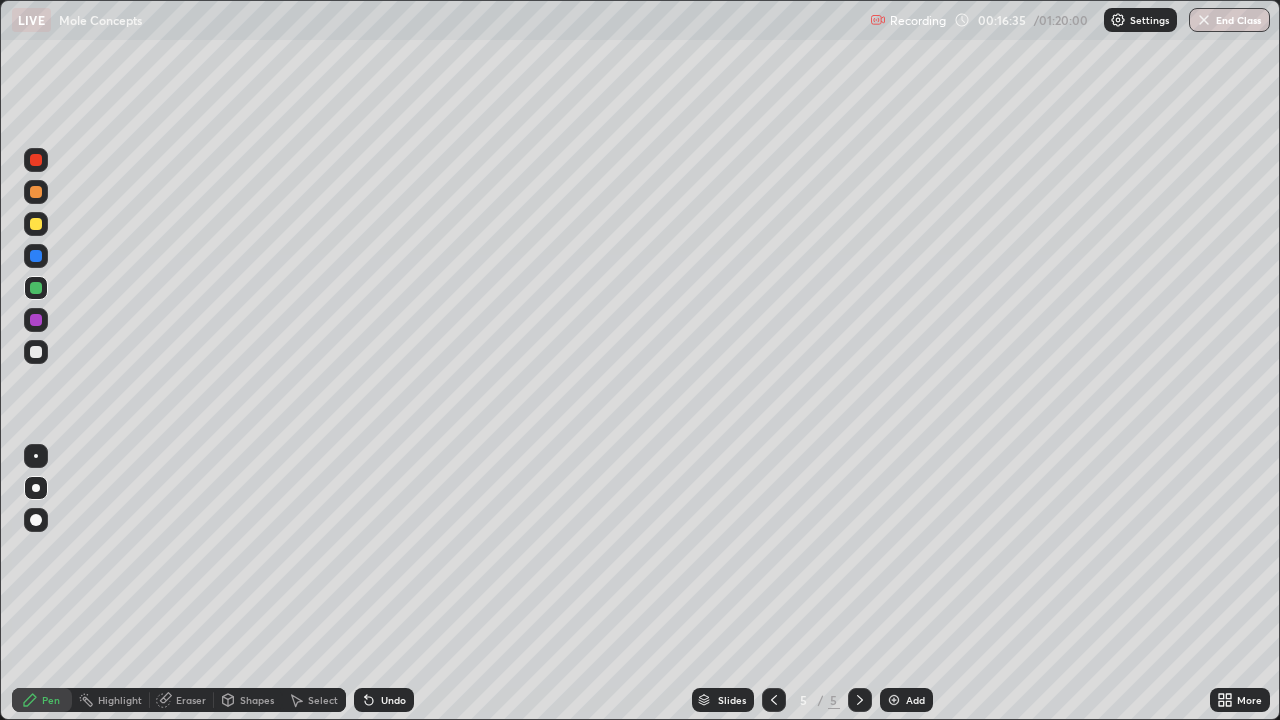 click 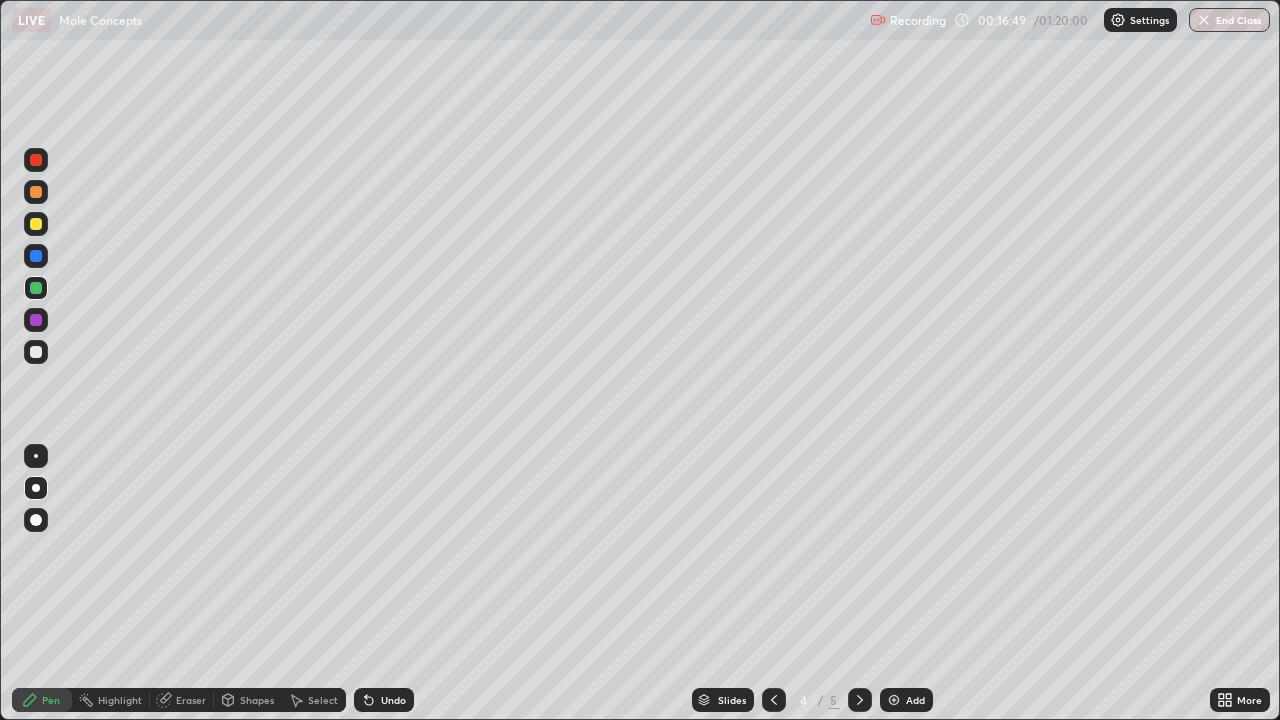 click 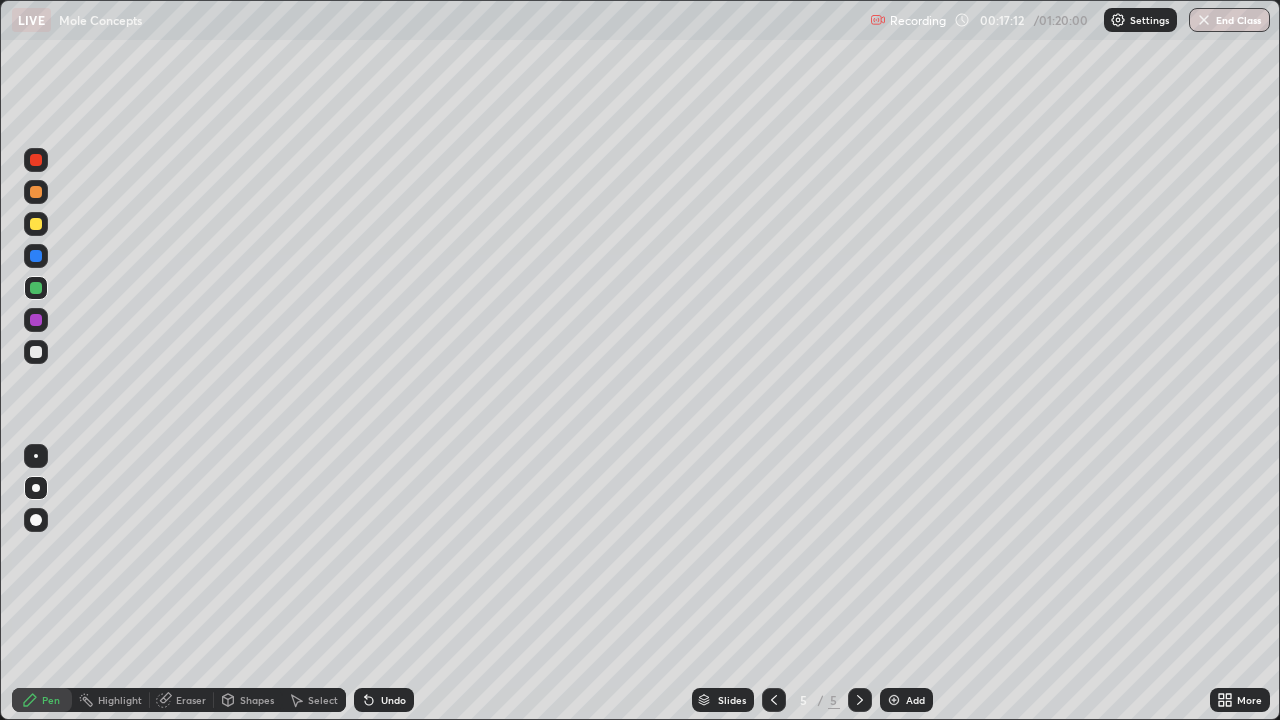 click at bounding box center (36, 352) 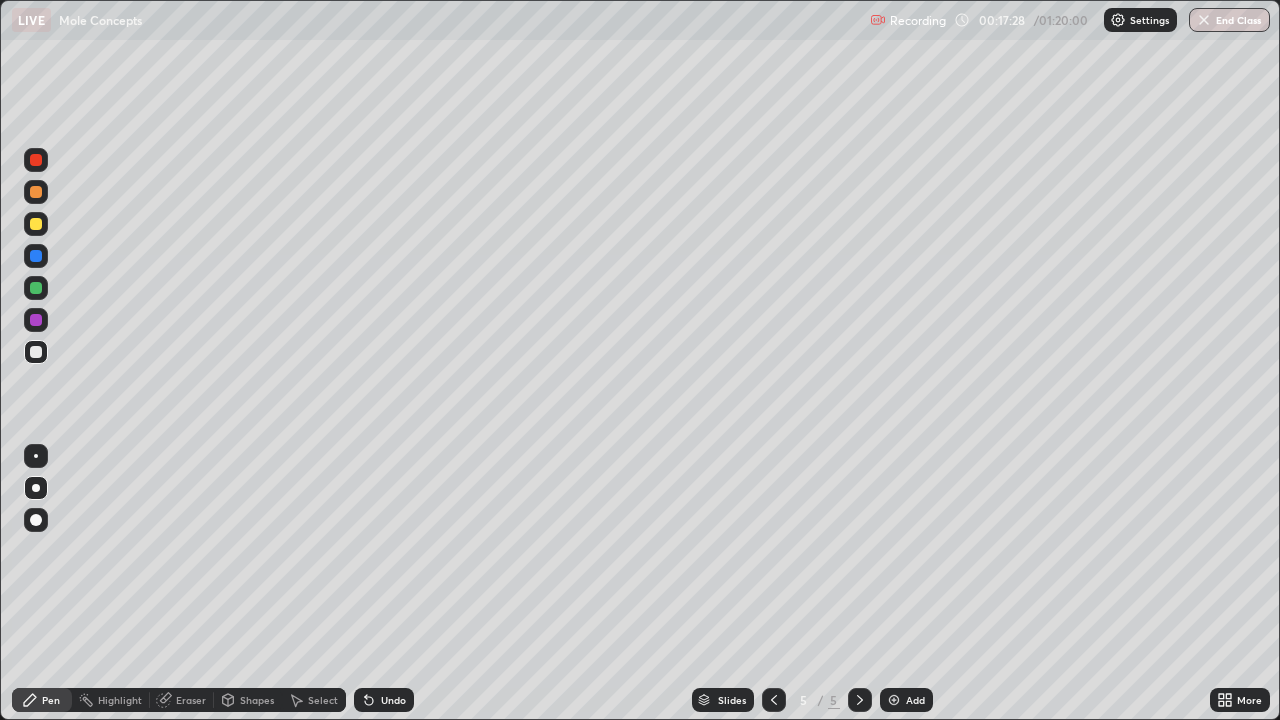 click at bounding box center [774, 700] 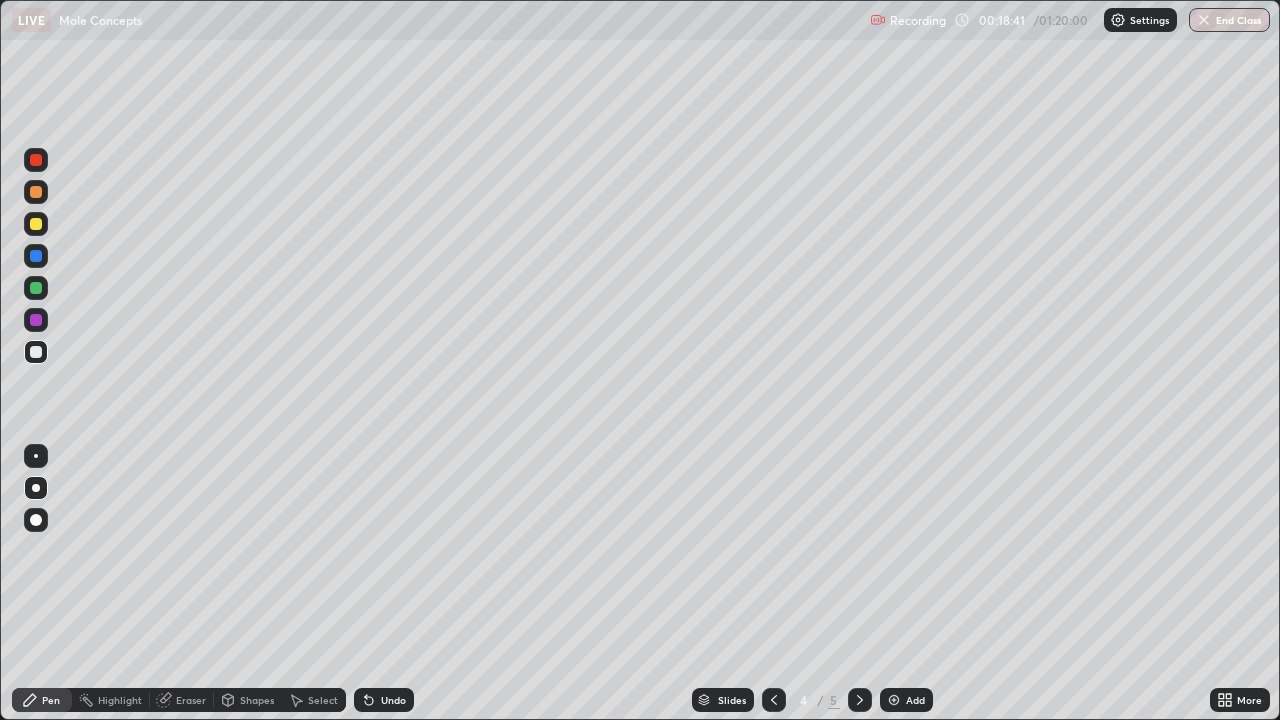 click 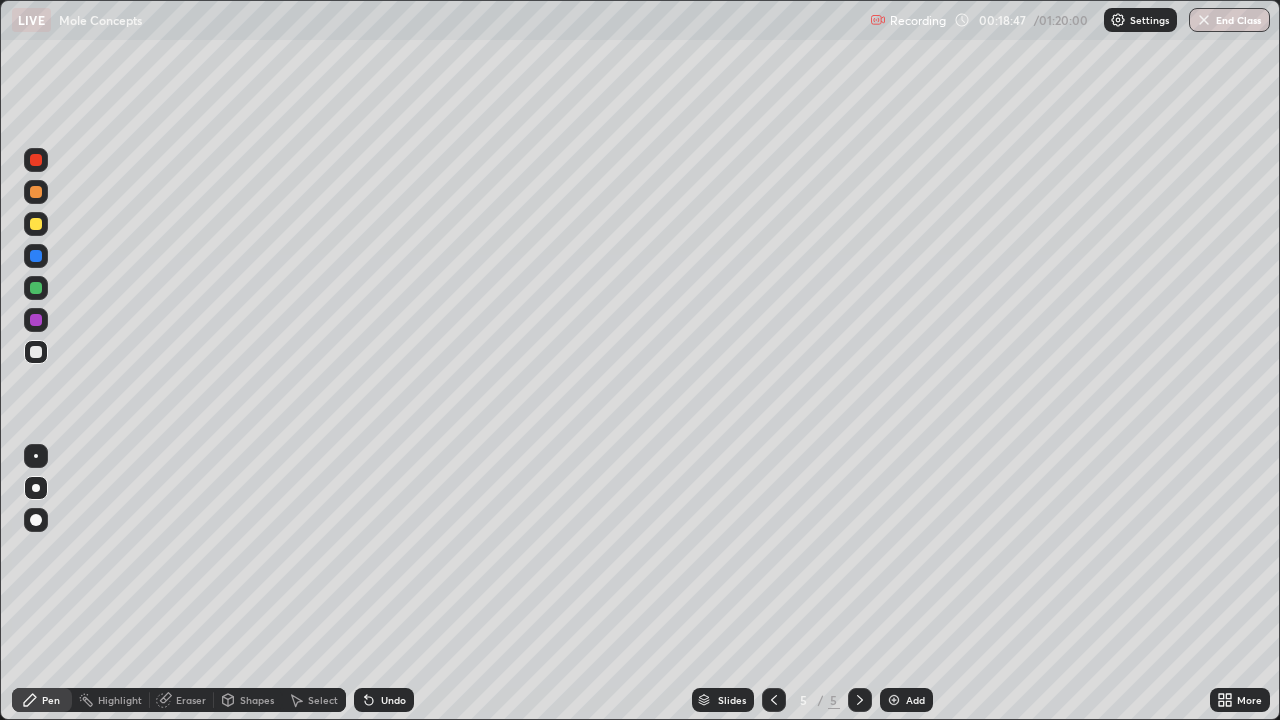click at bounding box center (894, 700) 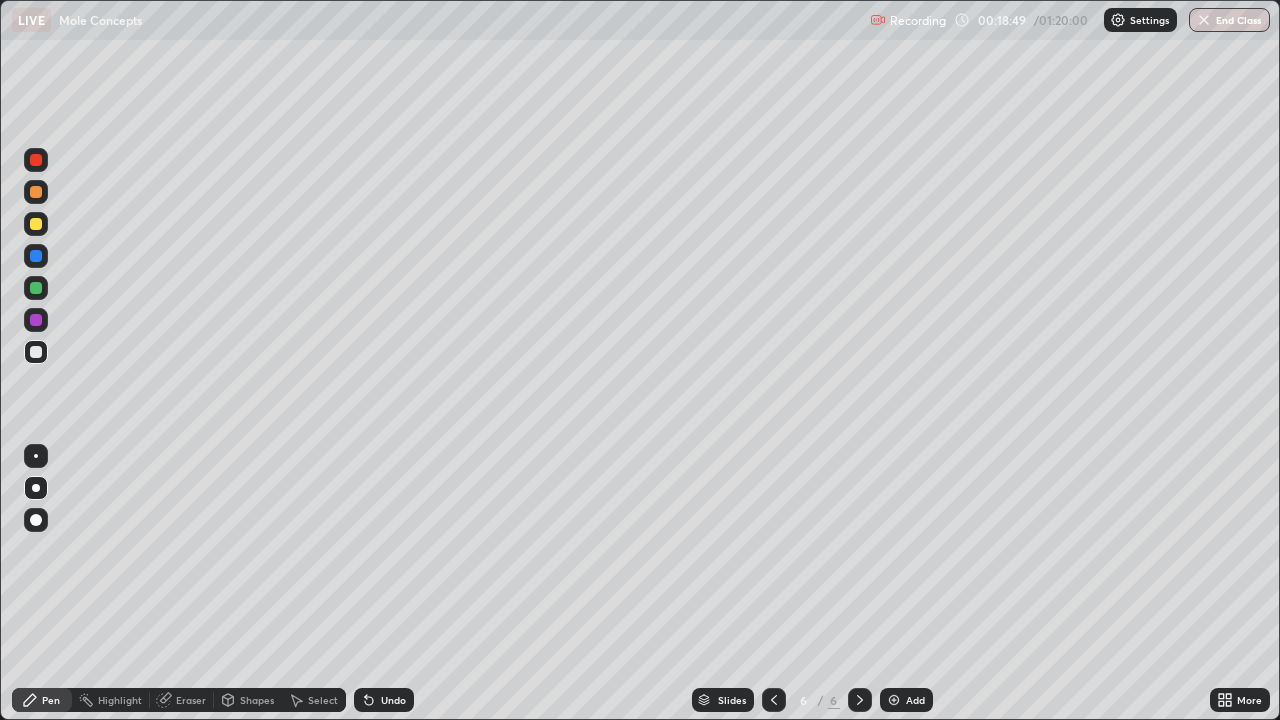 click at bounding box center [36, 352] 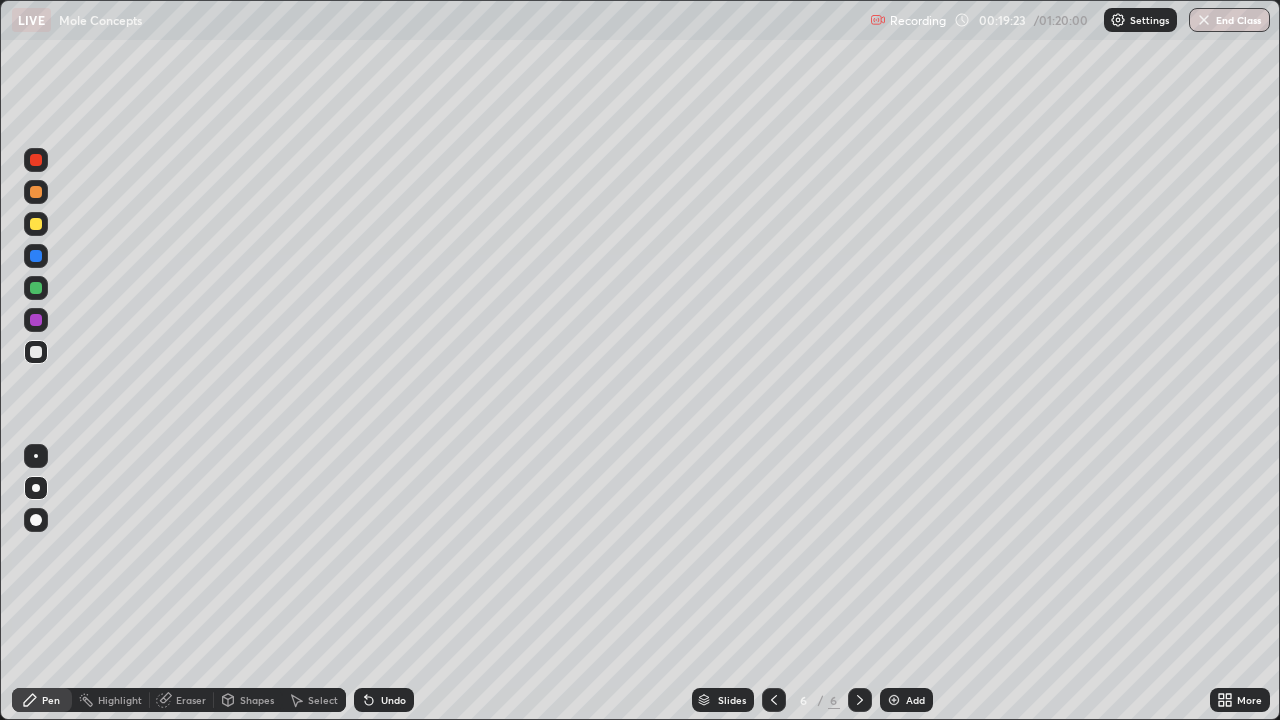 click at bounding box center [36, 224] 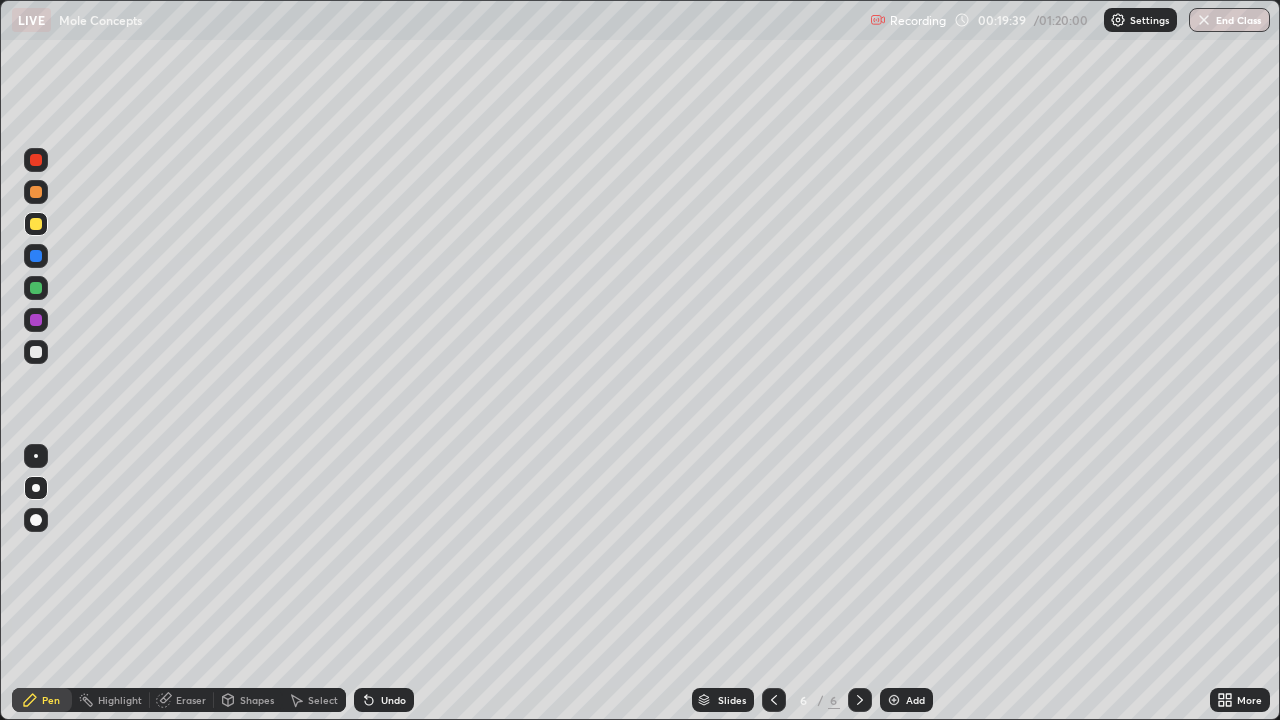 click at bounding box center [36, 352] 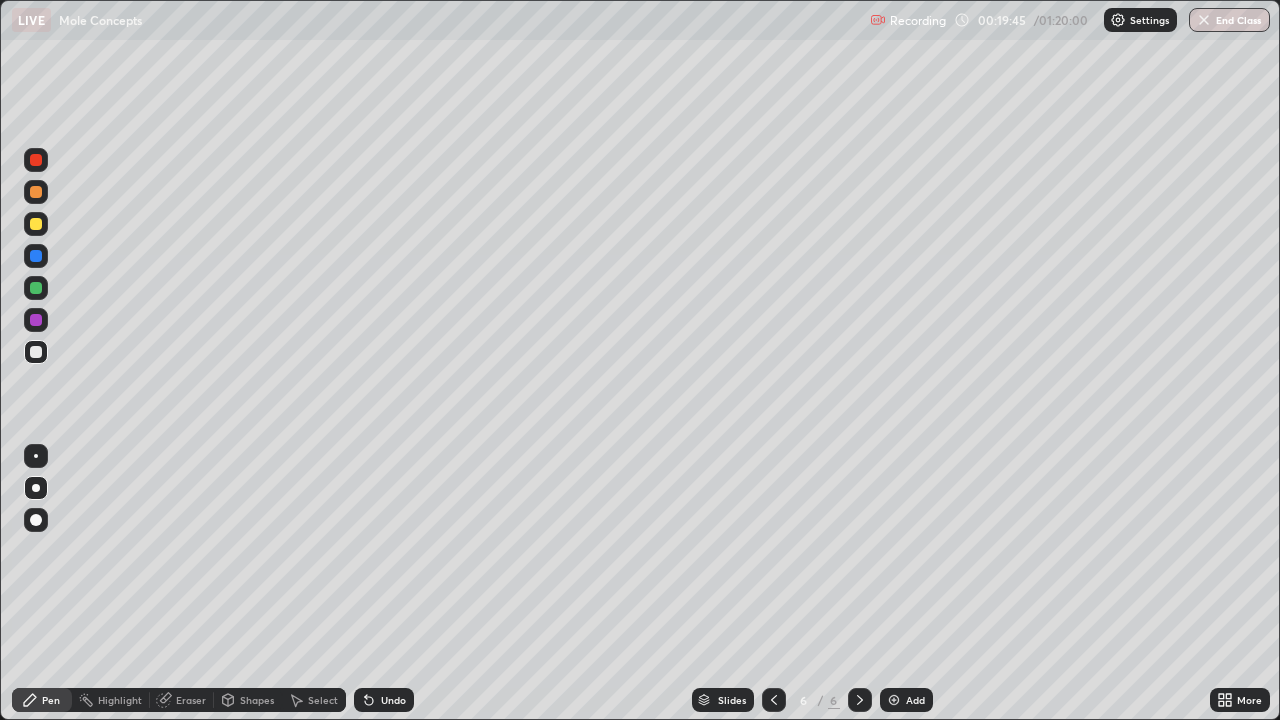 click at bounding box center [36, 288] 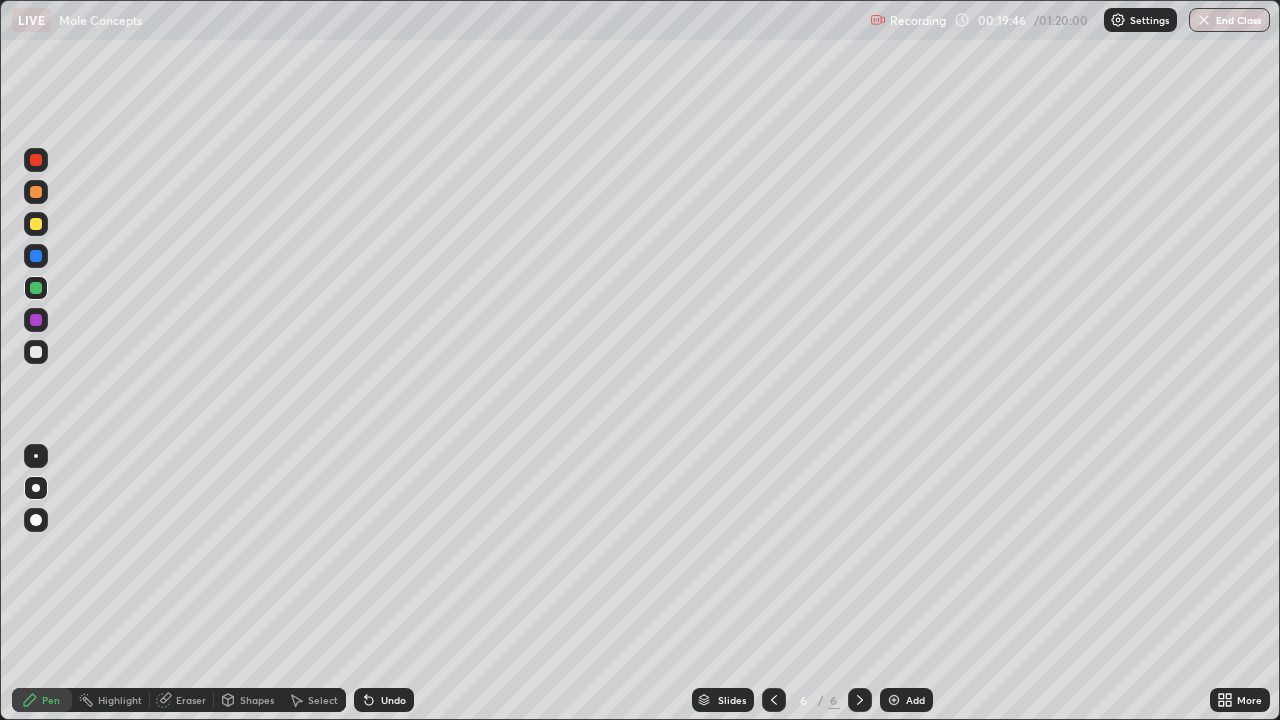 click at bounding box center [36, 352] 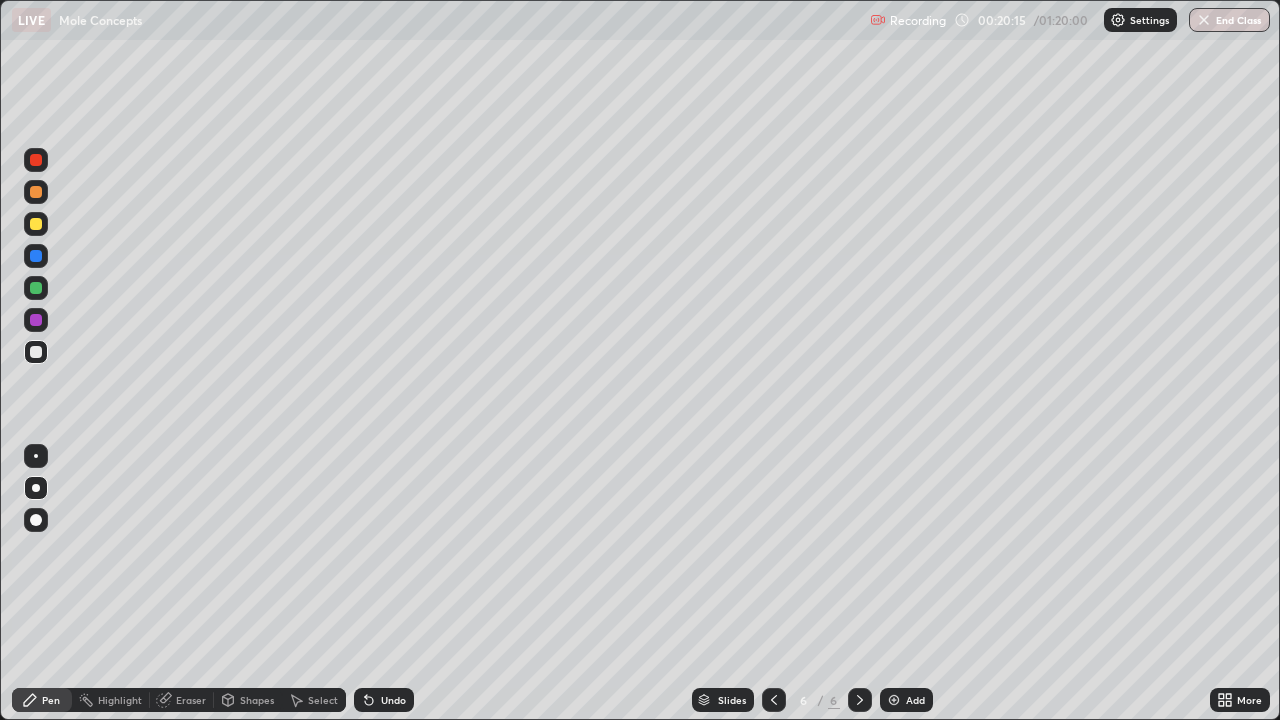 click at bounding box center (36, 352) 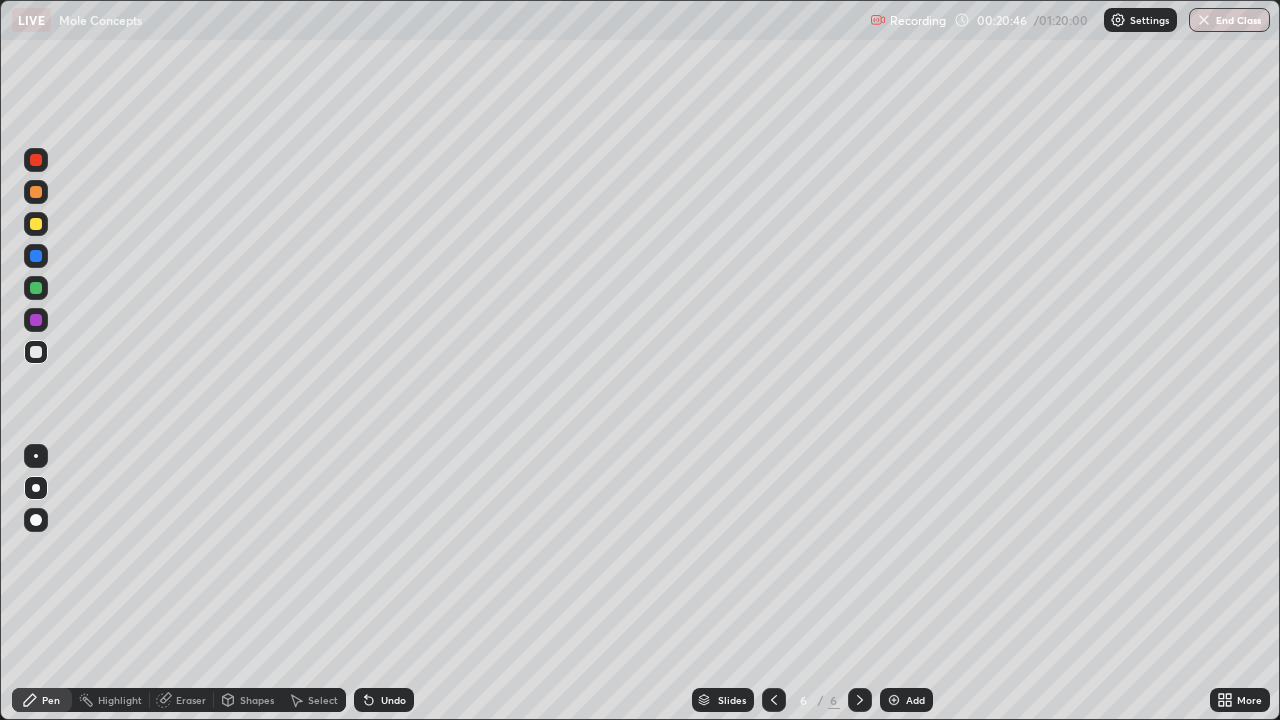click at bounding box center (36, 224) 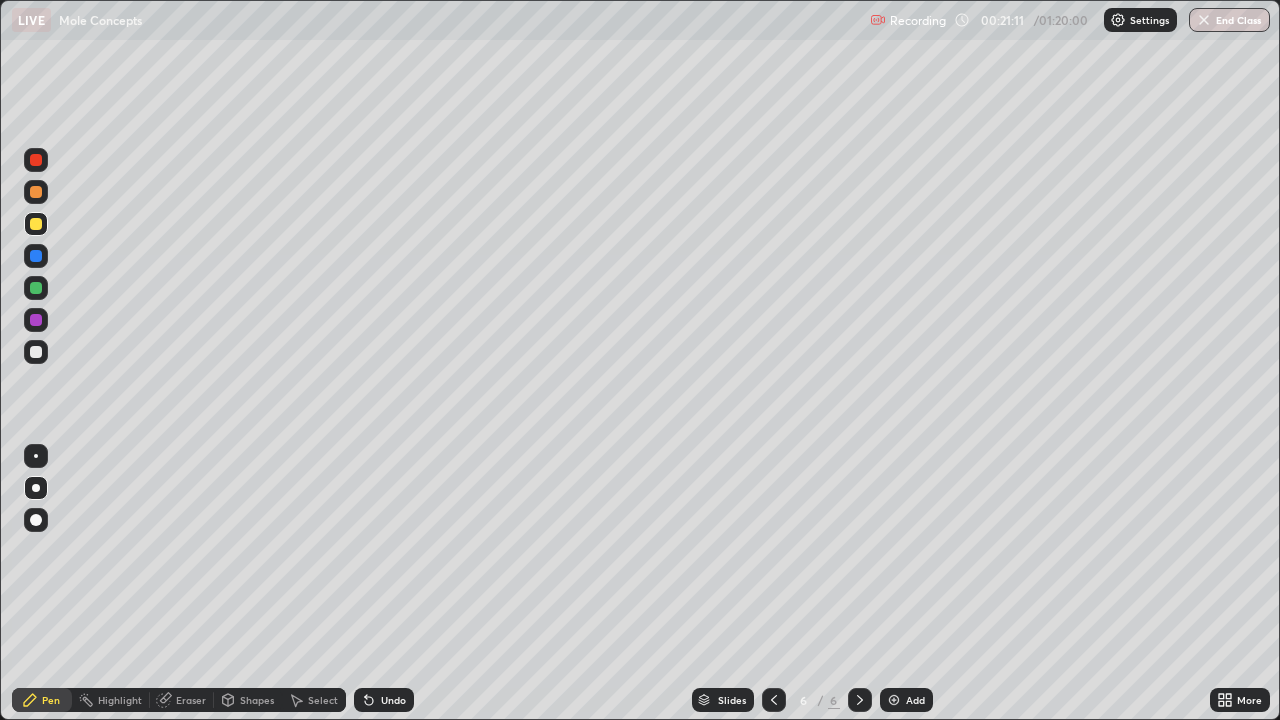 click at bounding box center (36, 224) 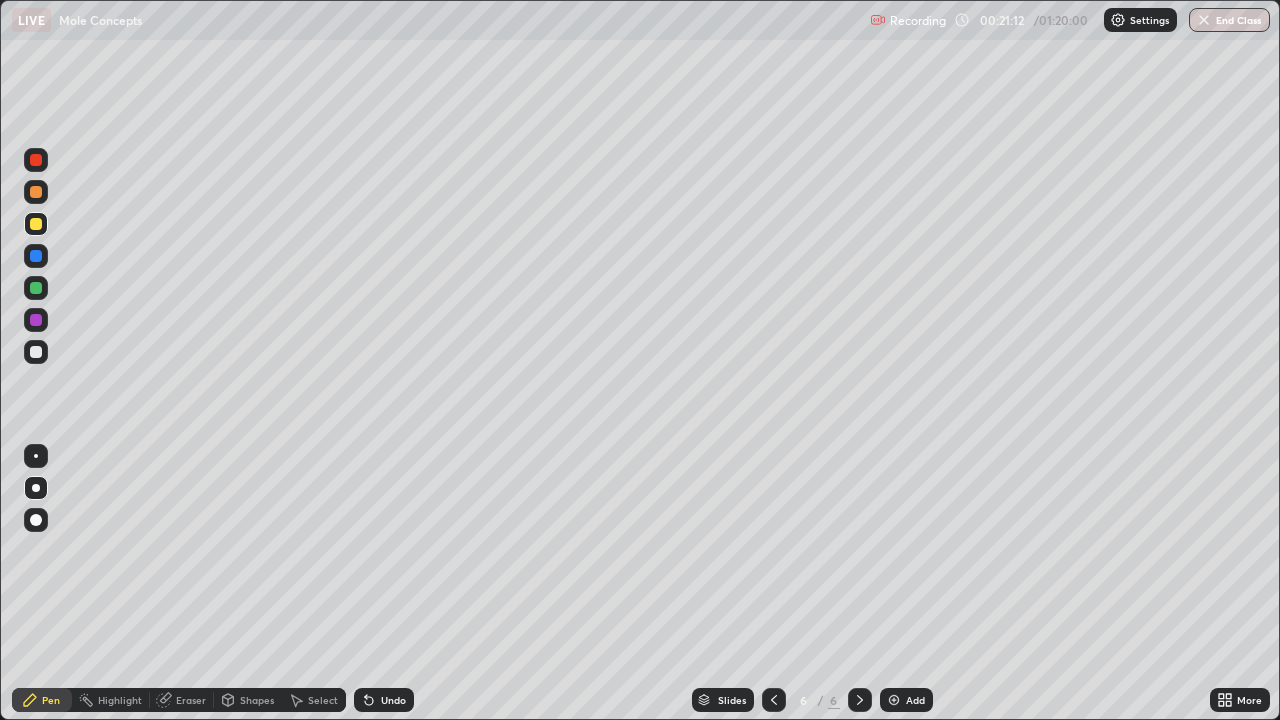 click at bounding box center (36, 288) 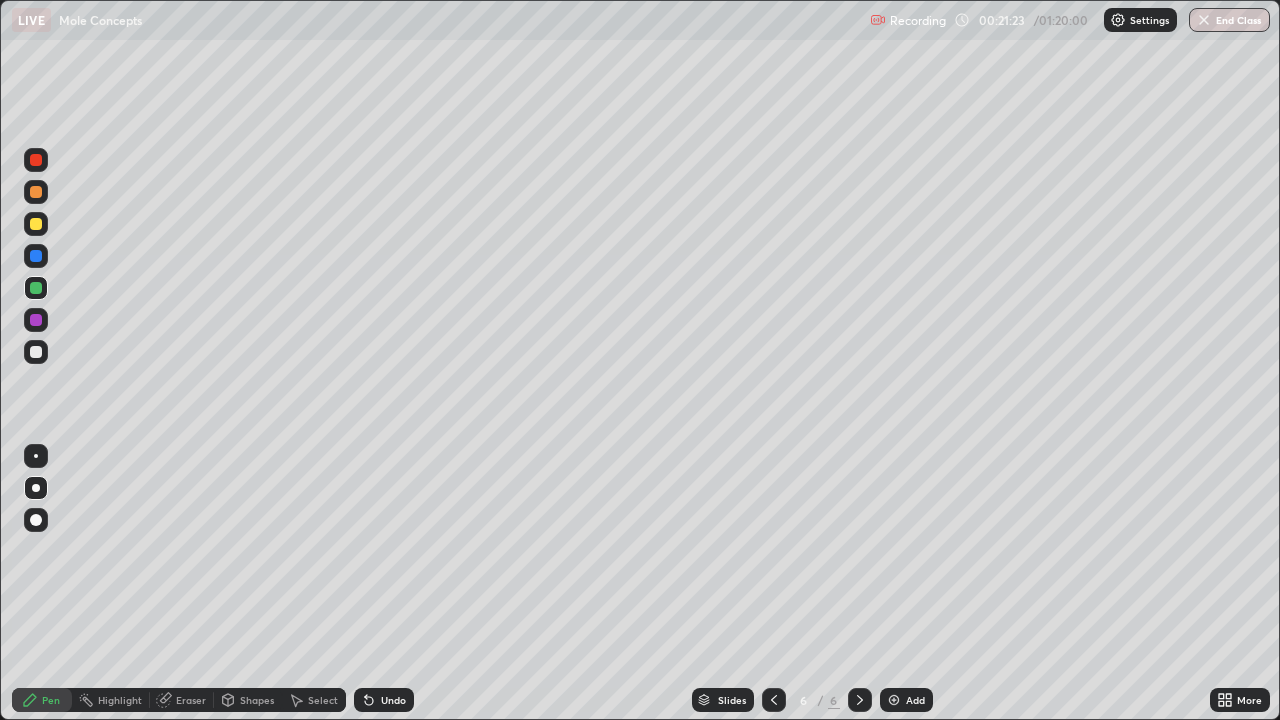 click at bounding box center (36, 352) 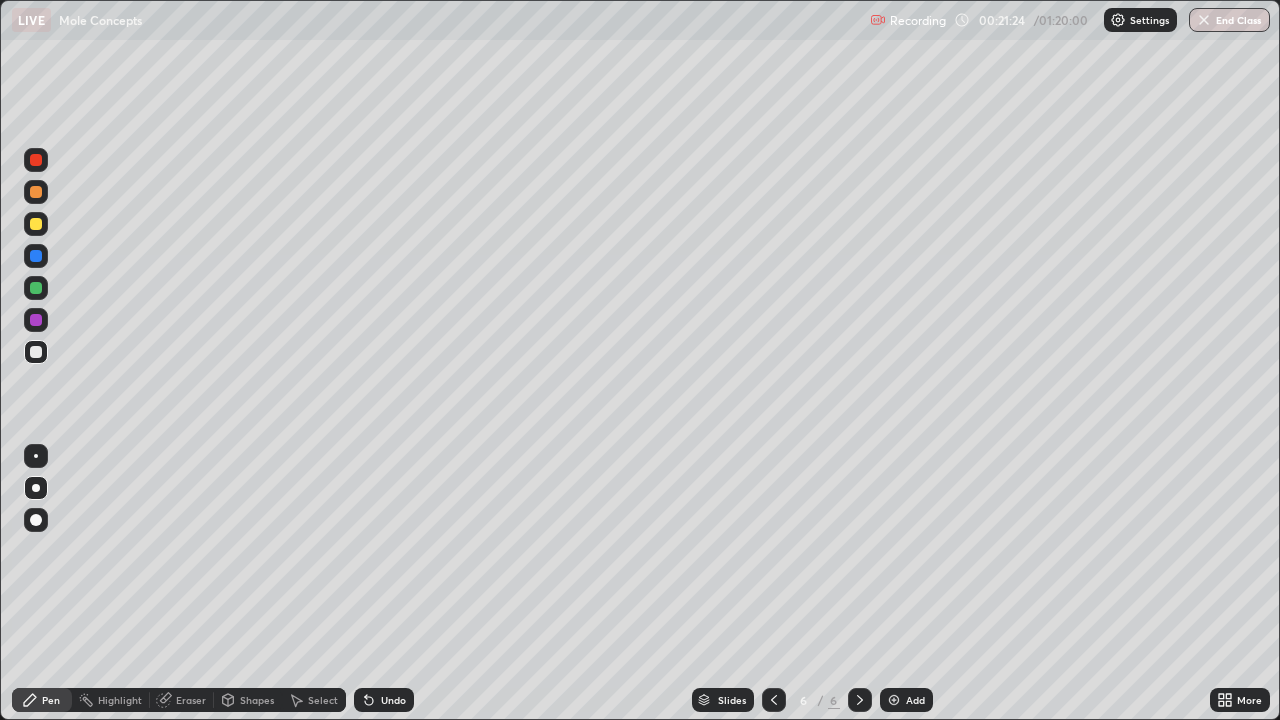click at bounding box center [36, 320] 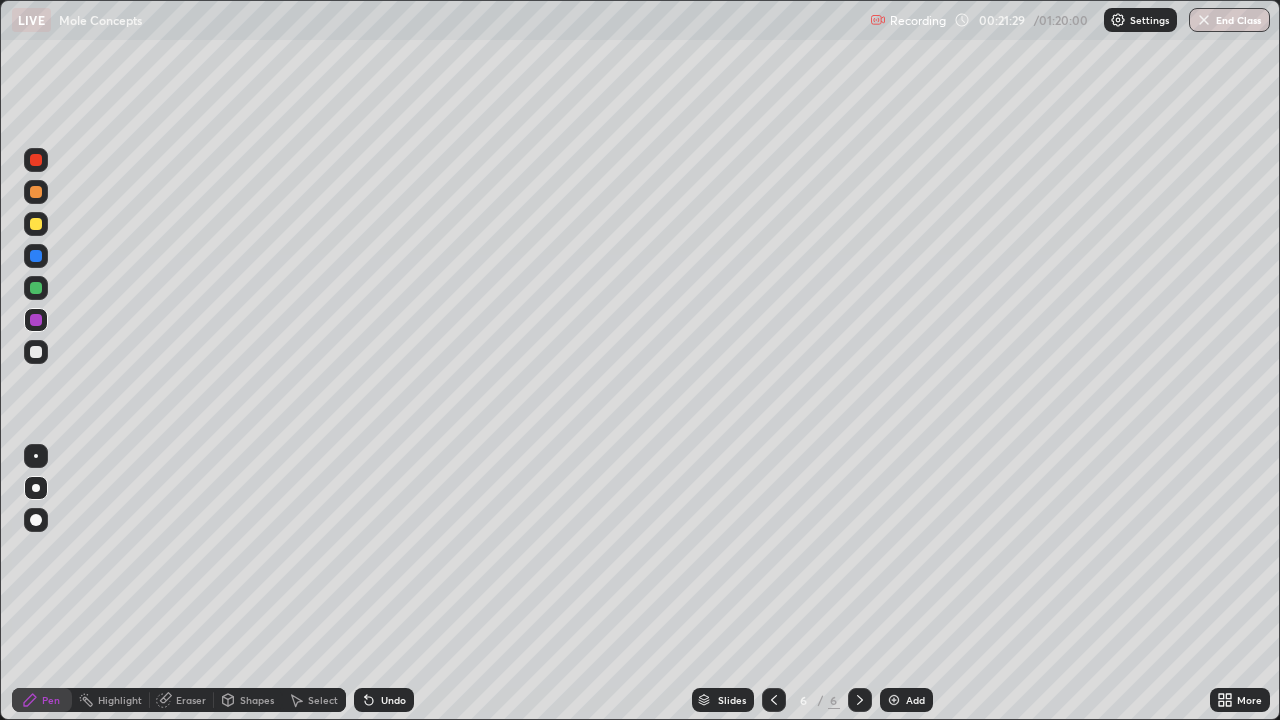 click at bounding box center (36, 352) 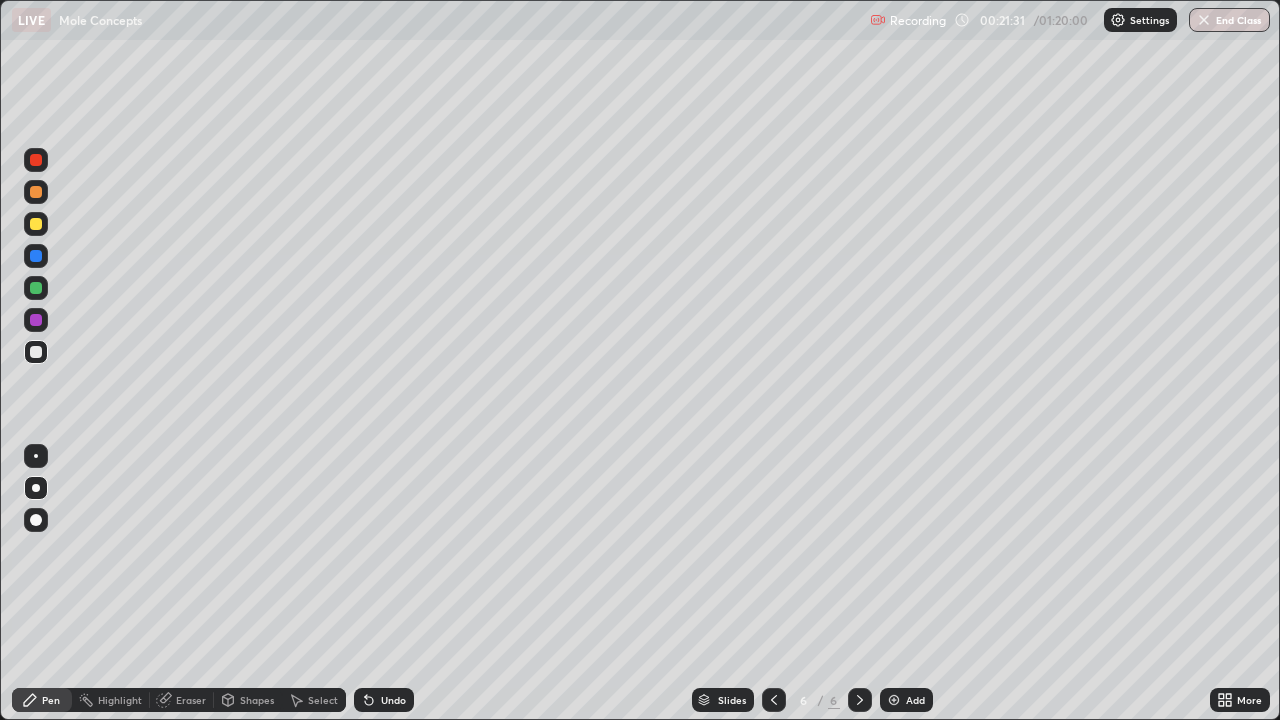 click at bounding box center [36, 288] 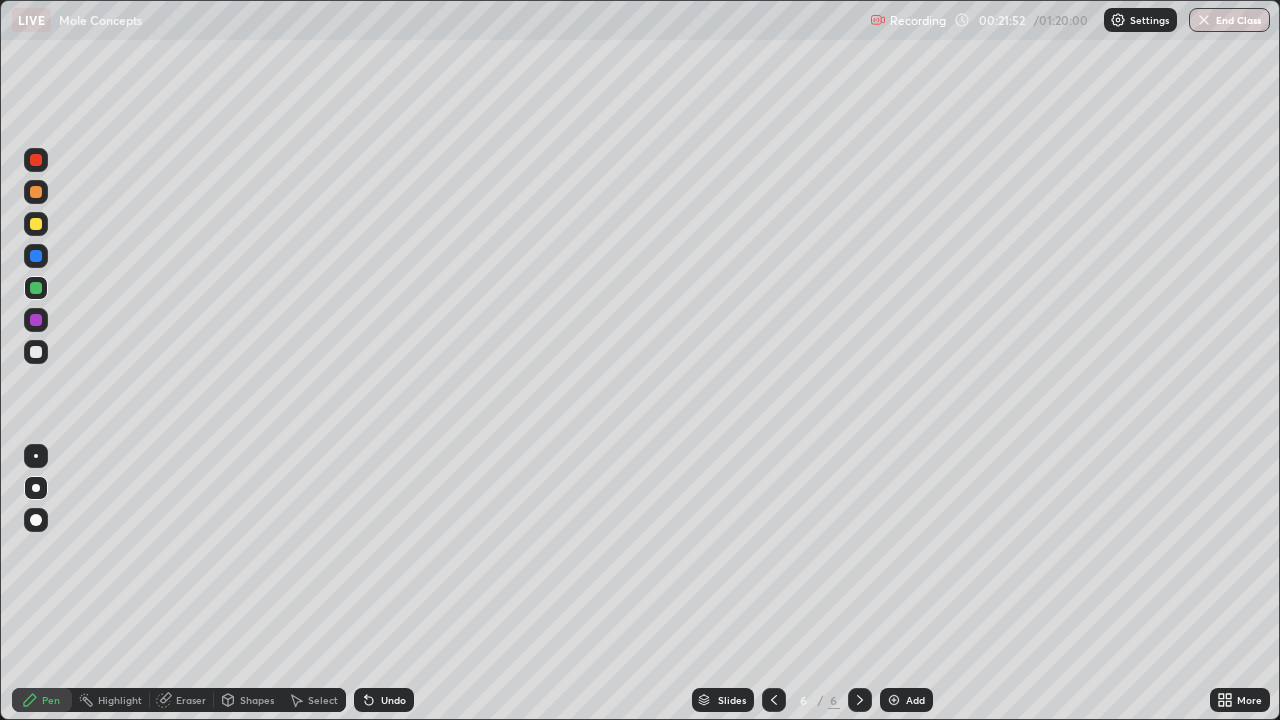 click at bounding box center [36, 352] 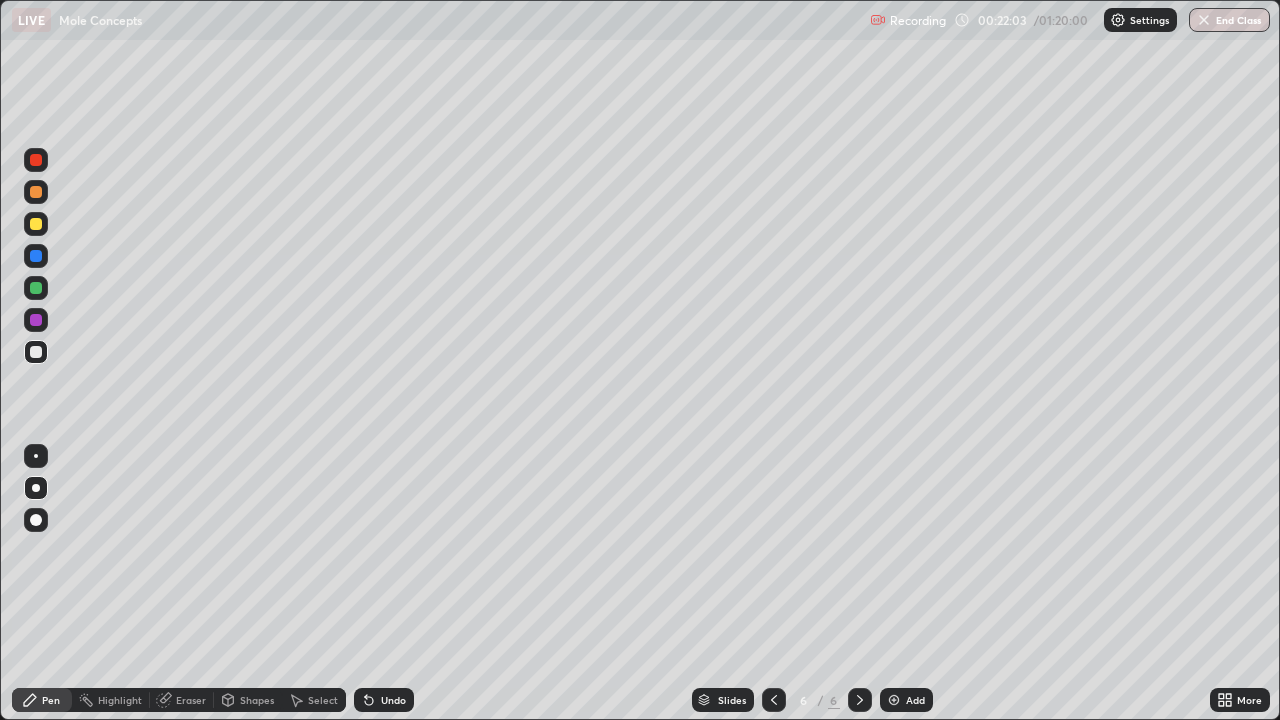 click at bounding box center [36, 352] 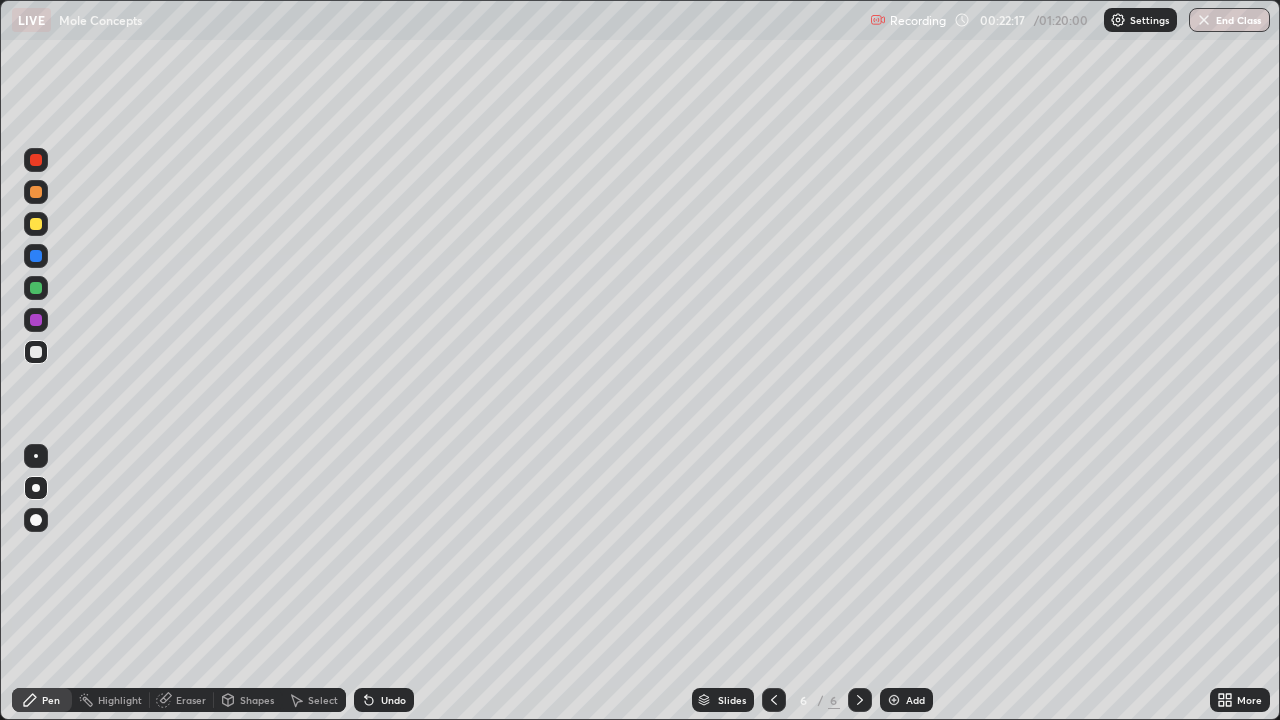 click at bounding box center (36, 288) 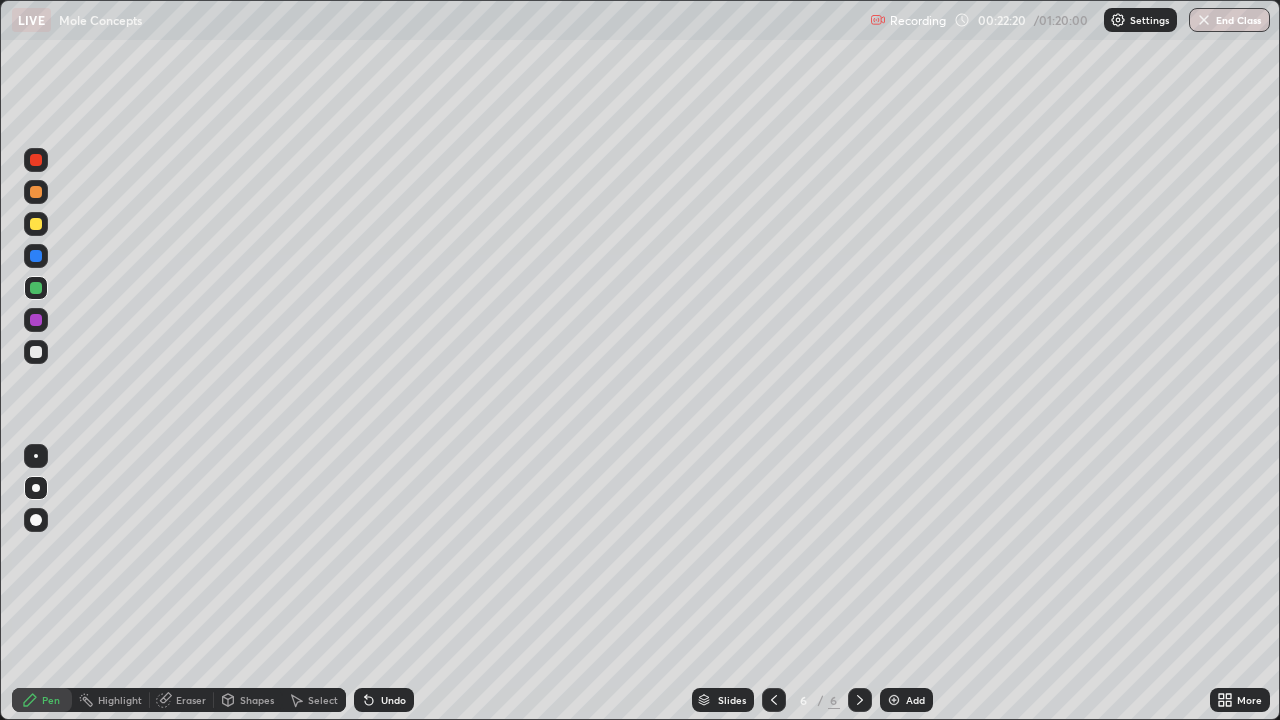 click at bounding box center (36, 352) 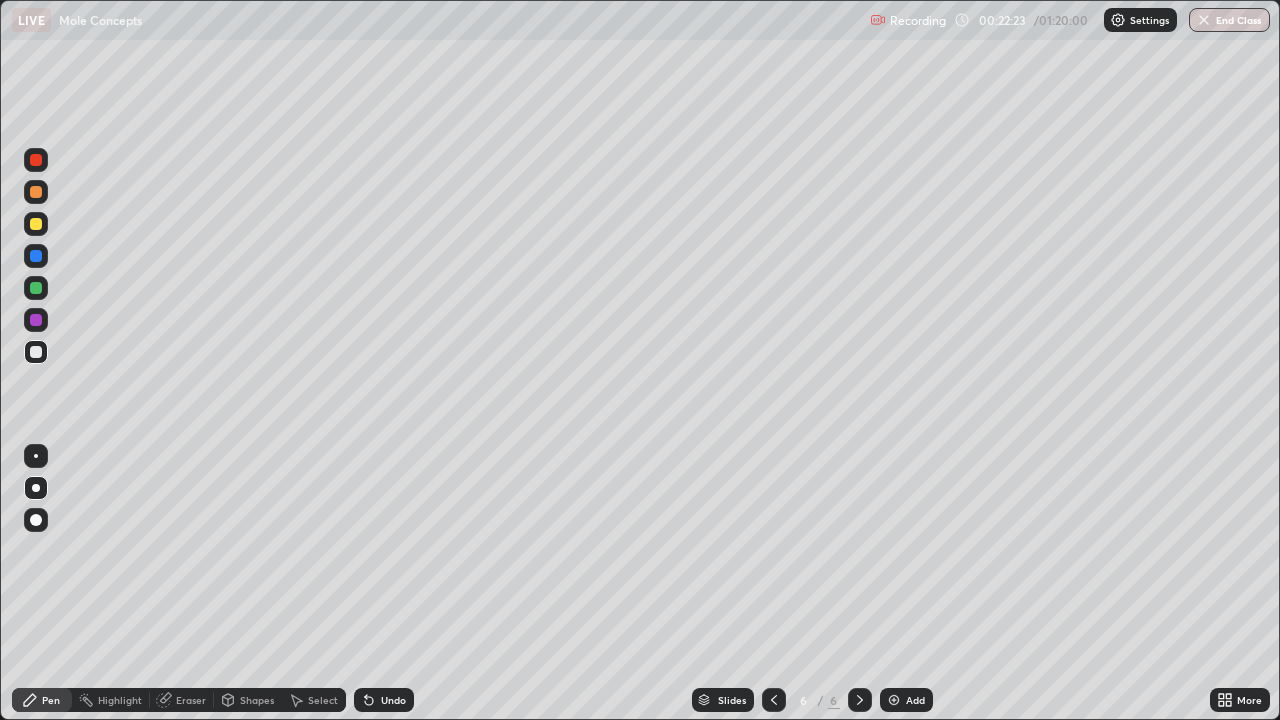 click at bounding box center (36, 224) 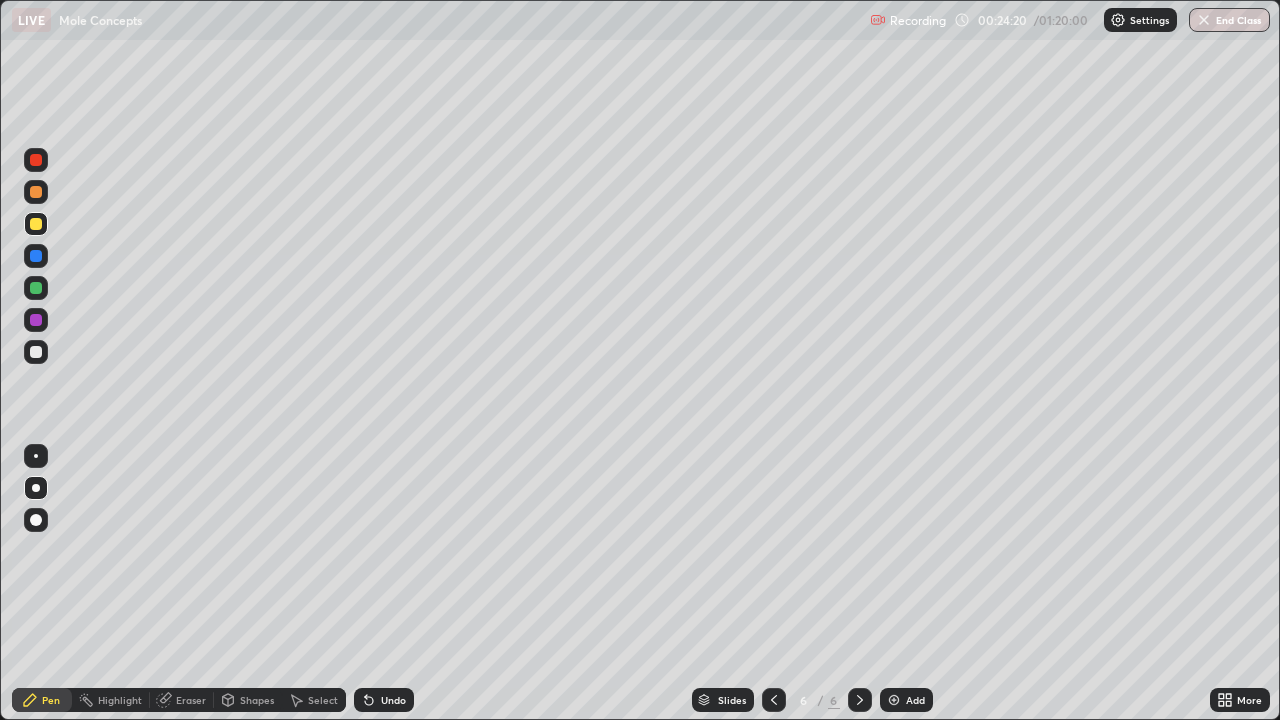 click at bounding box center [36, 160] 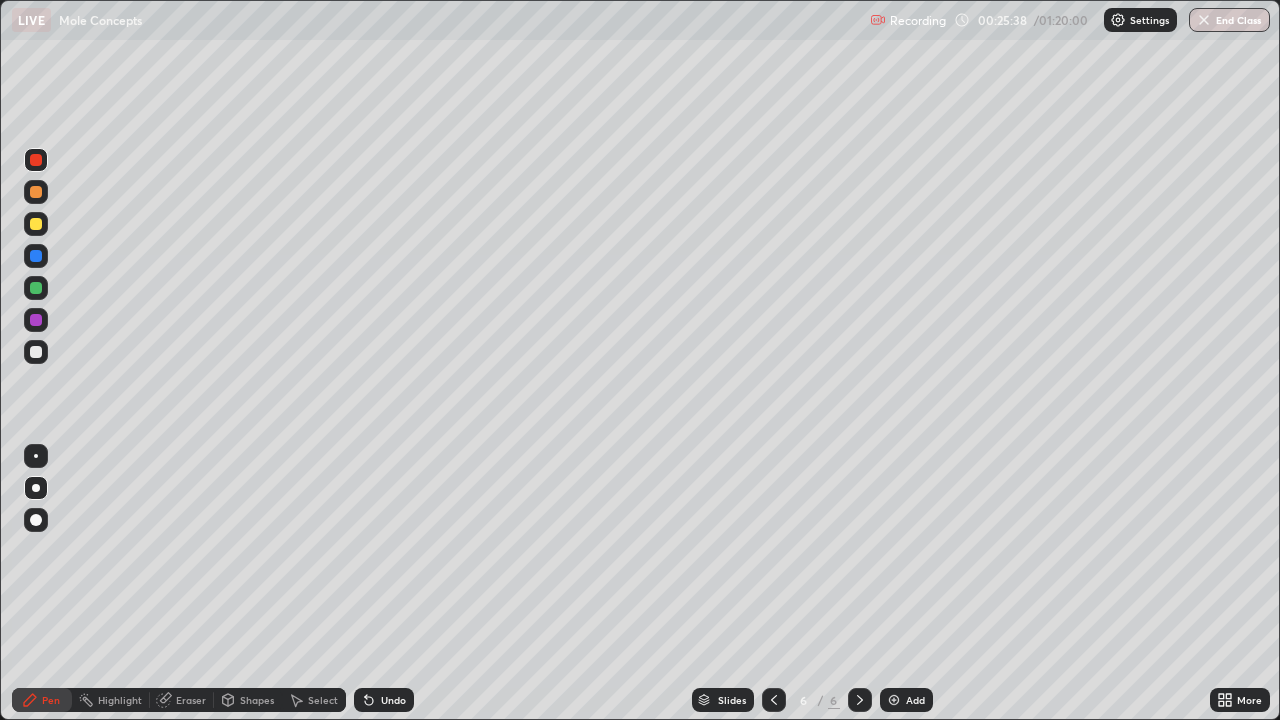 click at bounding box center (36, 160) 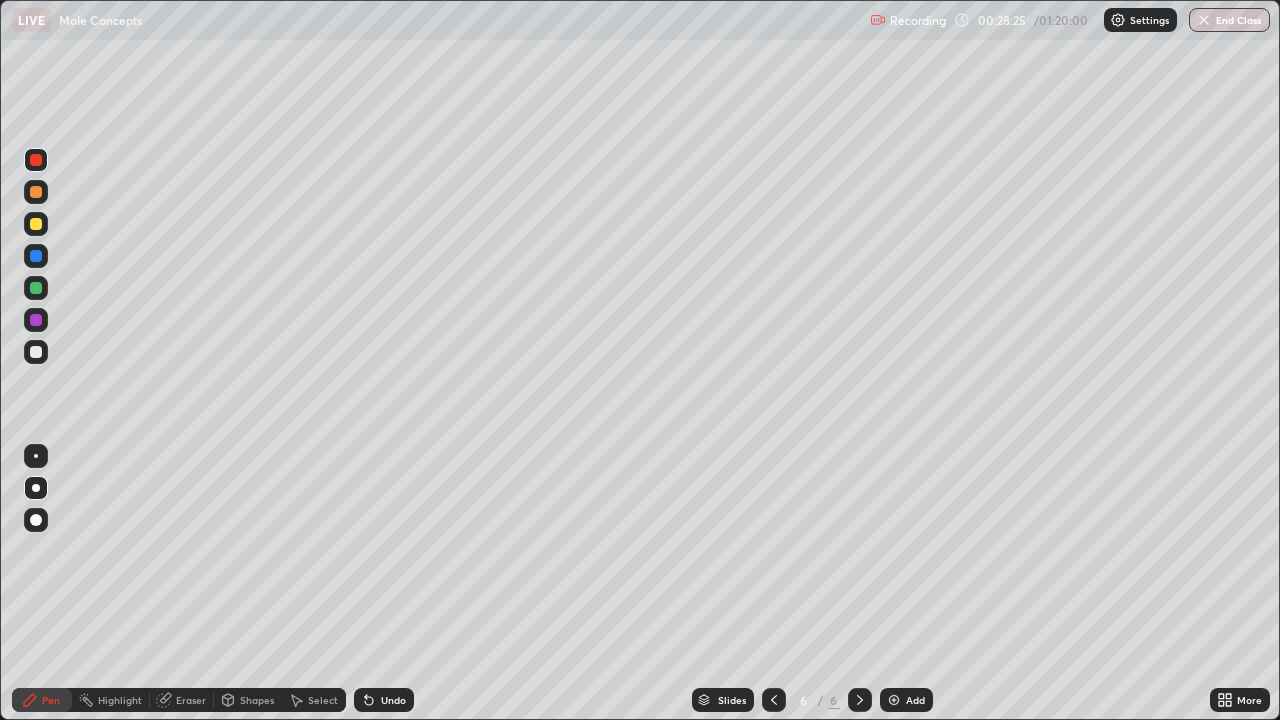 click on "Add" at bounding box center [906, 700] 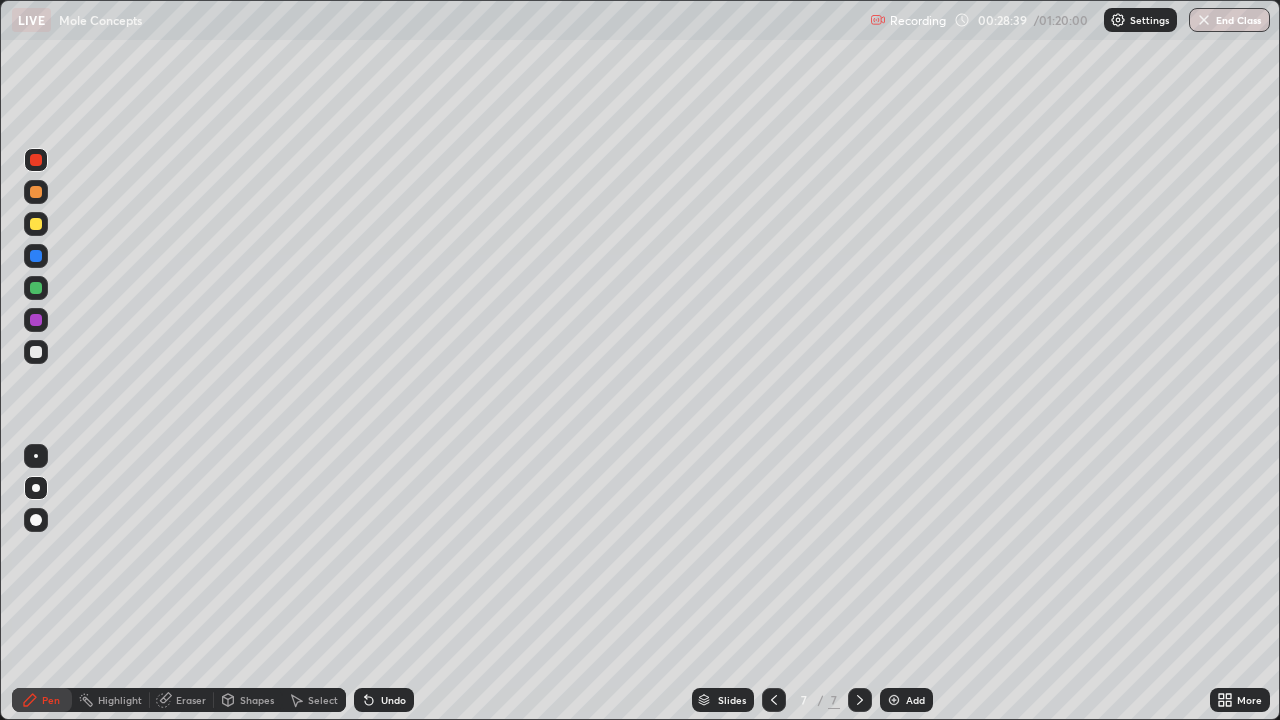 click on "Undo" at bounding box center [393, 700] 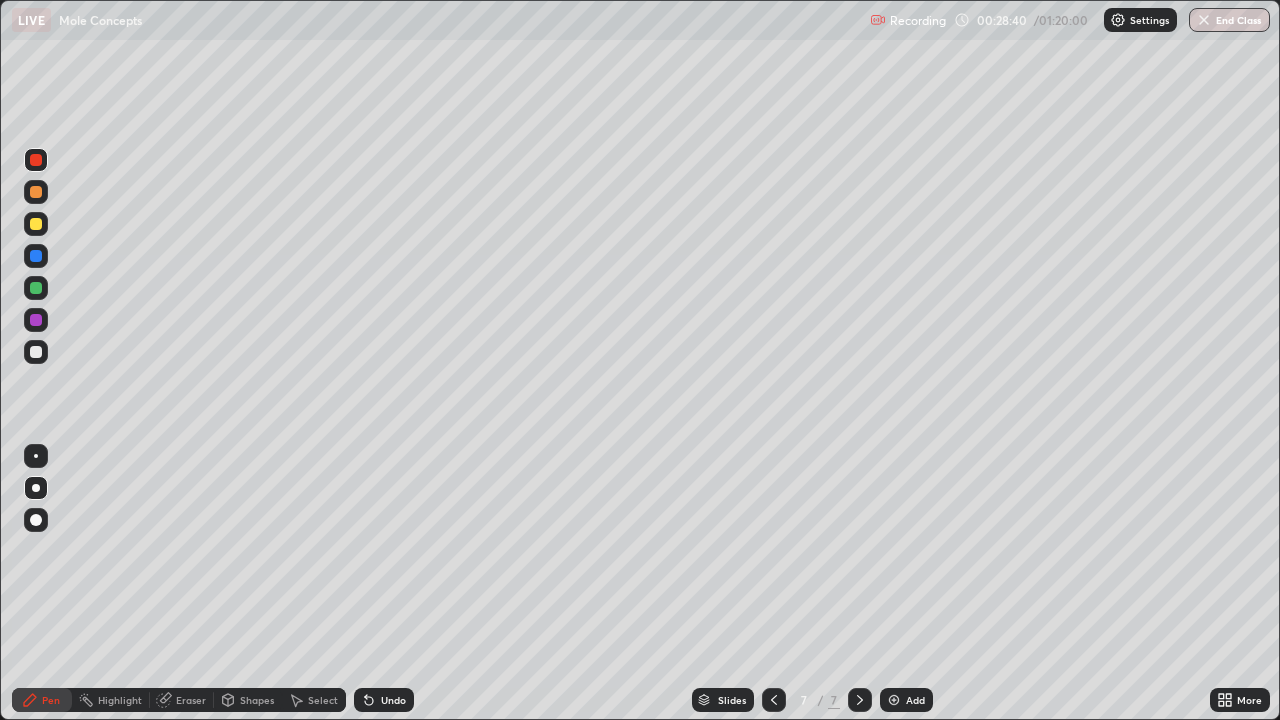 click 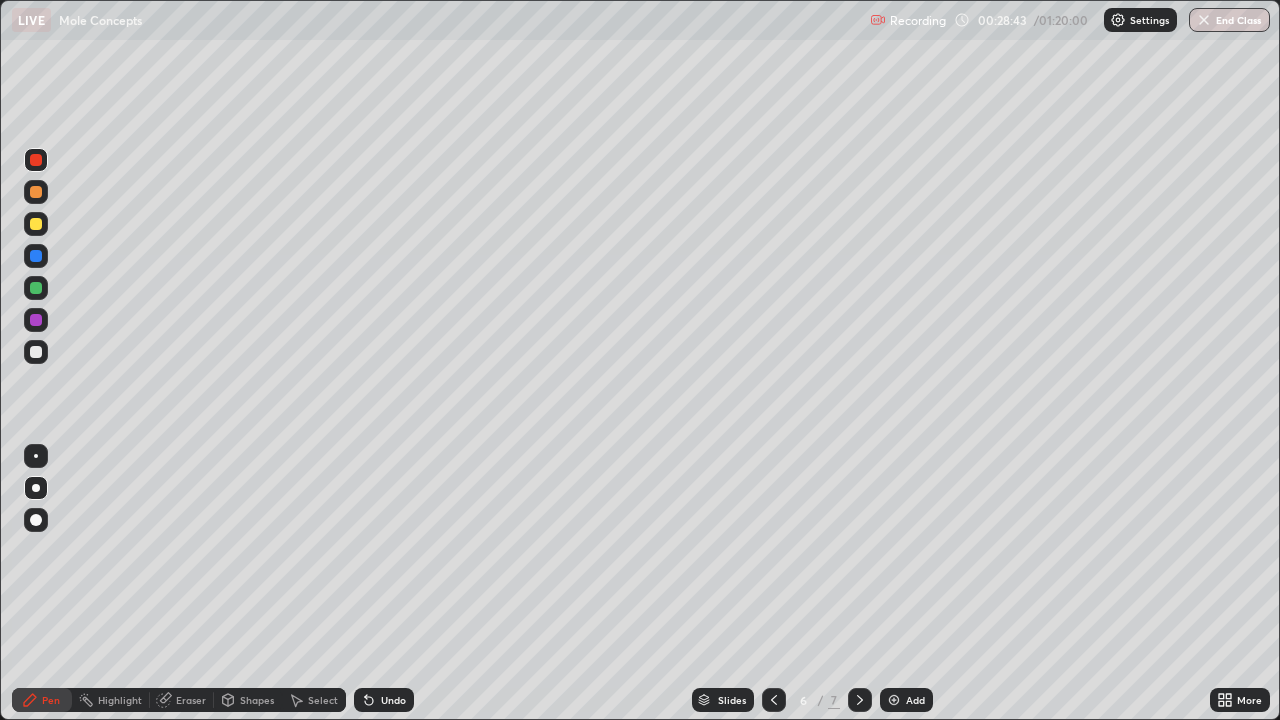 click 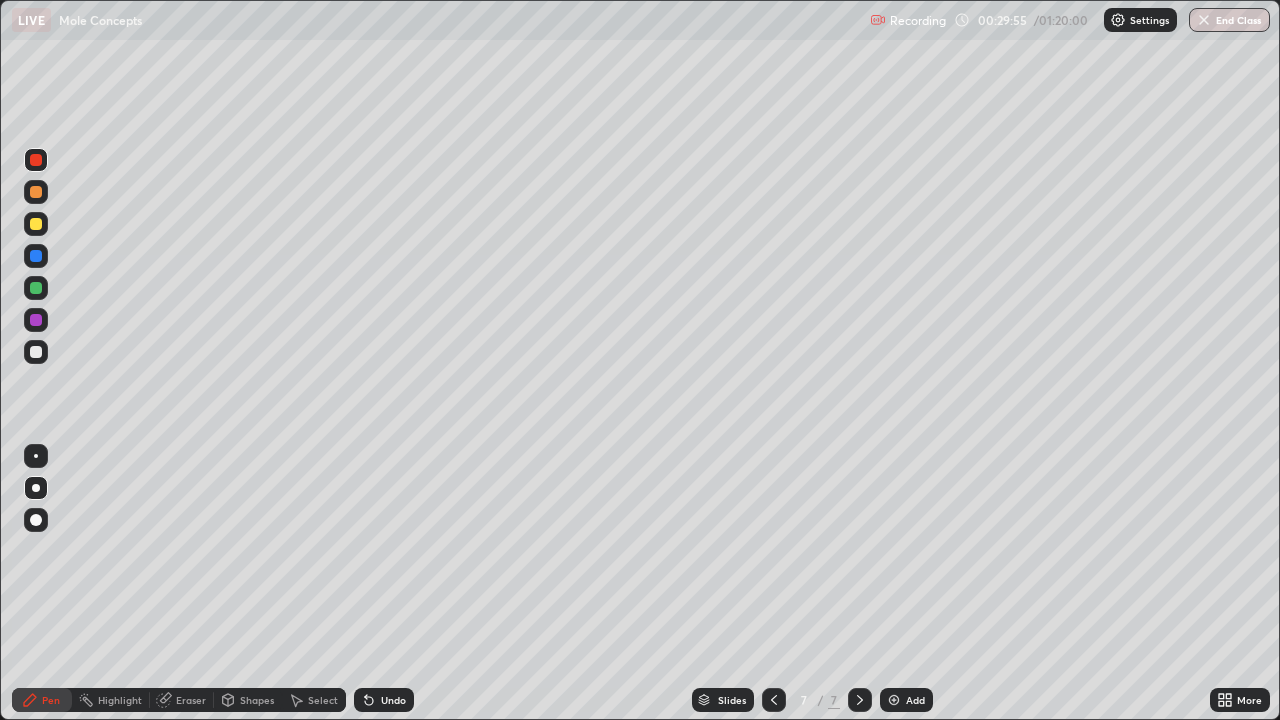 click at bounding box center (36, 352) 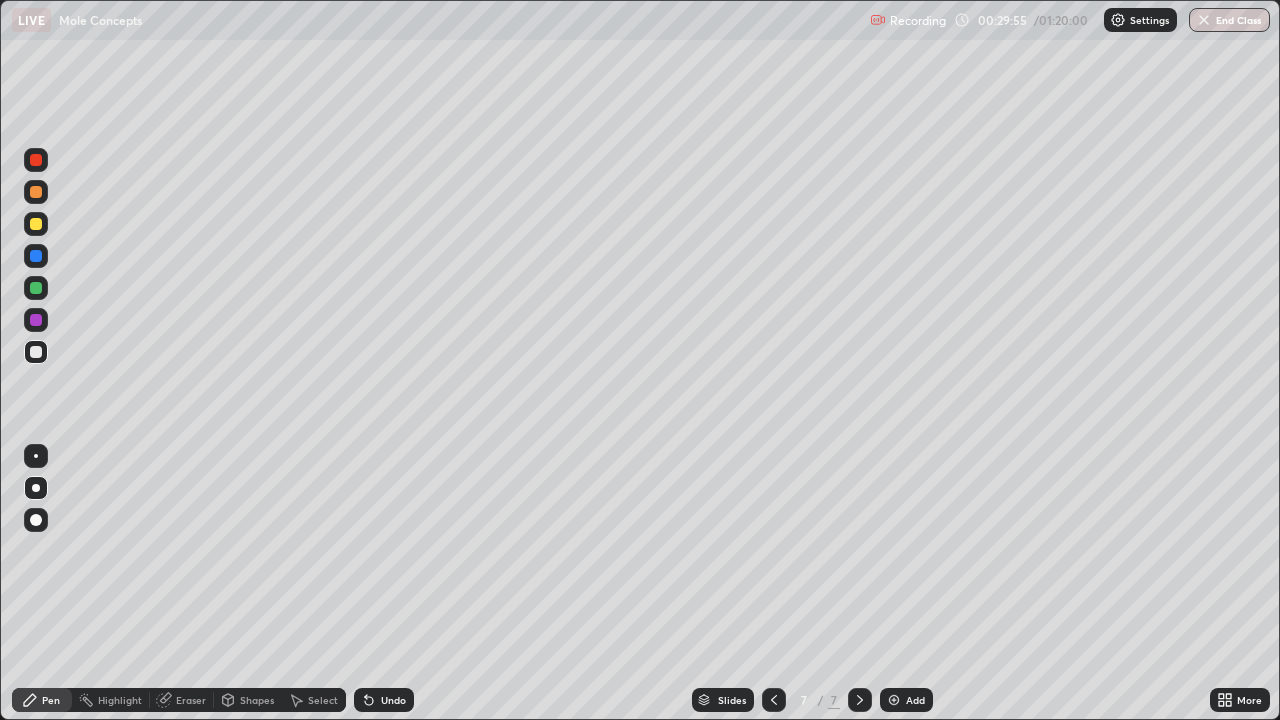 click at bounding box center [36, 352] 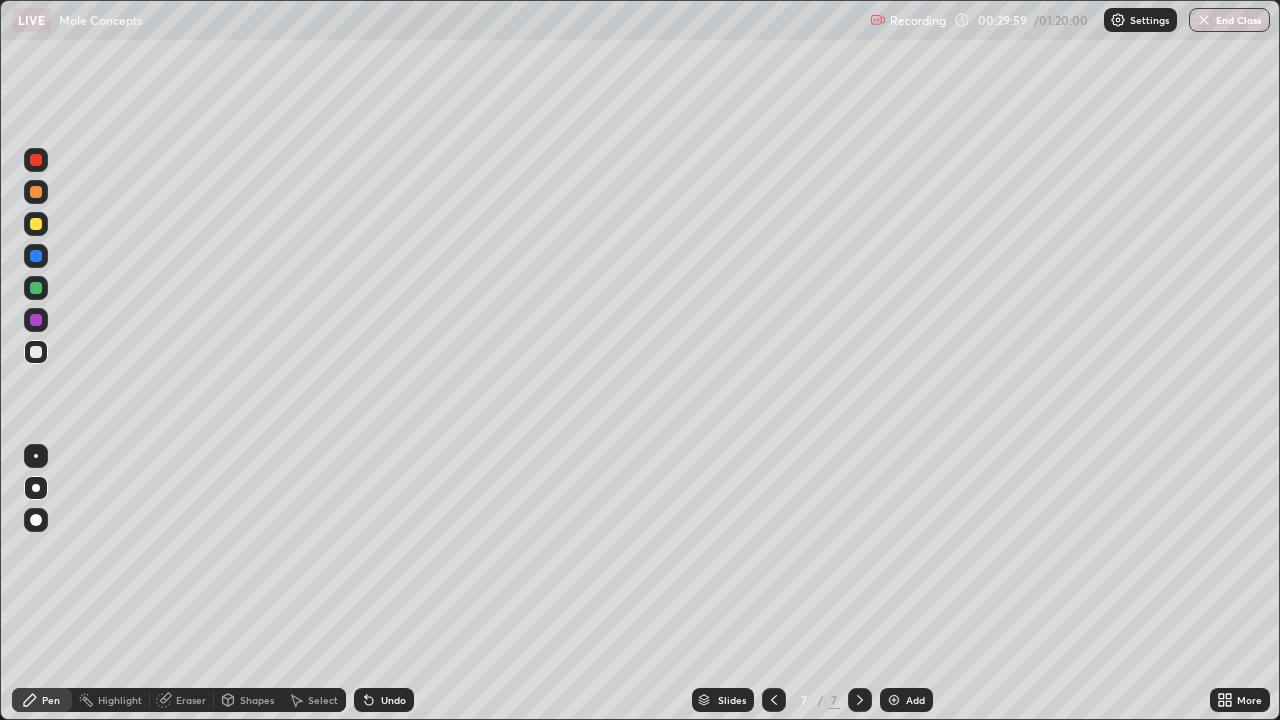 click at bounding box center (36, 256) 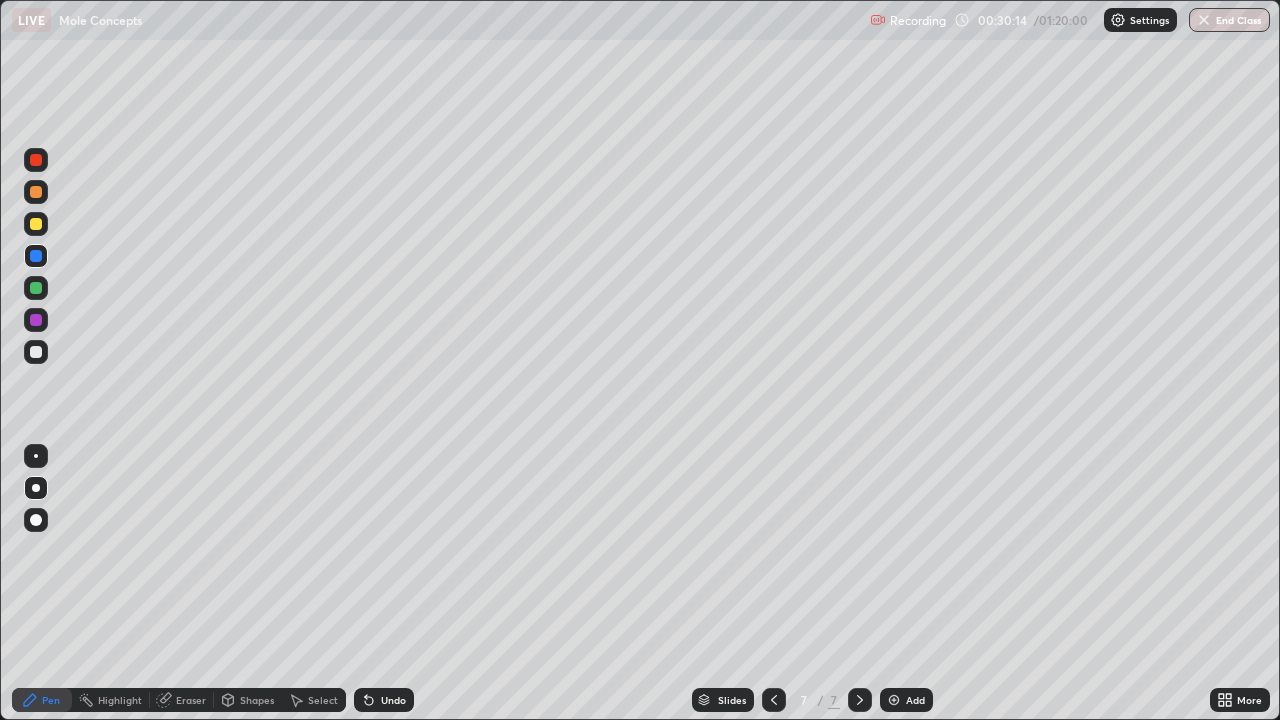 click at bounding box center [36, 352] 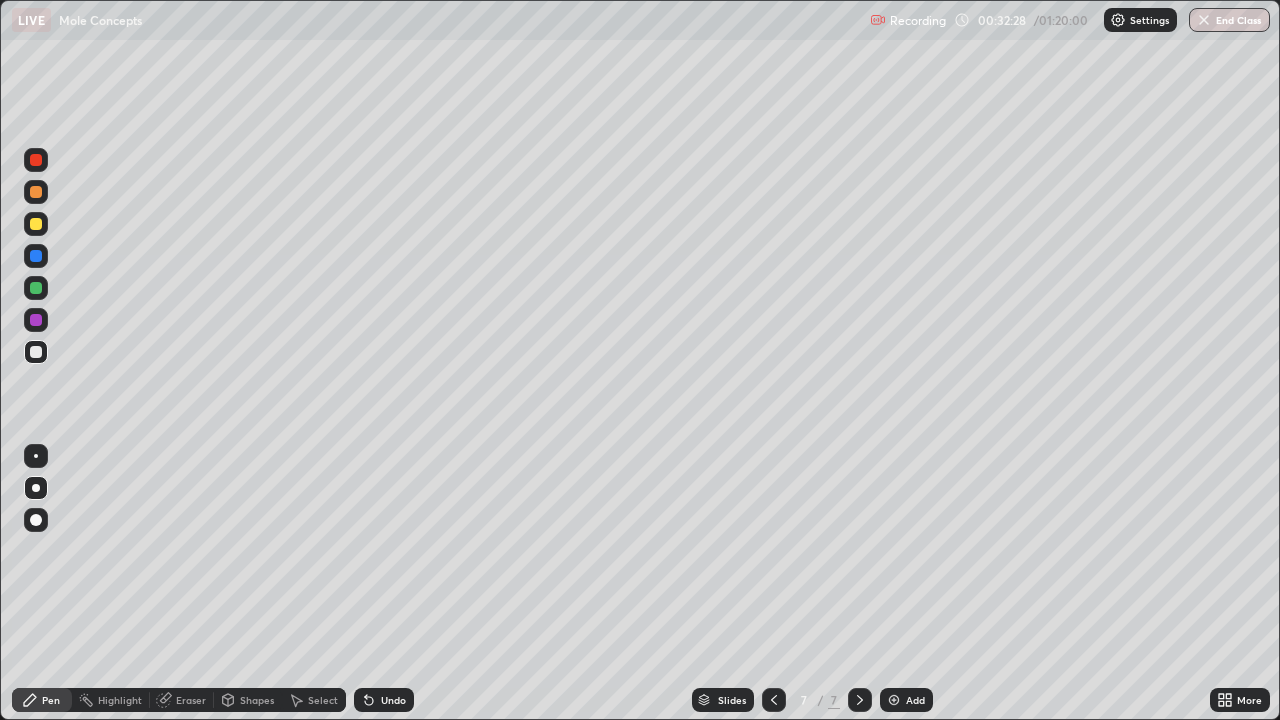 click at bounding box center [36, 224] 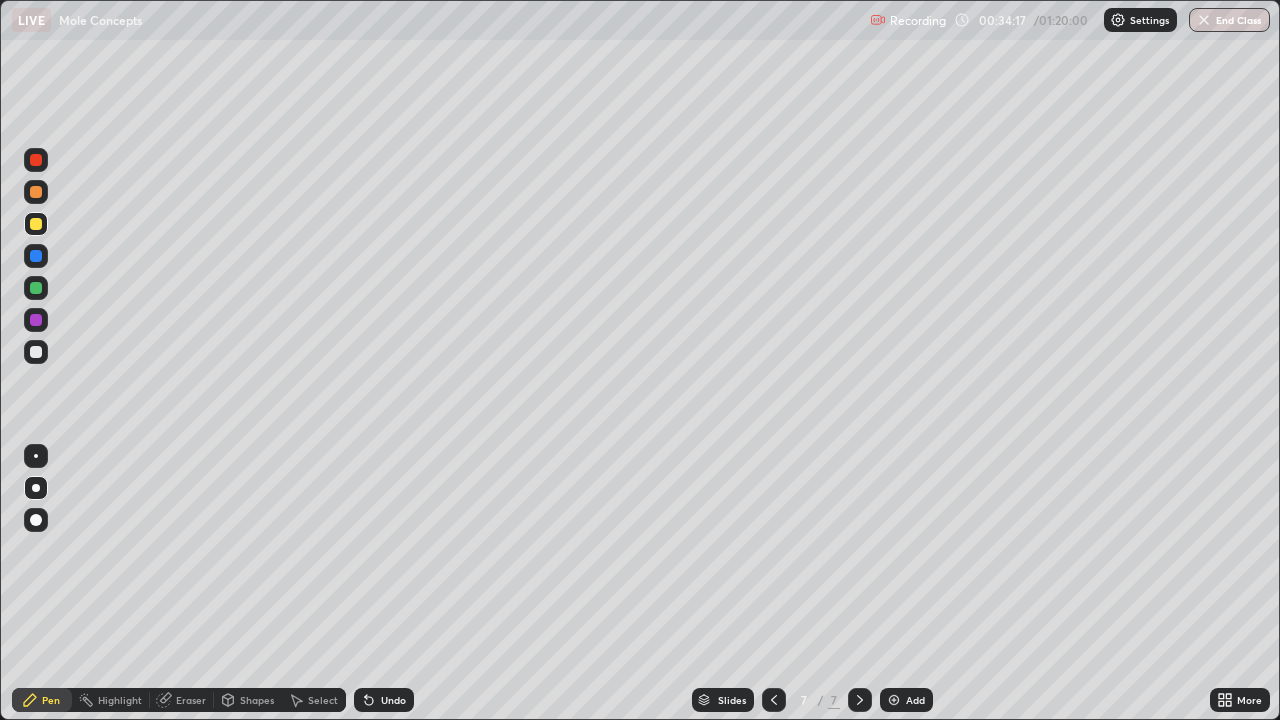 click on "Undo" at bounding box center (393, 700) 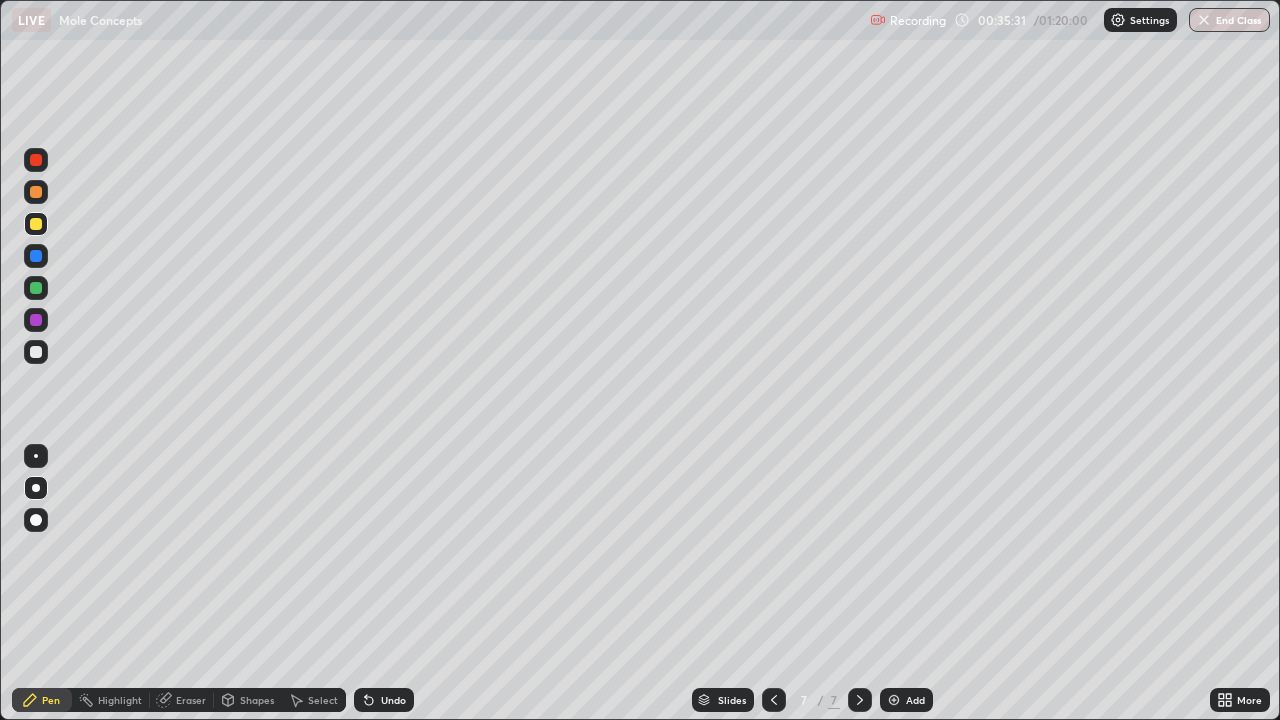 click on "Add" at bounding box center (906, 700) 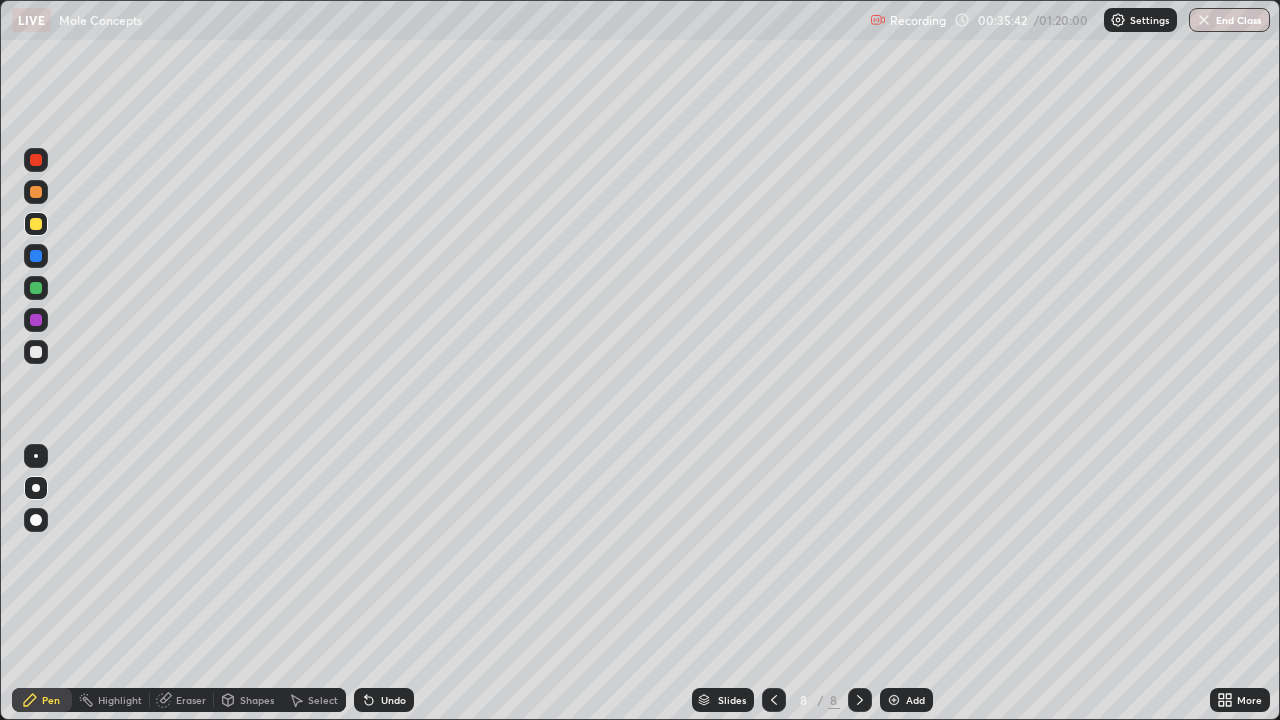 click at bounding box center [36, 352] 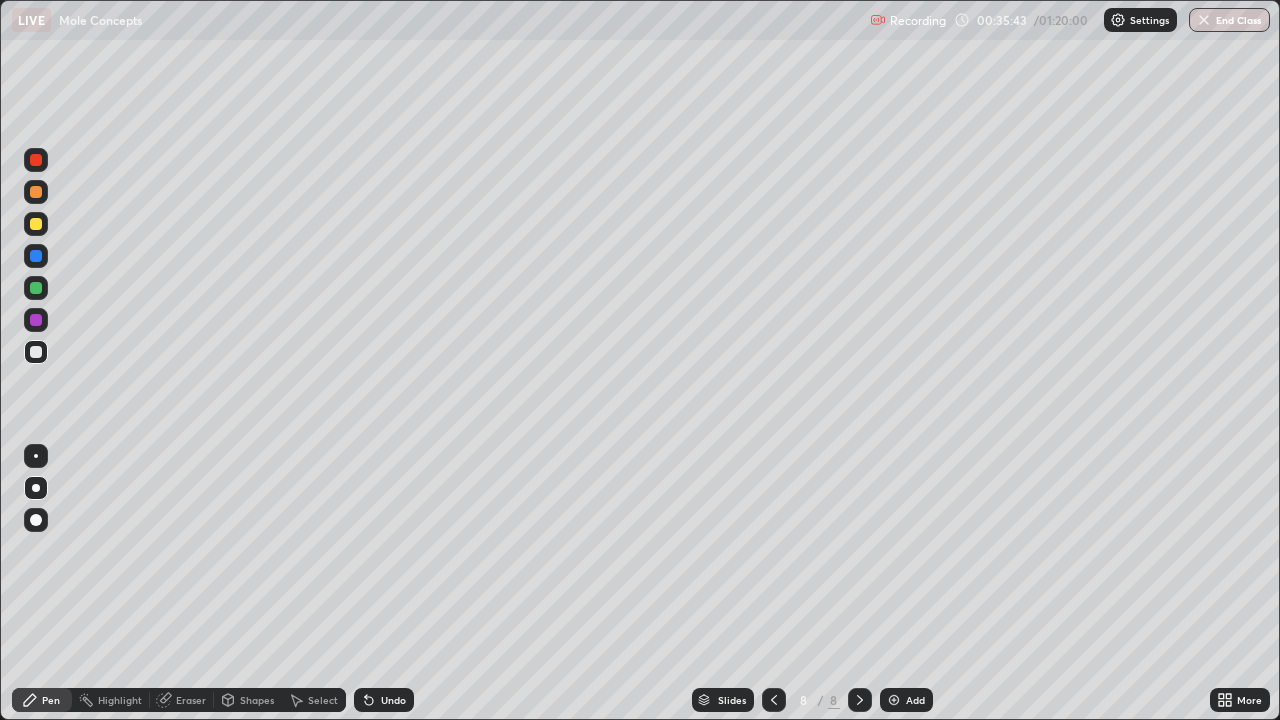 click at bounding box center [36, 352] 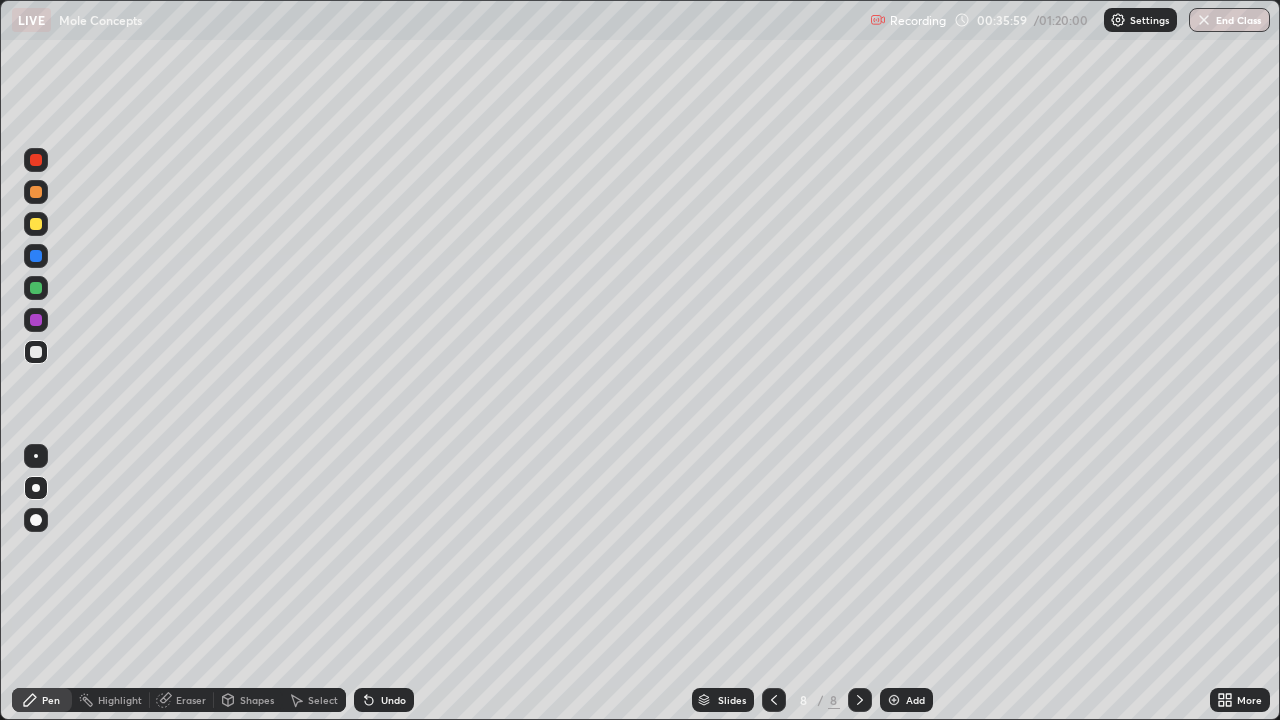 click on "Undo" at bounding box center (384, 700) 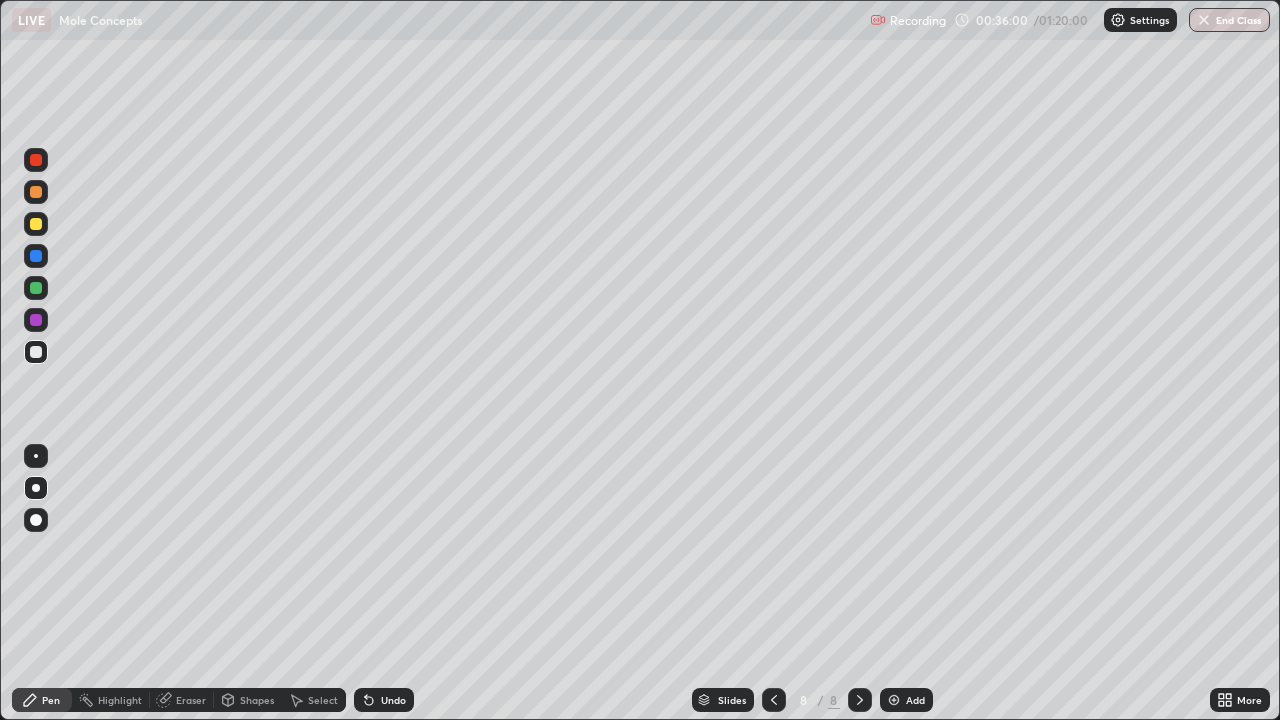 click on "Undo" at bounding box center [384, 700] 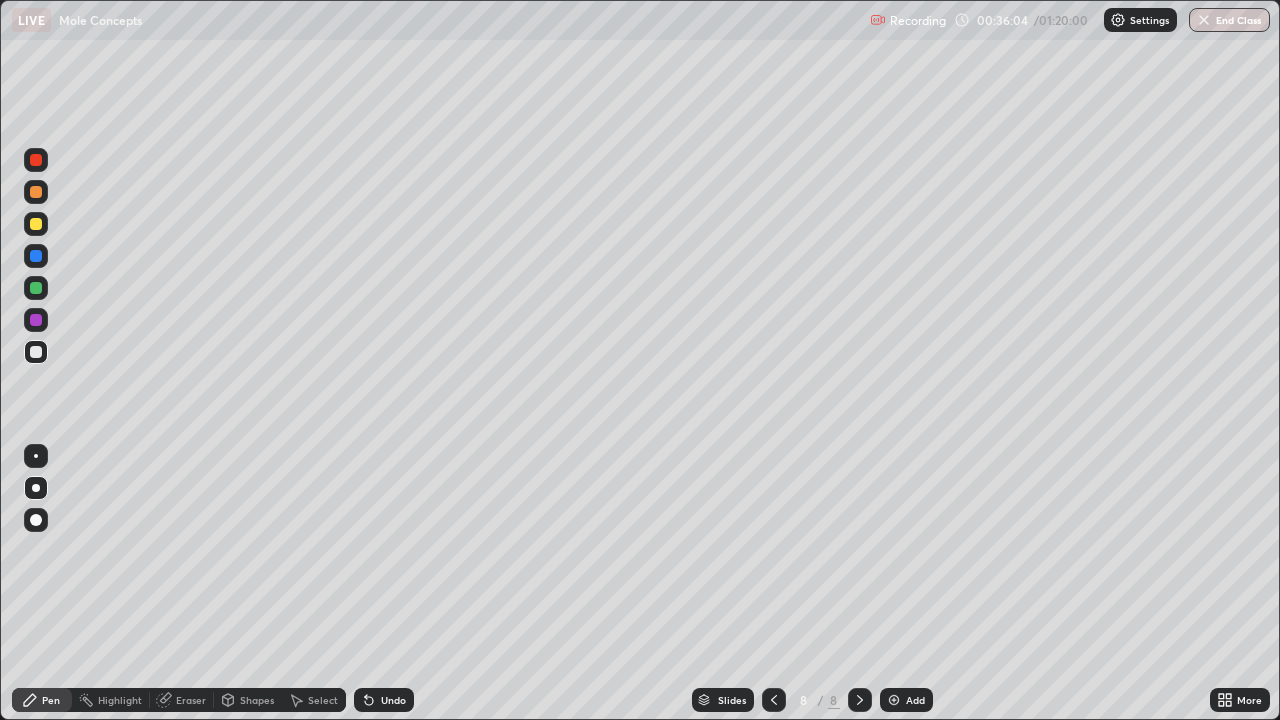 click at bounding box center (36, 288) 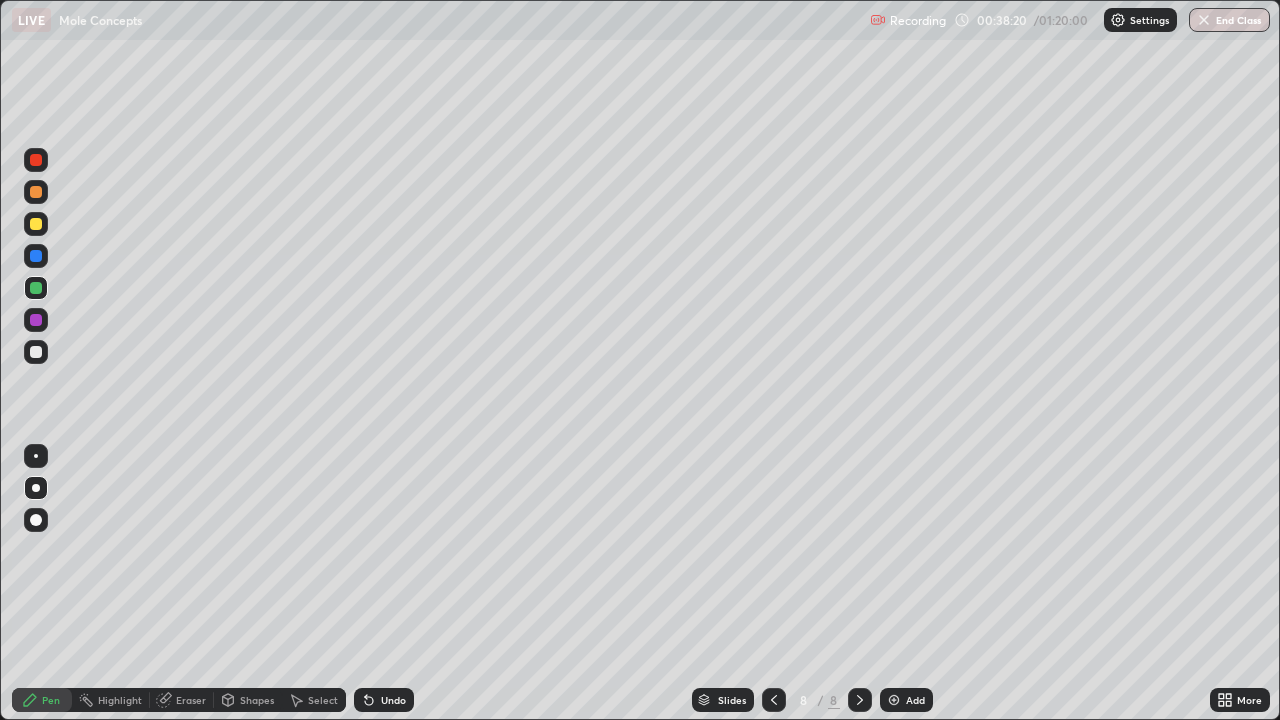 click at bounding box center (36, 352) 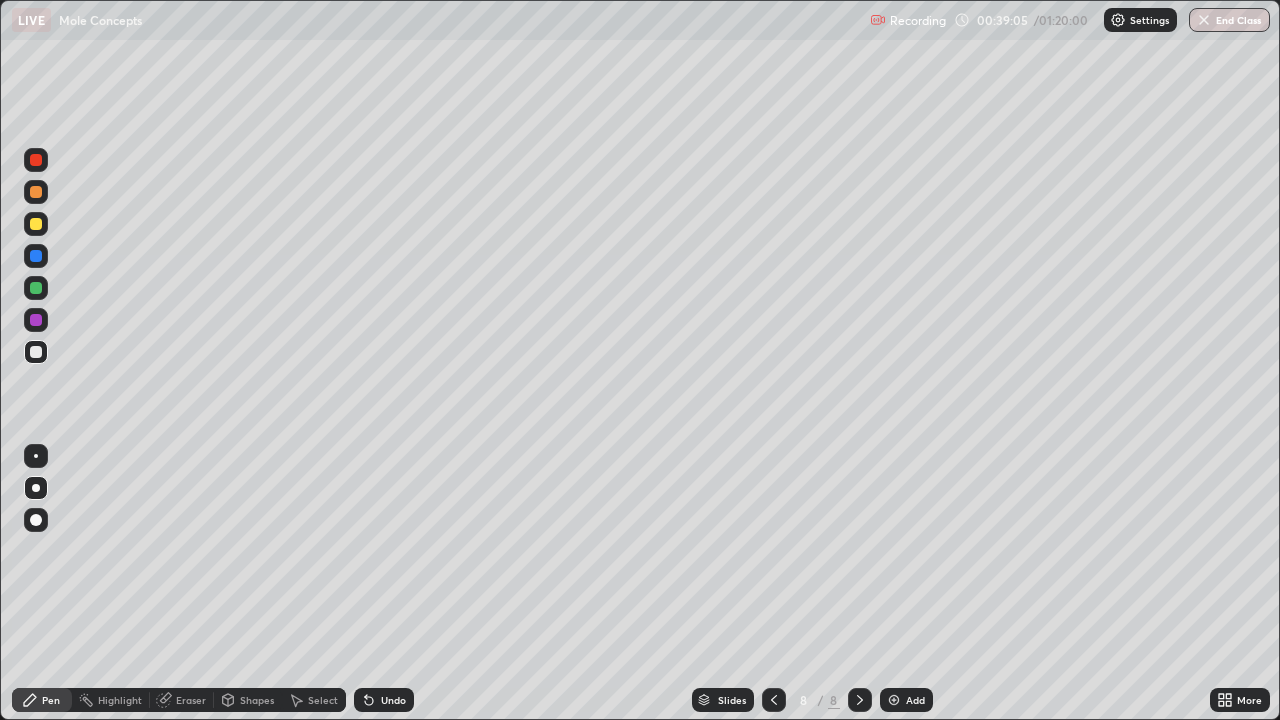 click at bounding box center (36, 320) 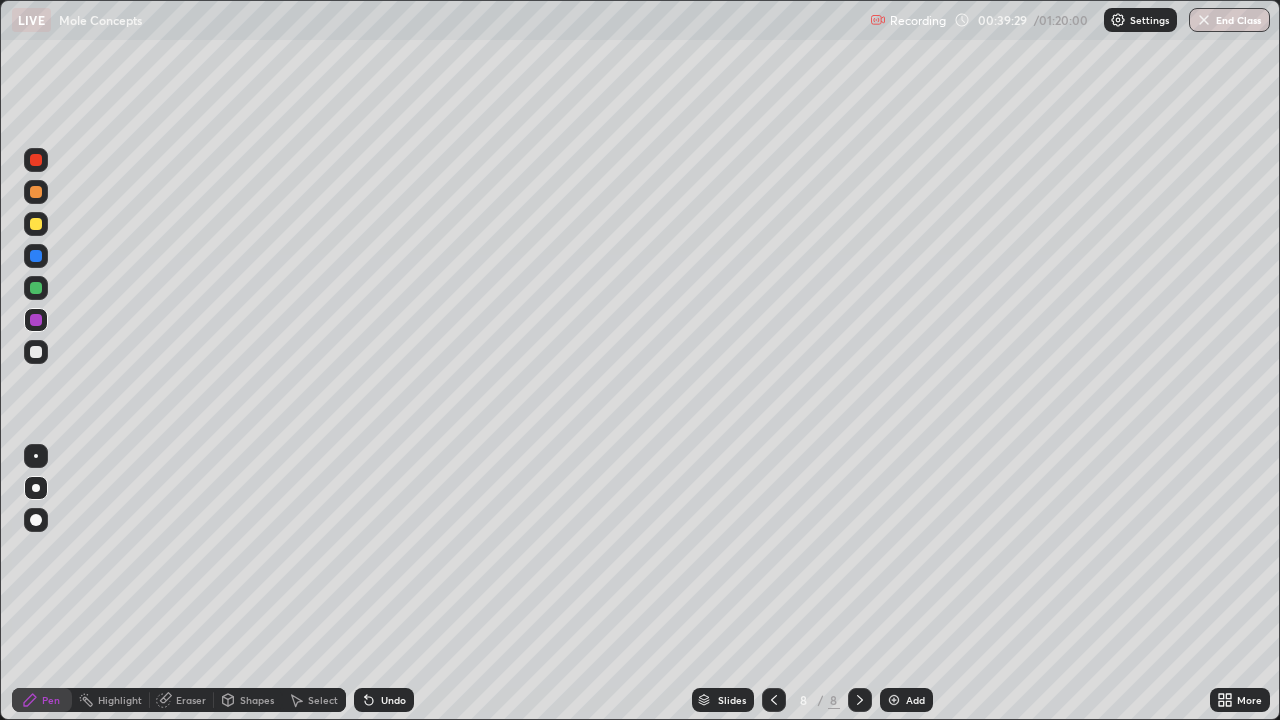 click at bounding box center [894, 700] 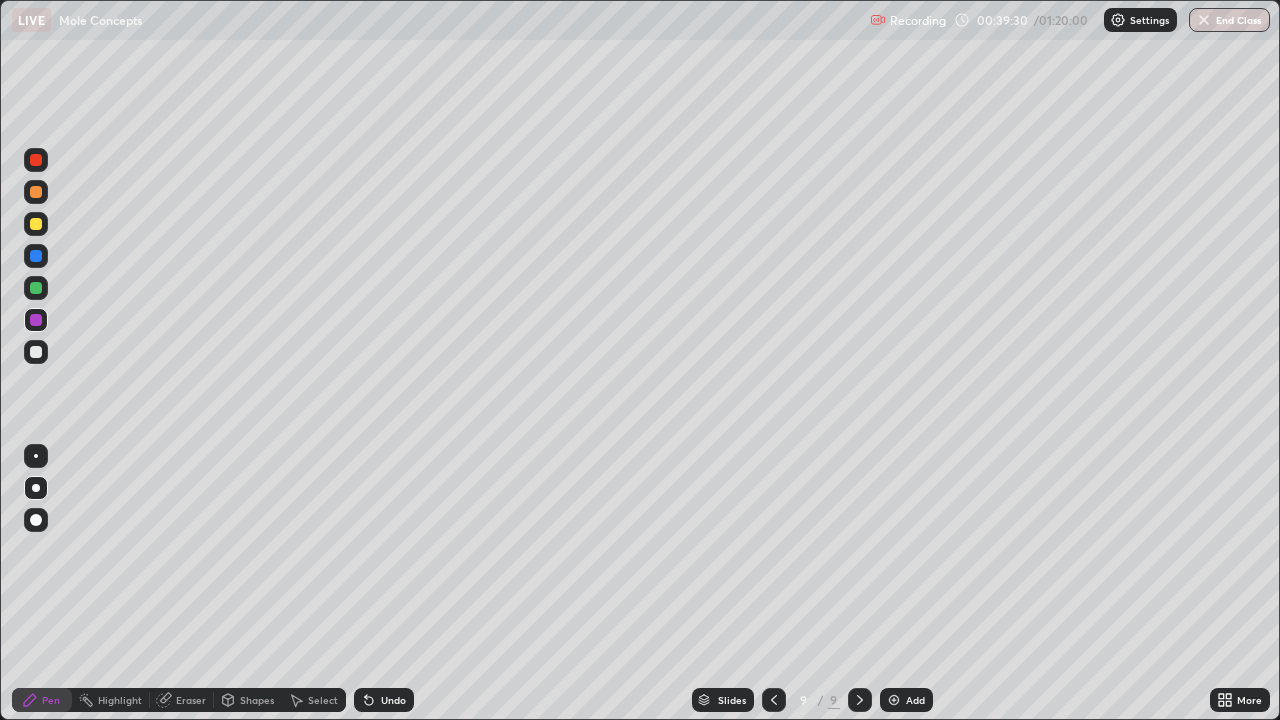 click at bounding box center (36, 352) 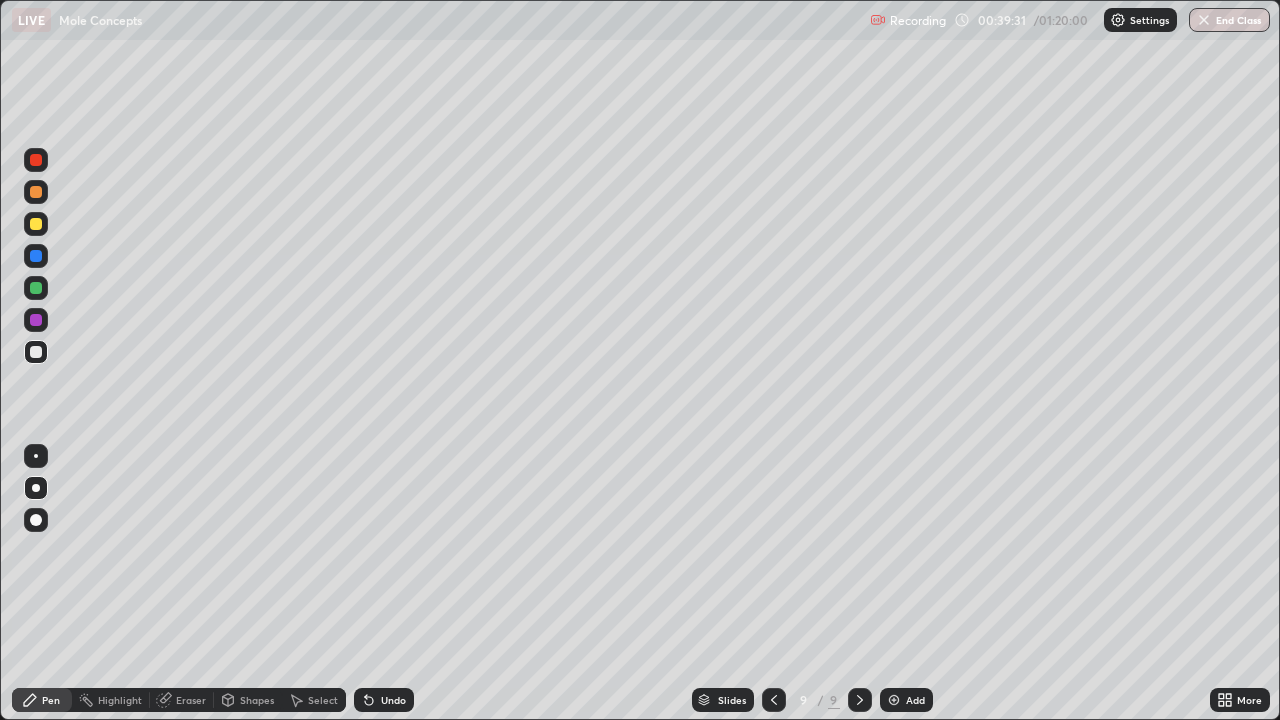 click at bounding box center [36, 352] 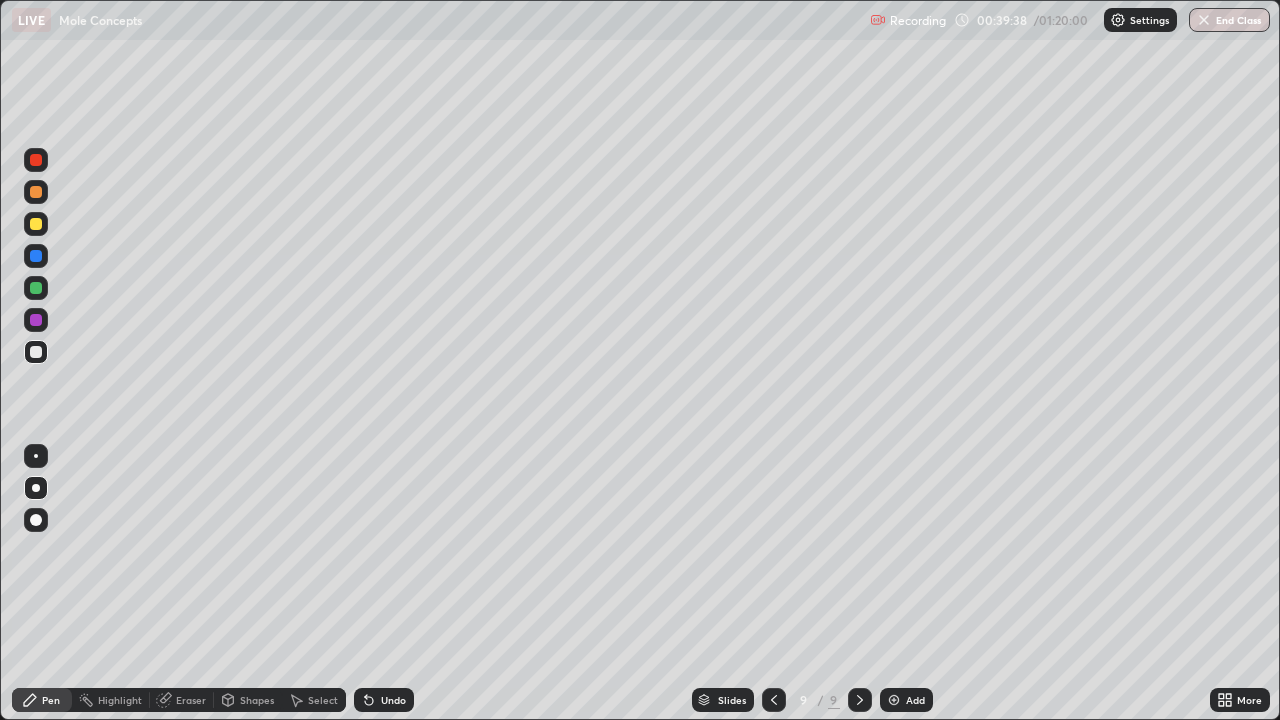 click on "Undo" at bounding box center (384, 700) 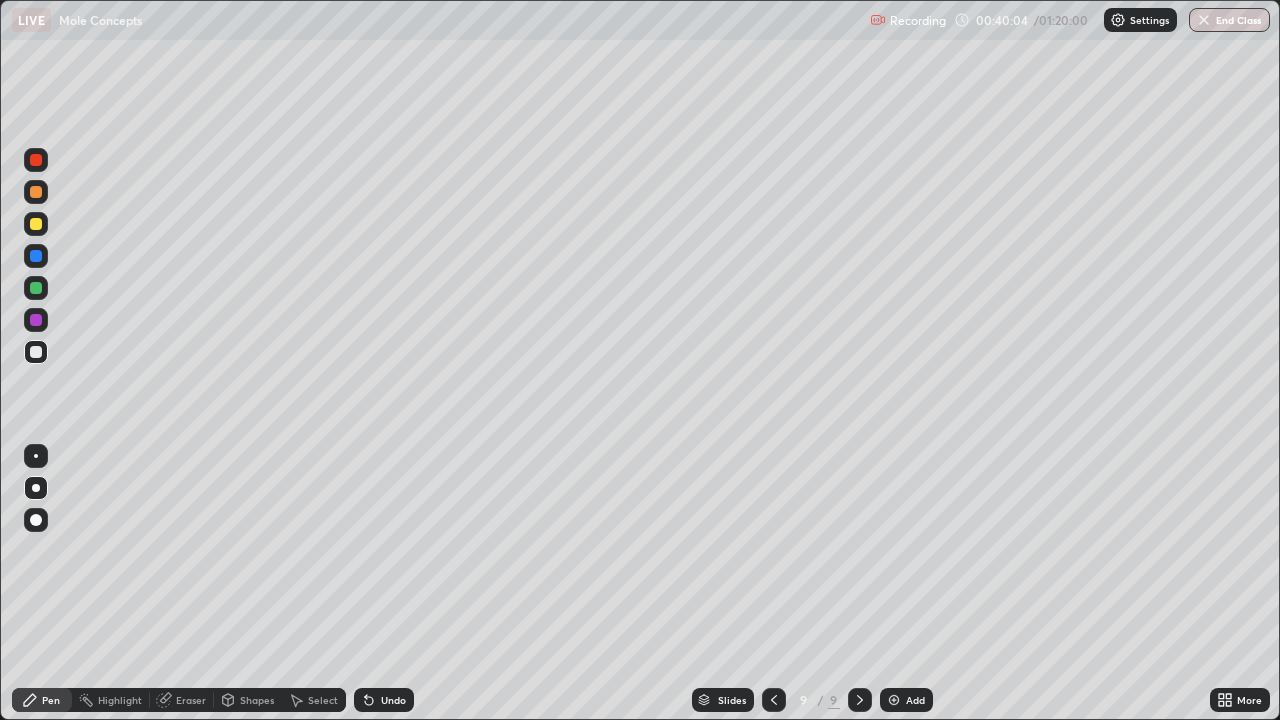 click at bounding box center (36, 224) 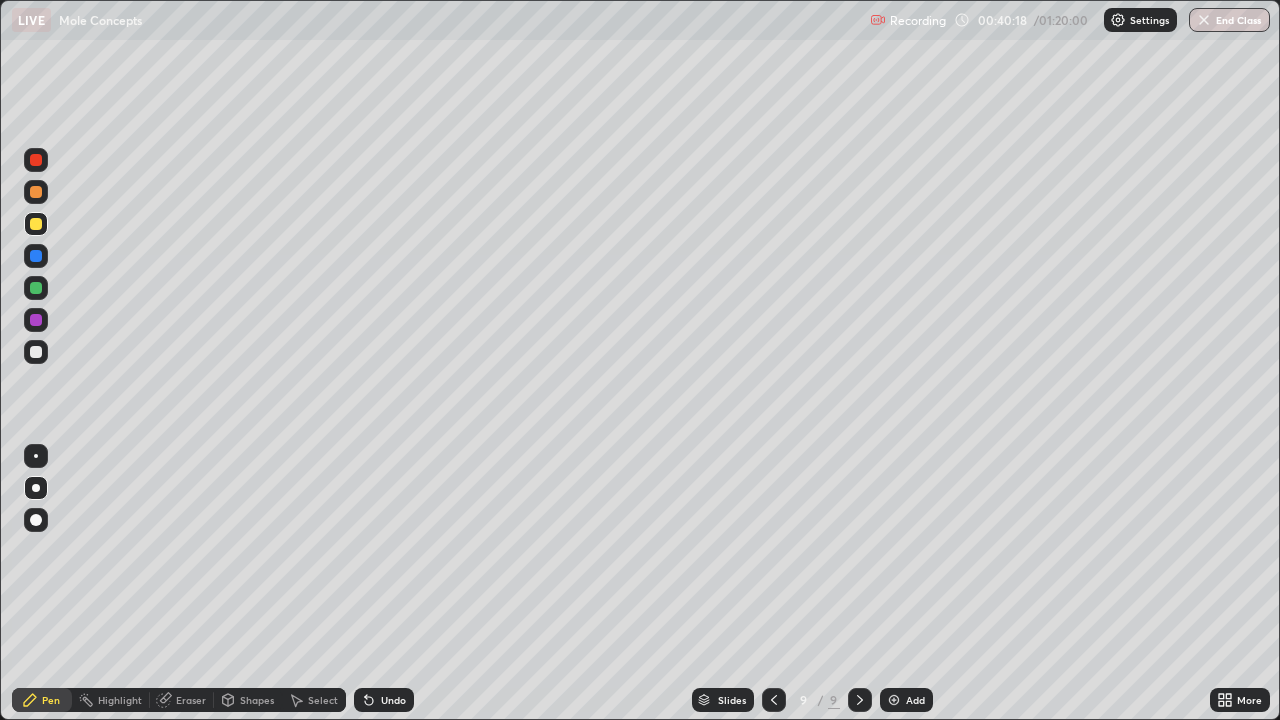 click at bounding box center [36, 256] 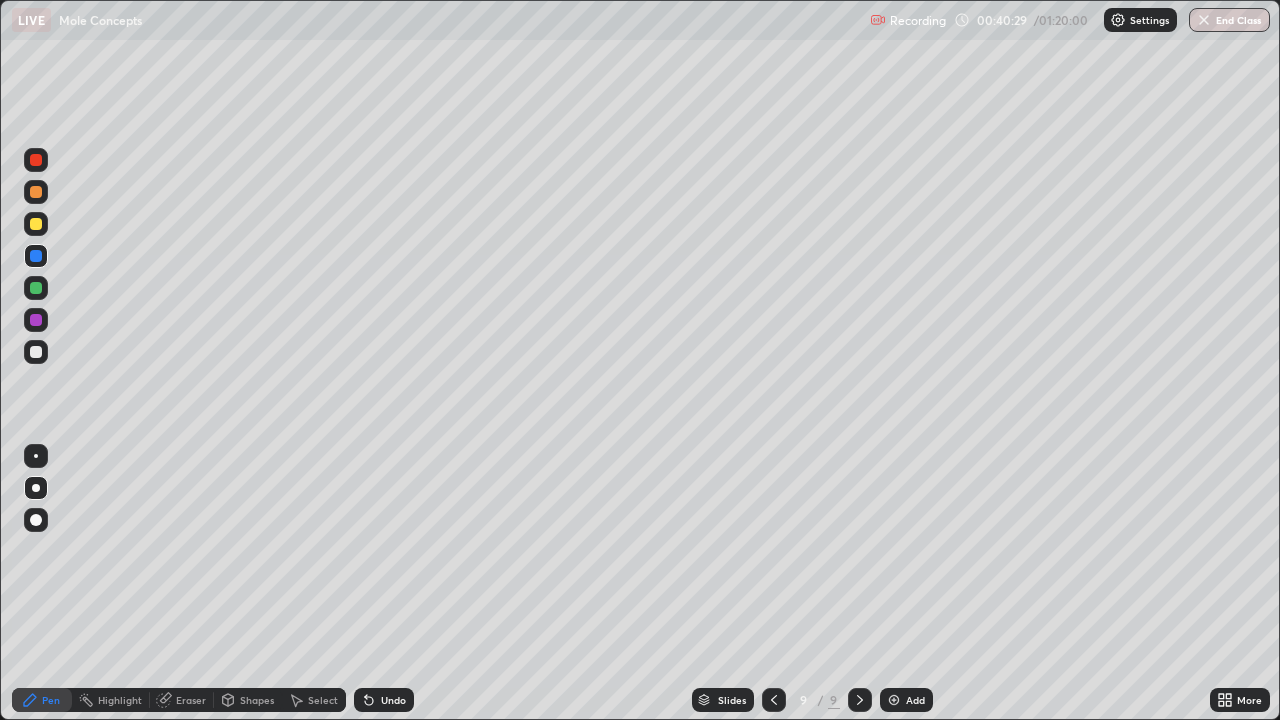 click at bounding box center [36, 320] 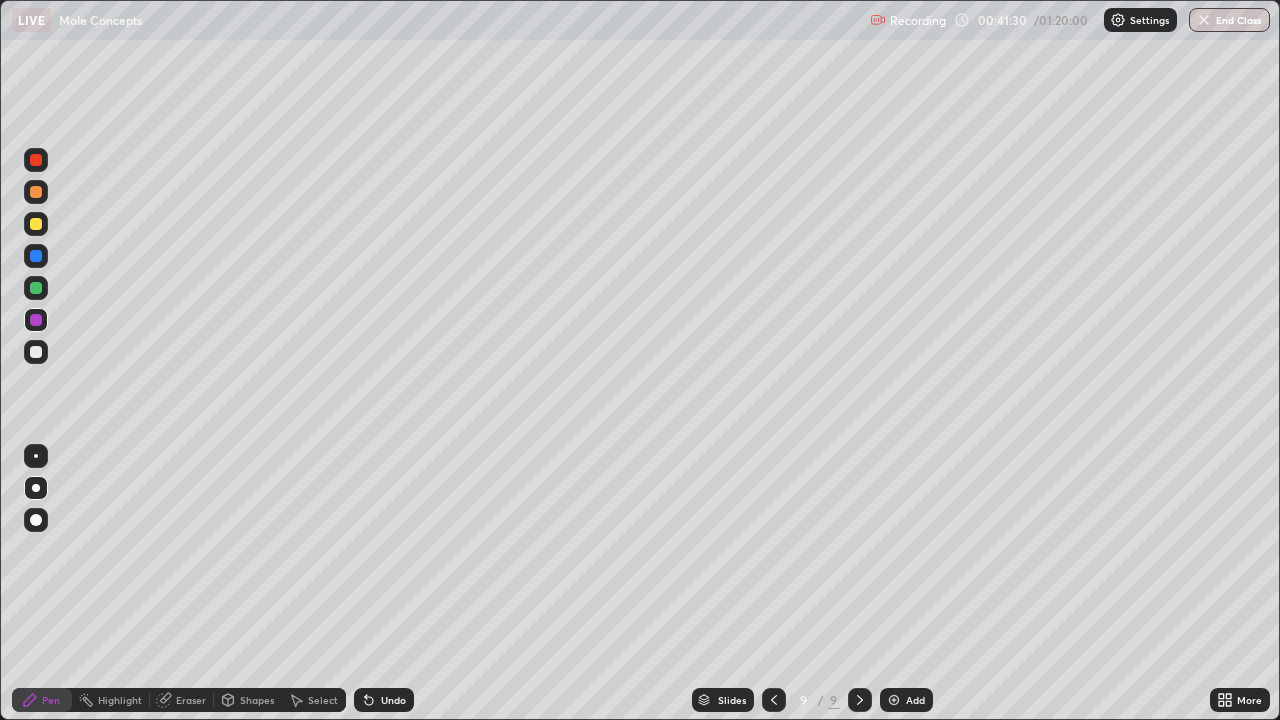 click at bounding box center [36, 352] 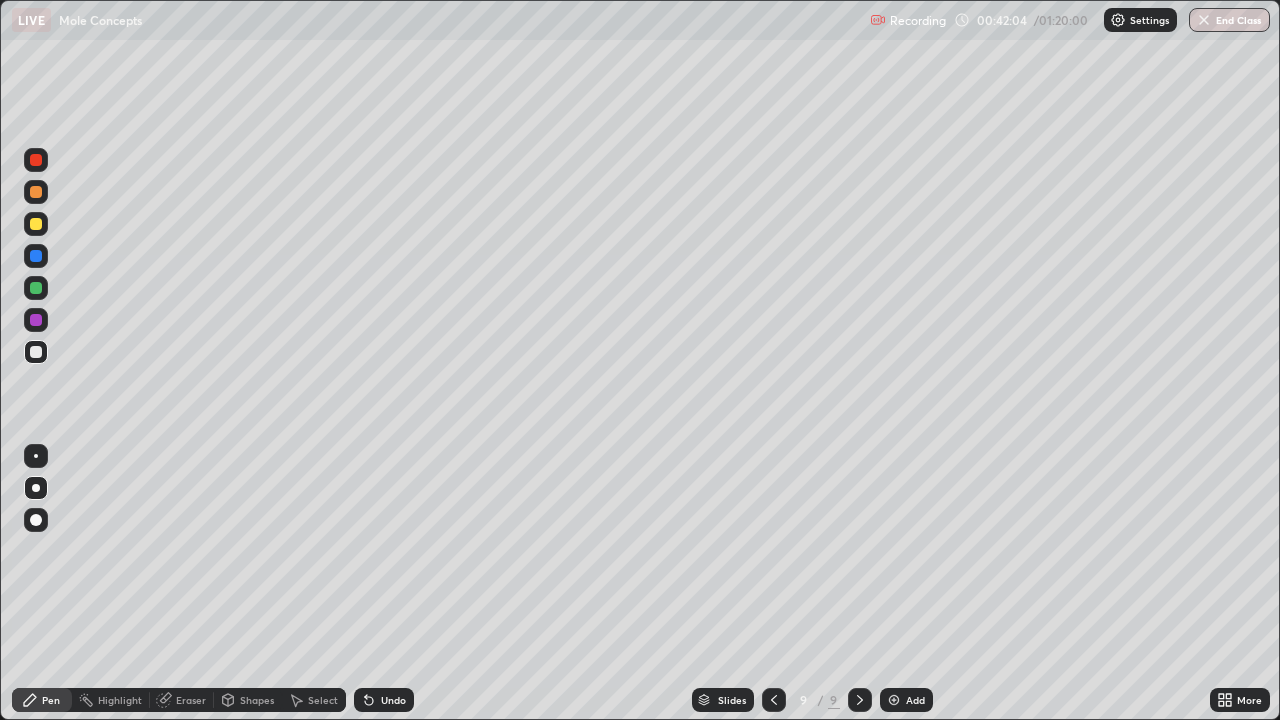 click on "Add" at bounding box center (906, 700) 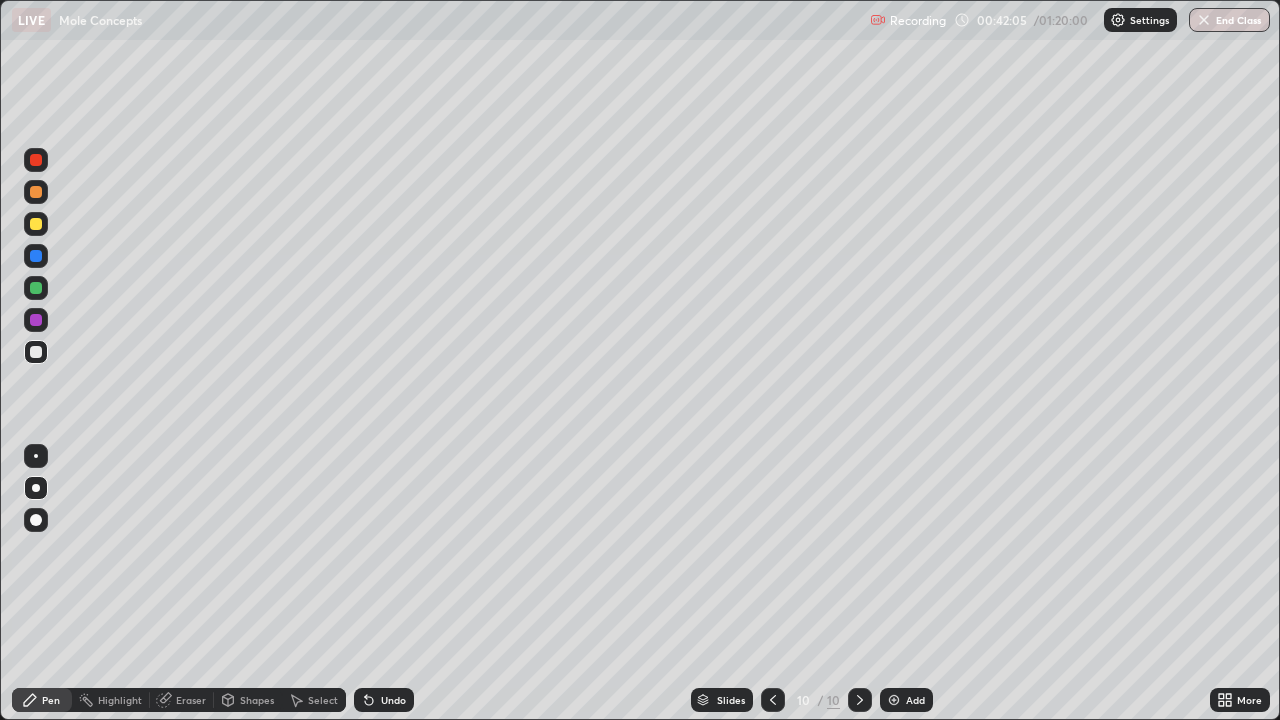 click at bounding box center [36, 352] 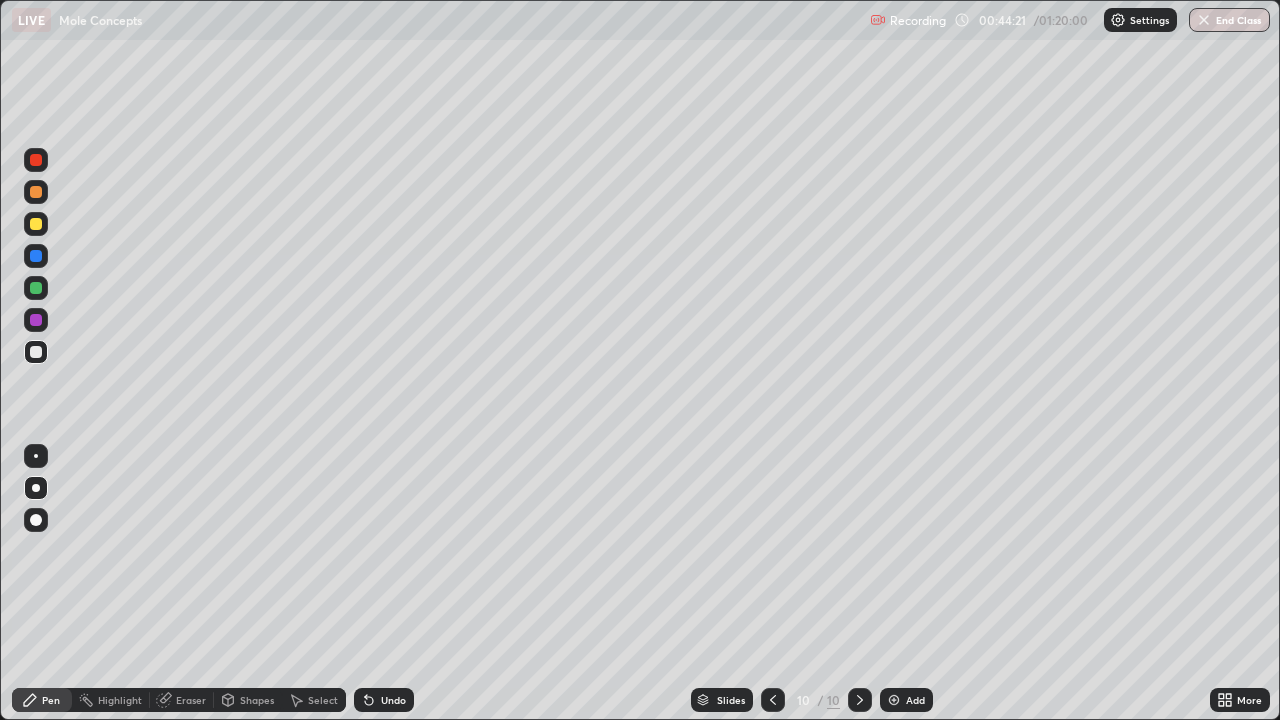 click at bounding box center [36, 224] 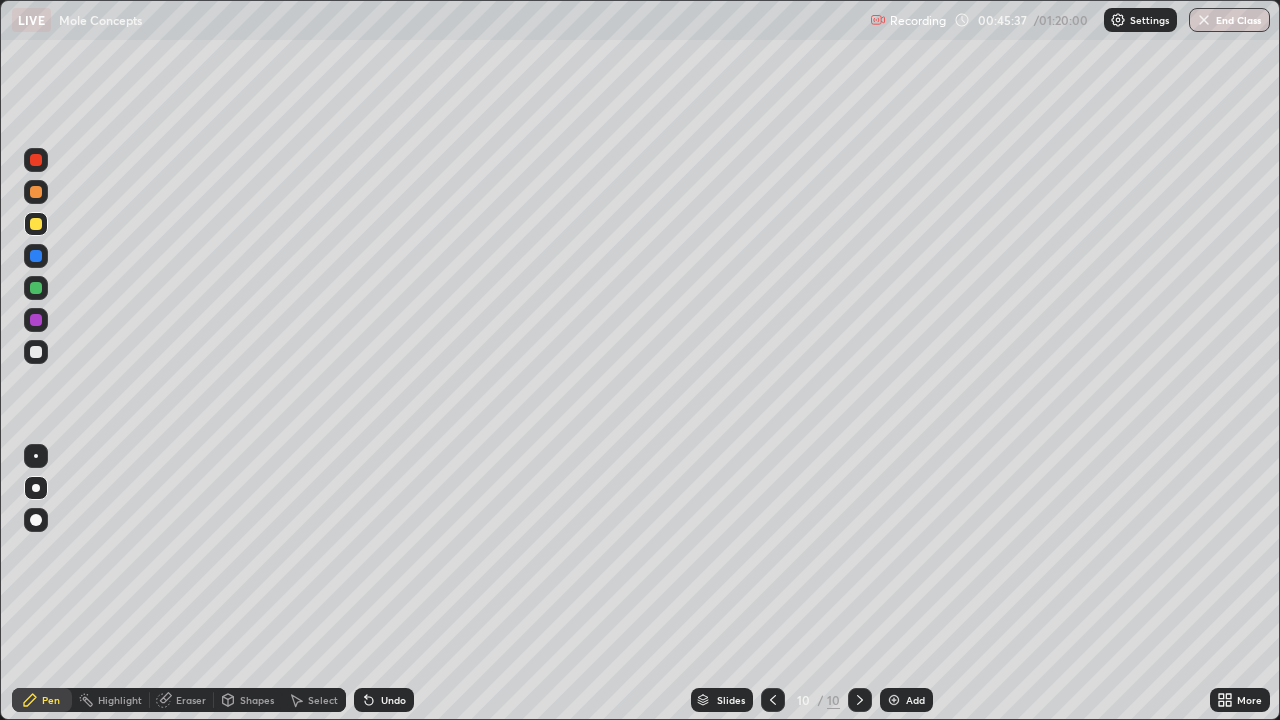 click at bounding box center (36, 352) 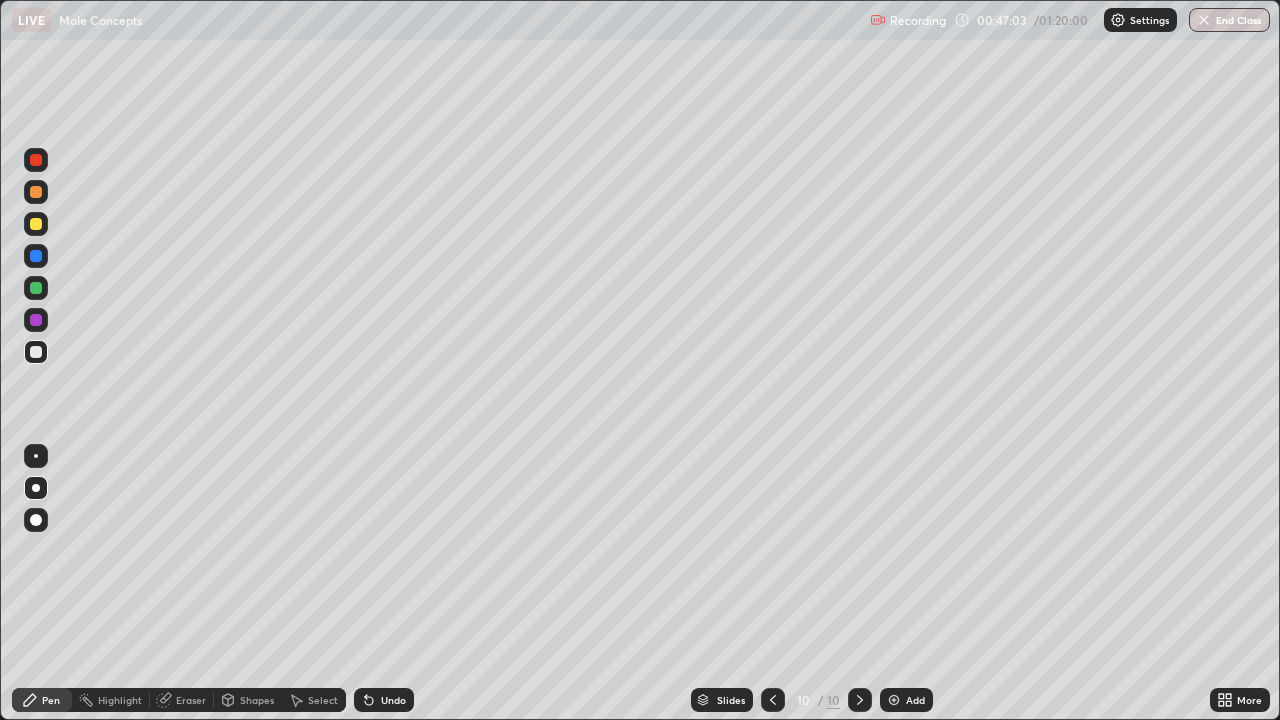 click at bounding box center (894, 700) 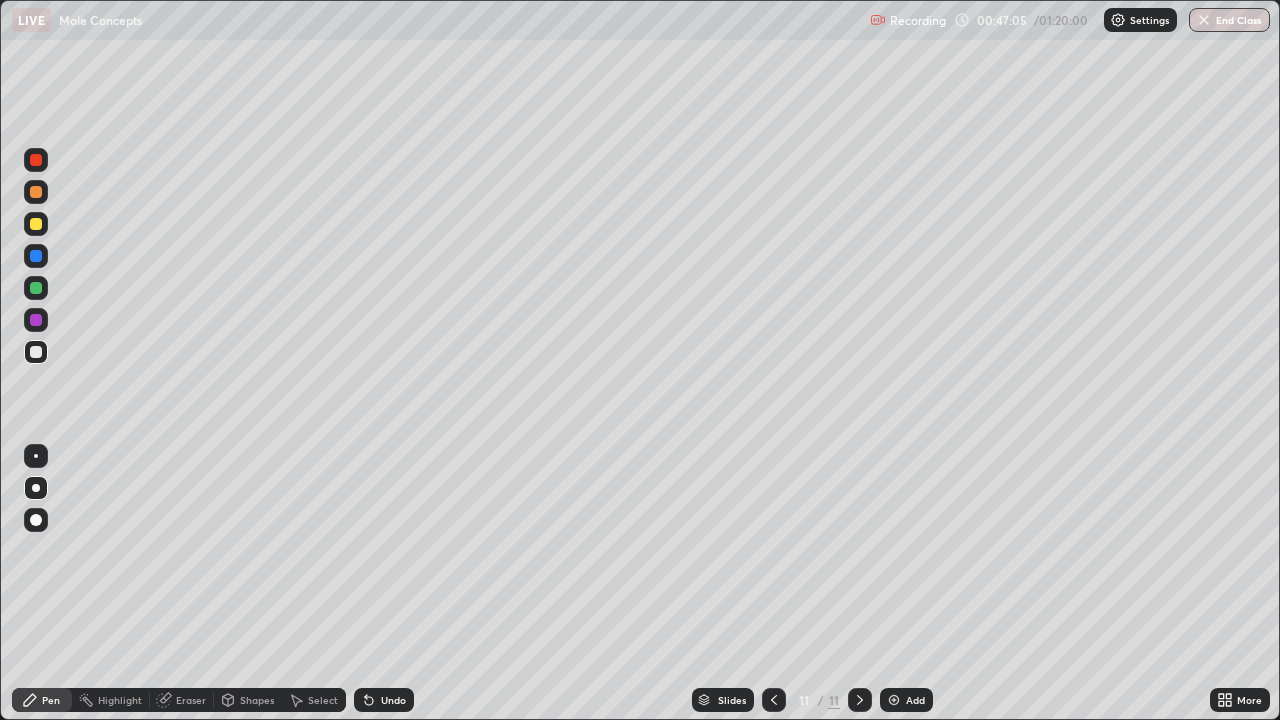 click at bounding box center (36, 352) 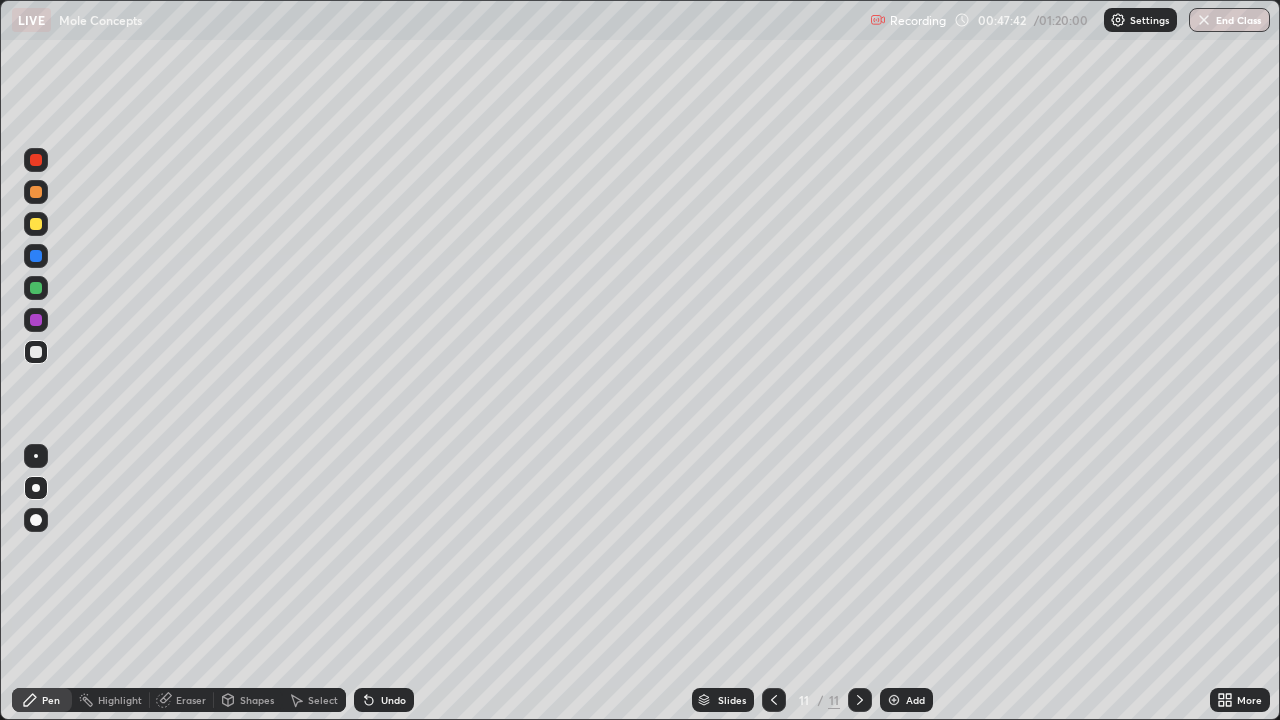 click at bounding box center (36, 320) 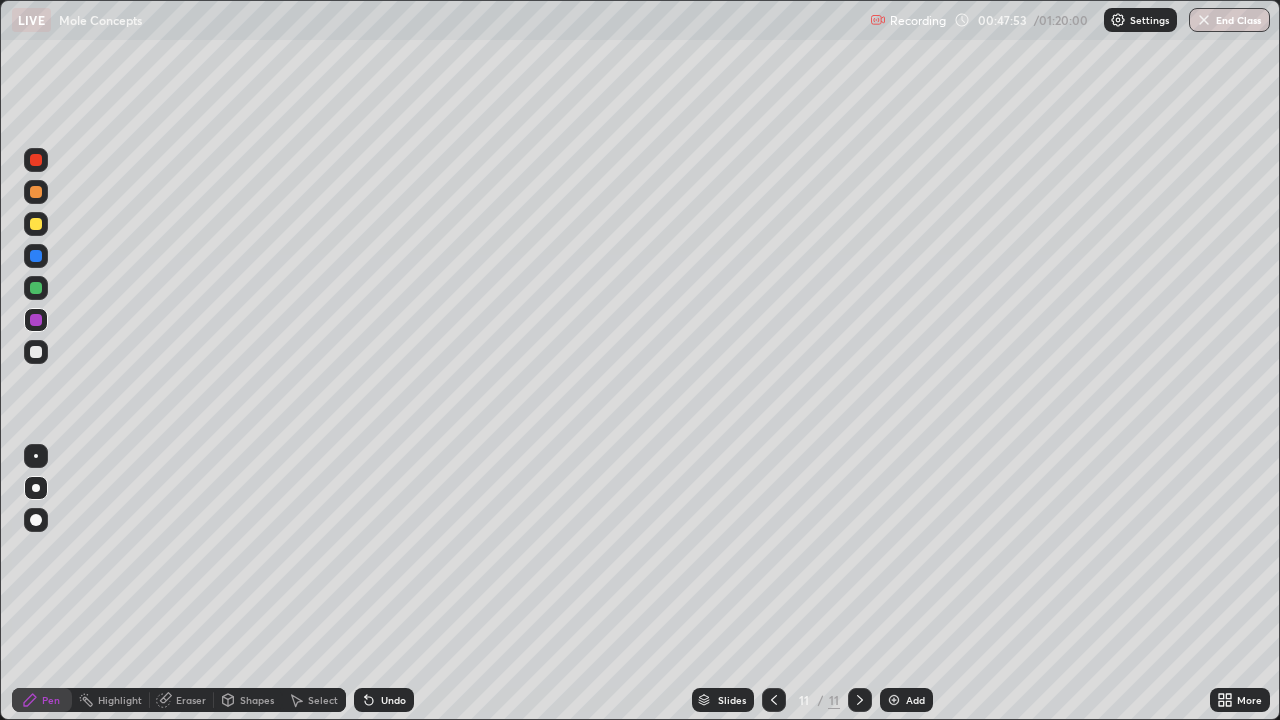 click at bounding box center [36, 352] 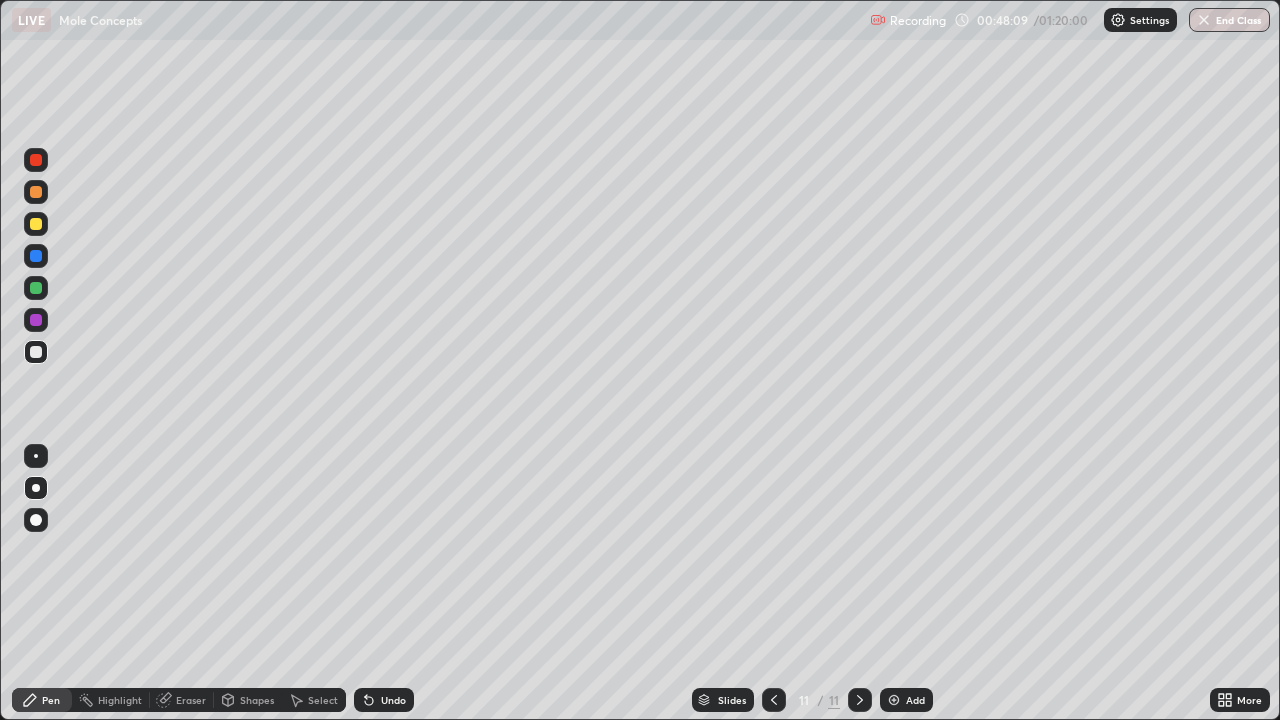 click on "Undo" at bounding box center (384, 700) 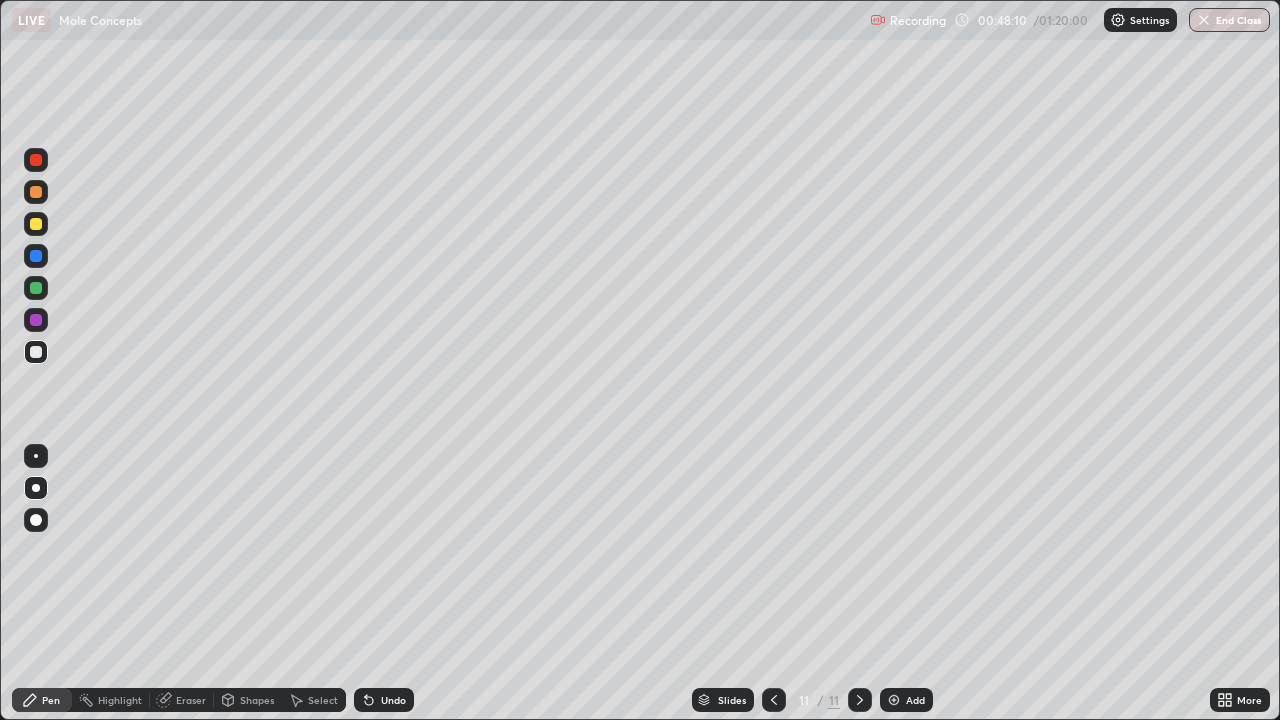 click on "Undo" at bounding box center [393, 700] 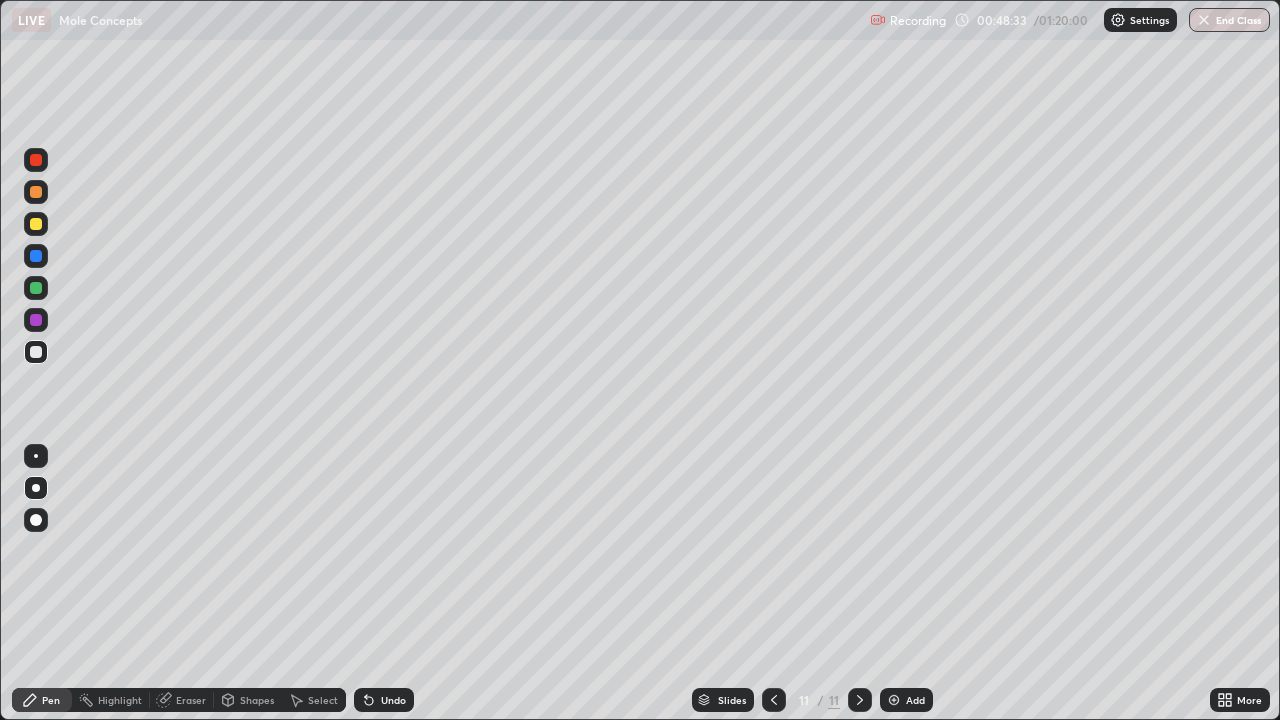click at bounding box center [36, 320] 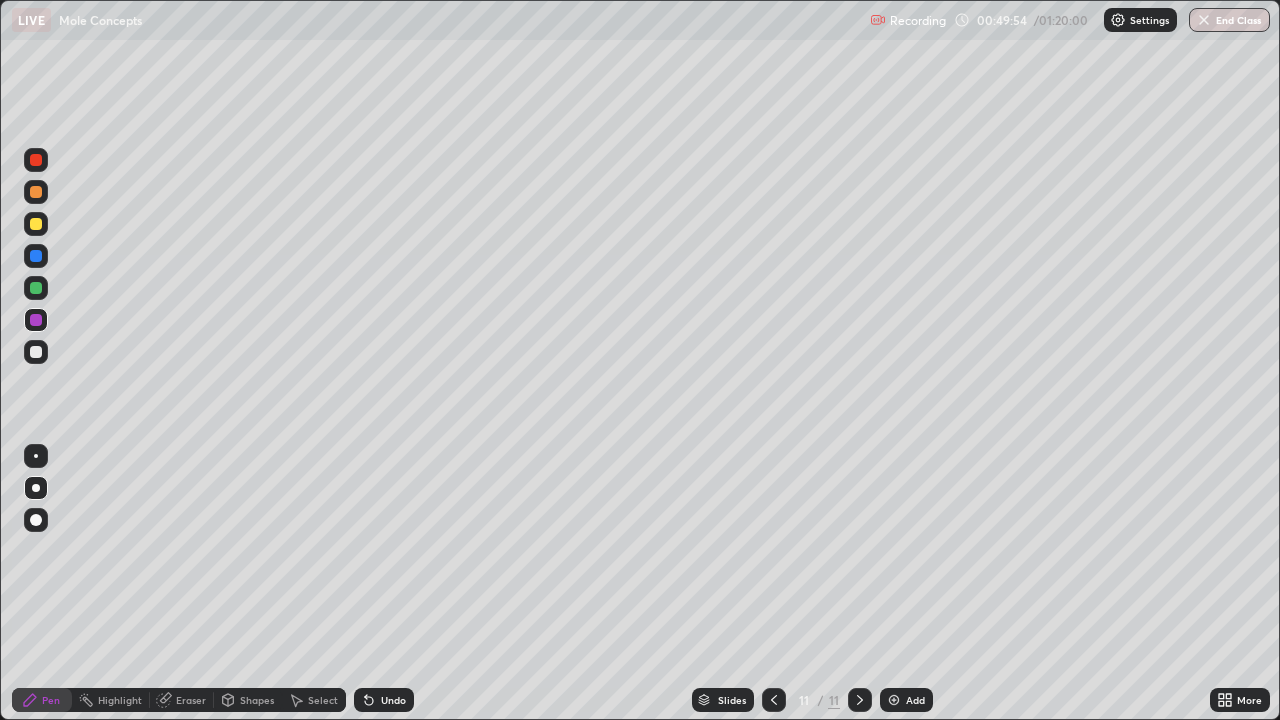 click at bounding box center (36, 224) 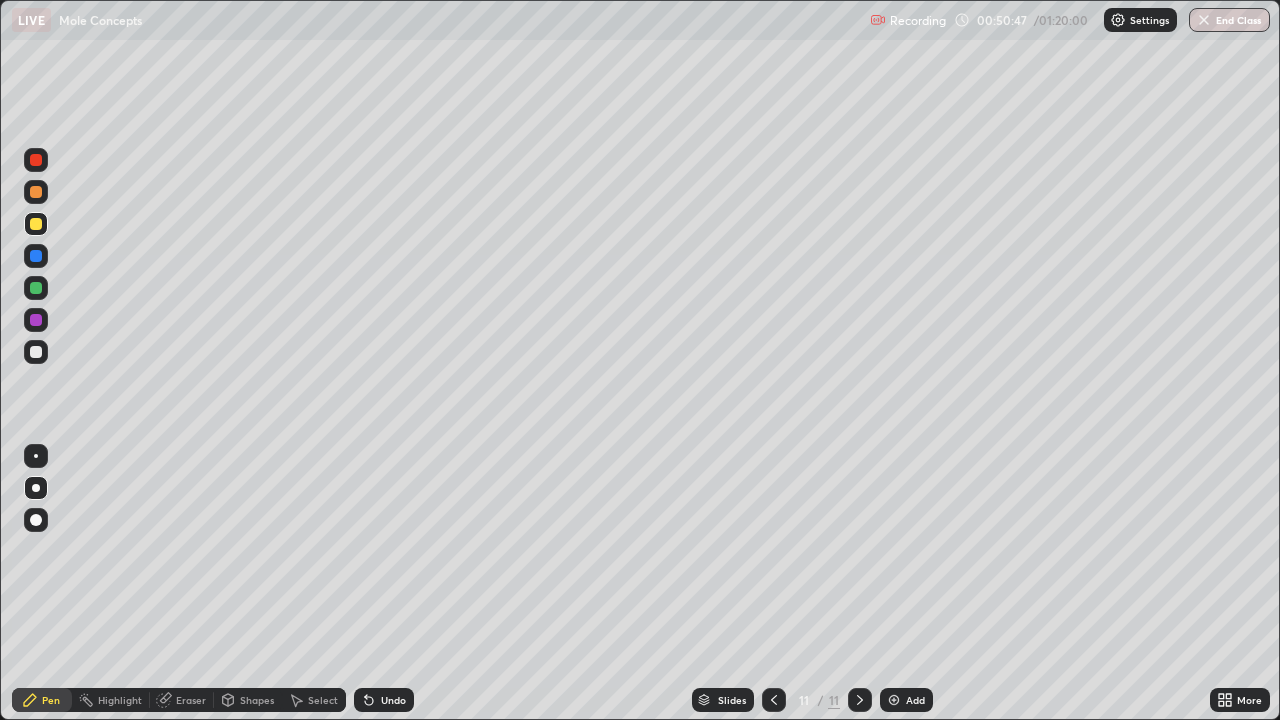 click at bounding box center [36, 288] 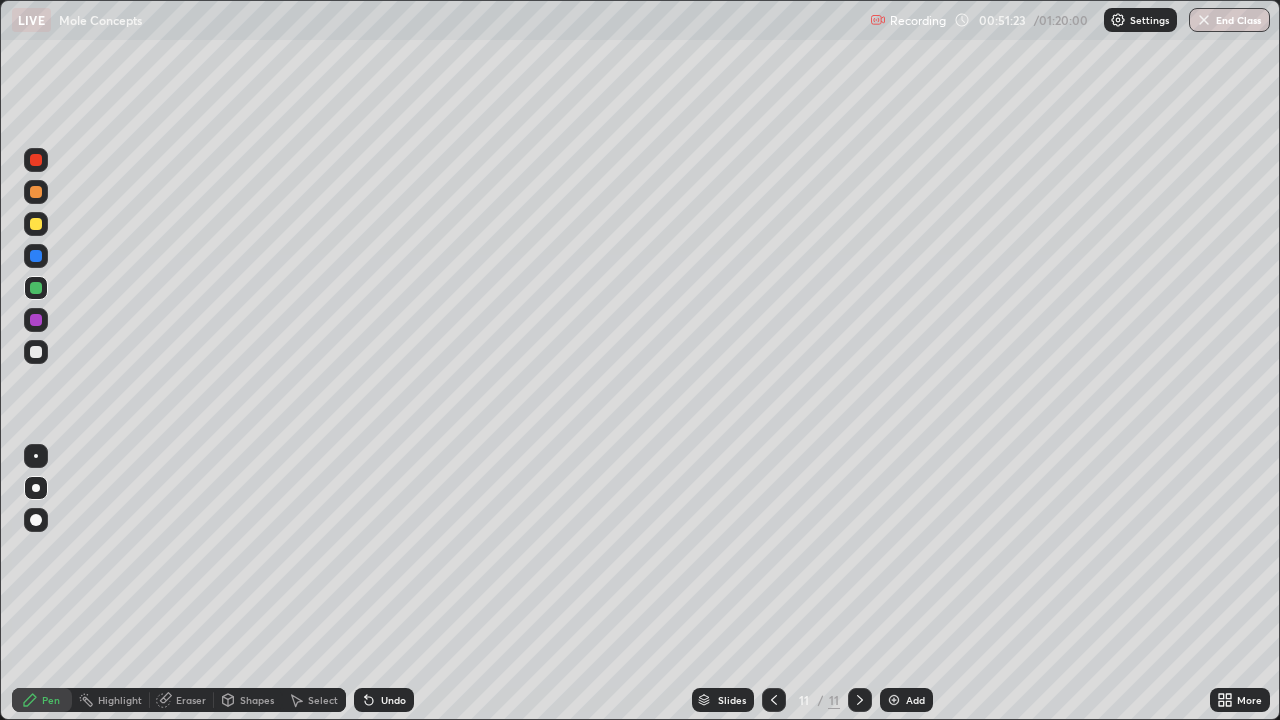 click on "Undo" at bounding box center [384, 700] 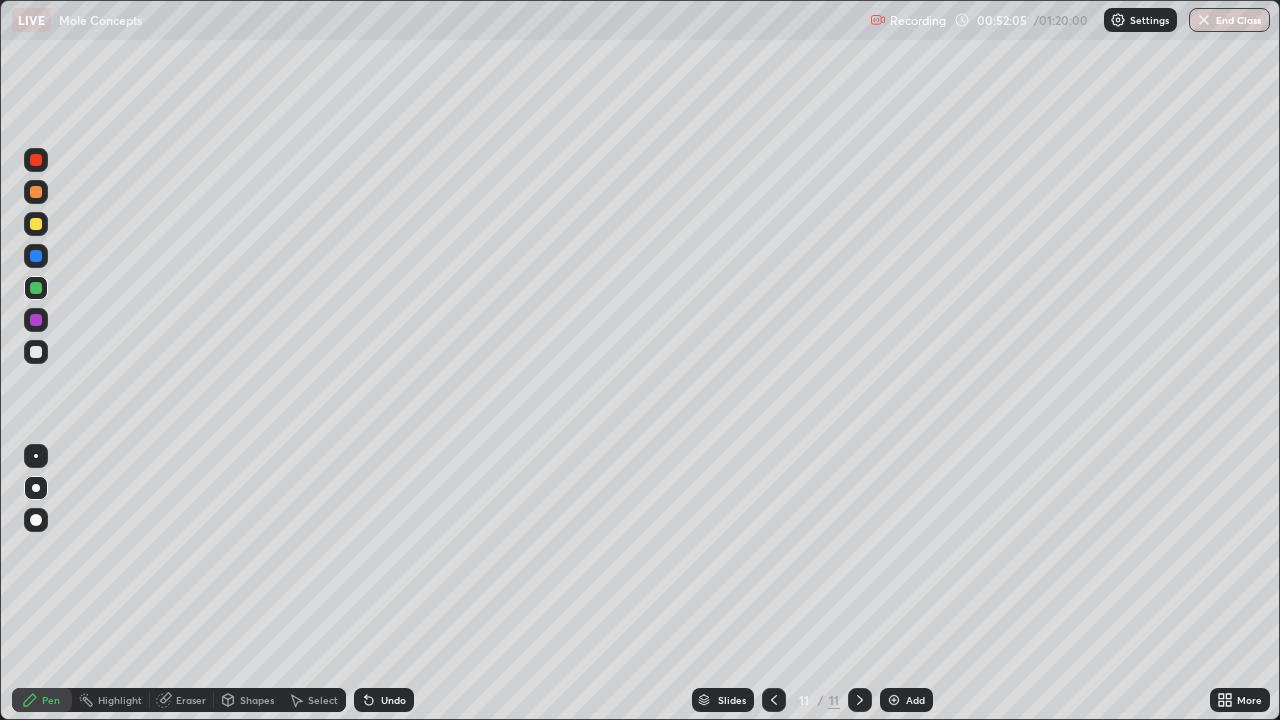 click at bounding box center [36, 352] 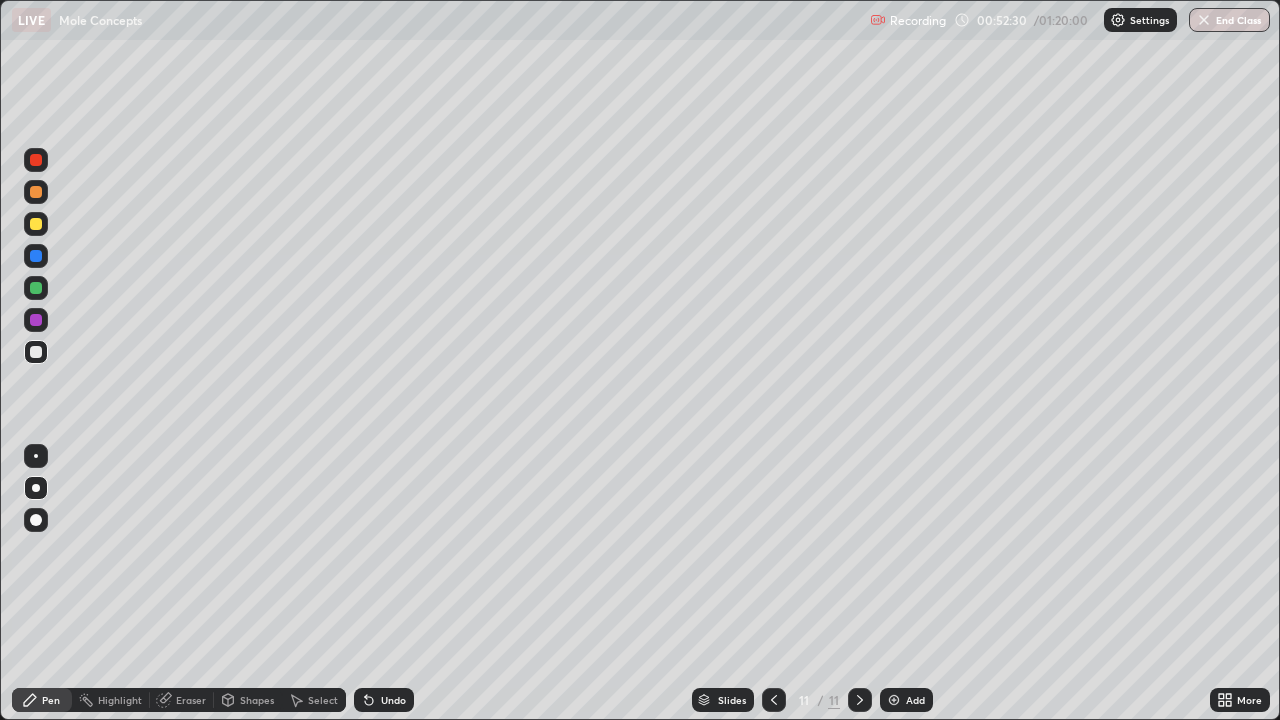 click at bounding box center [36, 352] 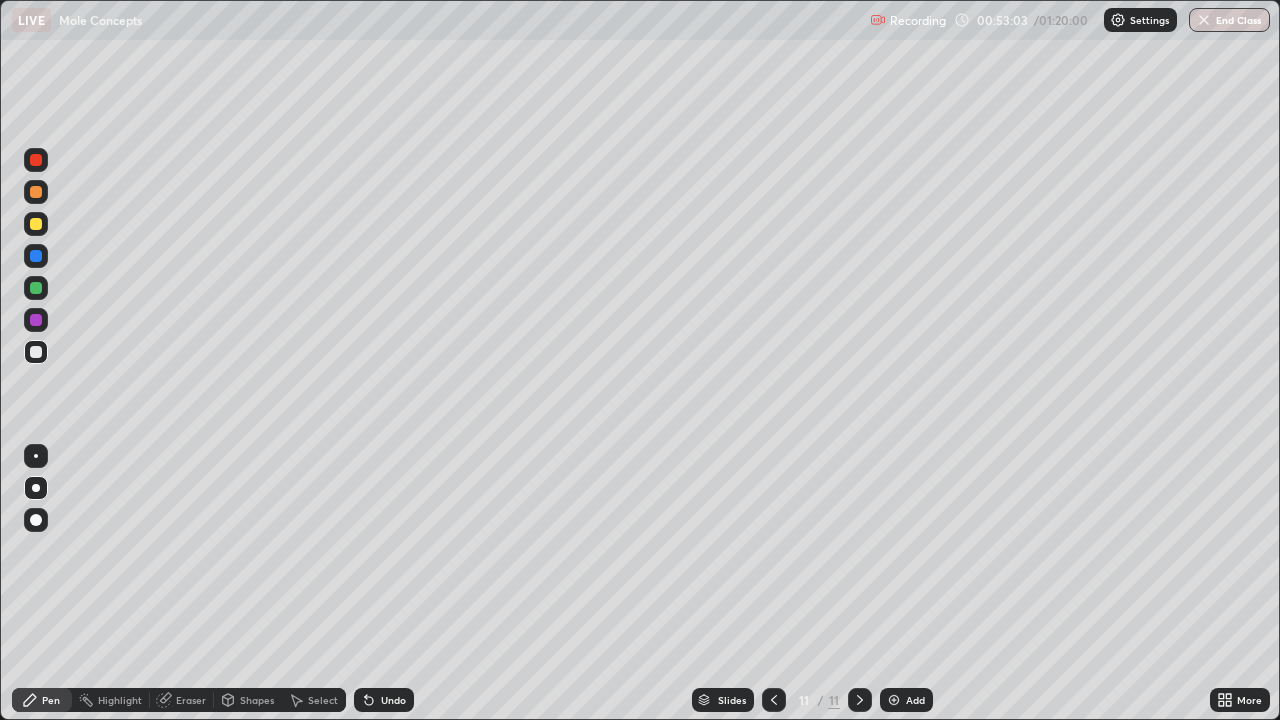 click at bounding box center (36, 160) 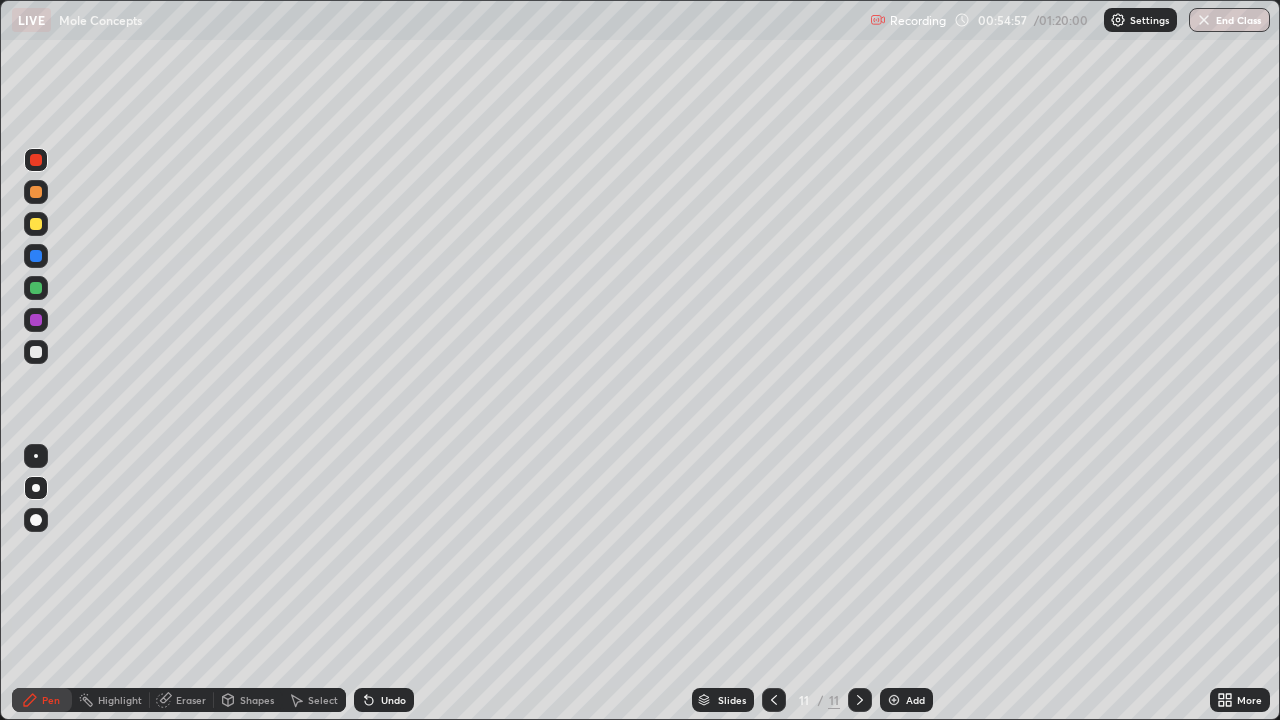click on "Add" at bounding box center [915, 700] 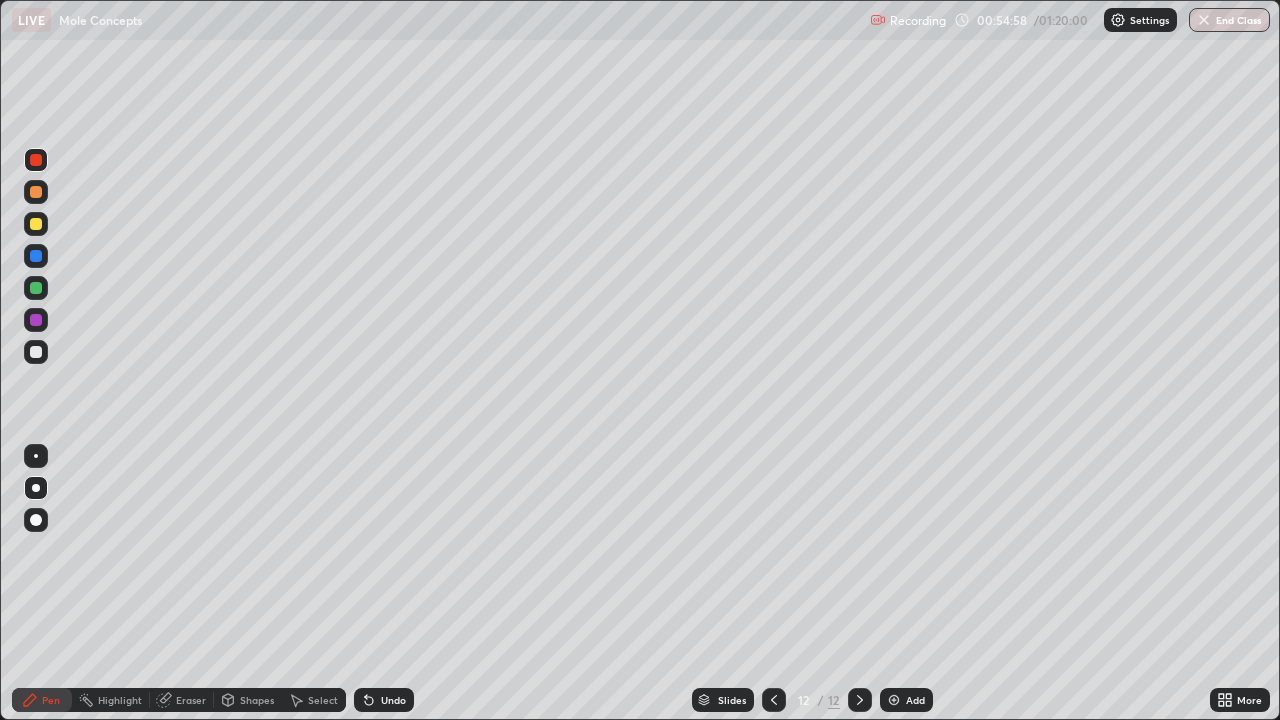 click at bounding box center [36, 352] 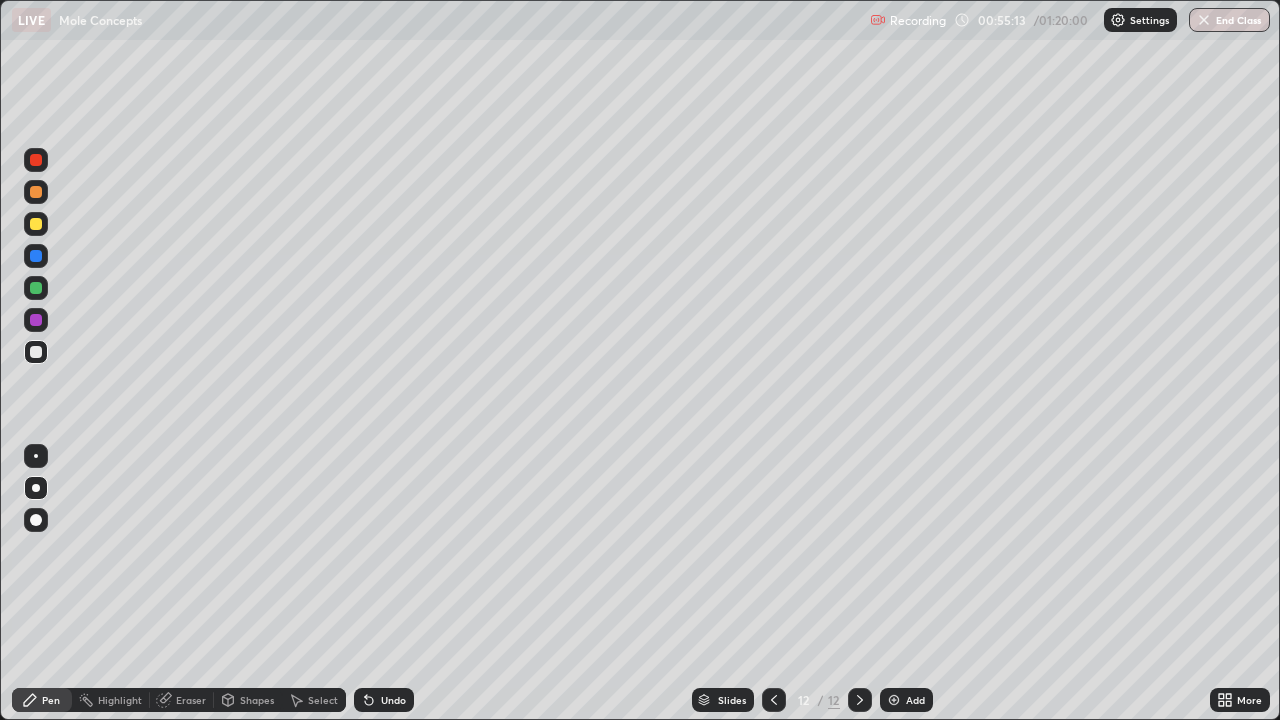 click on "Undo" at bounding box center (384, 700) 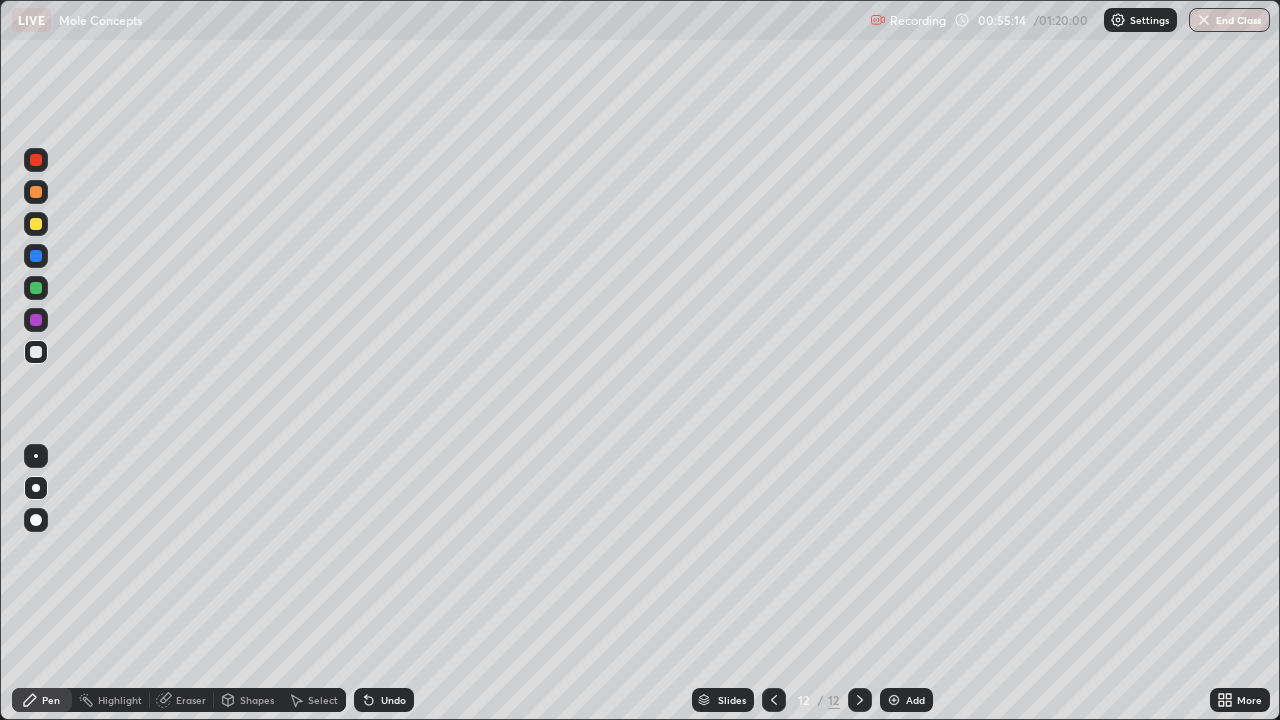 click on "Undo" at bounding box center [384, 700] 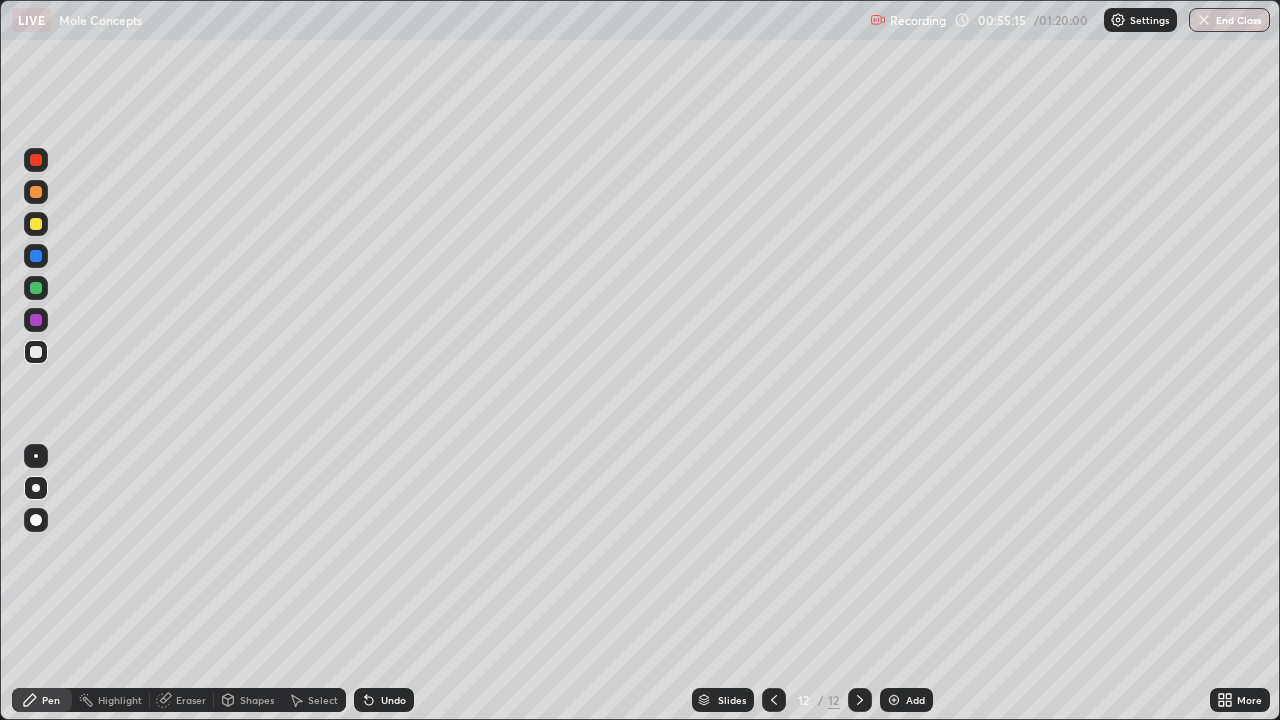 click on "Undo" at bounding box center (384, 700) 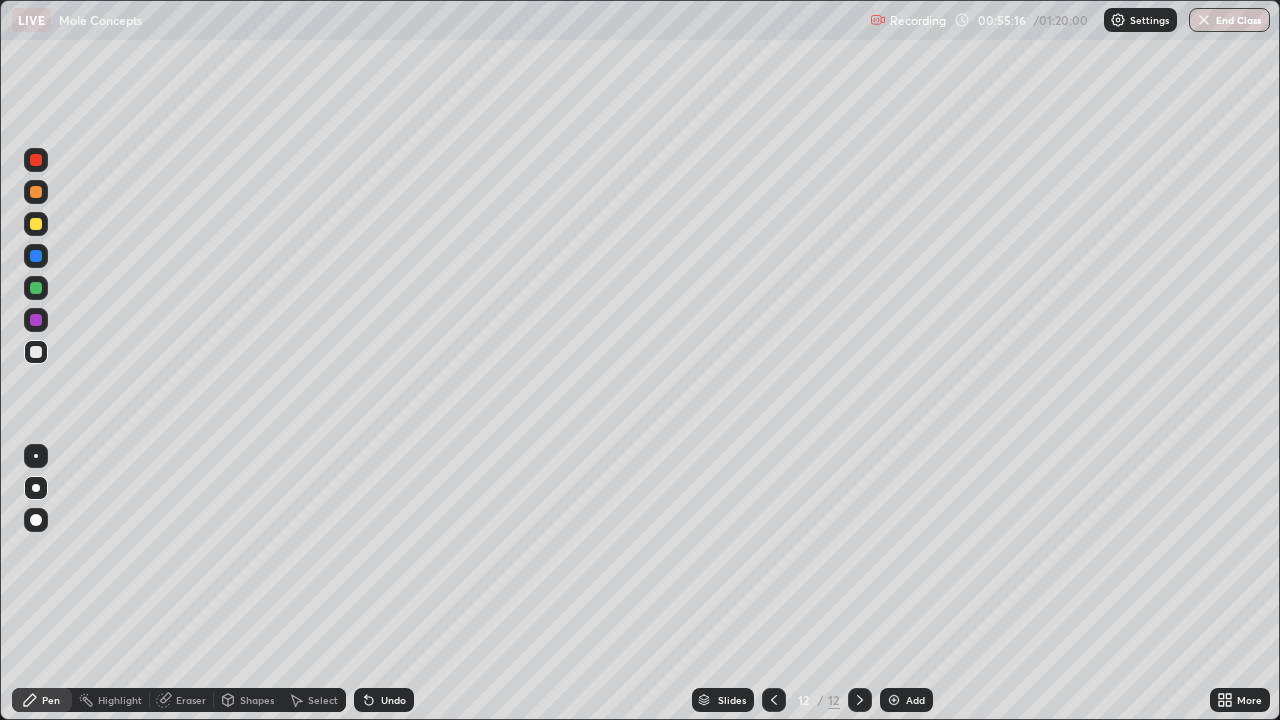 click on "Undo" at bounding box center (384, 700) 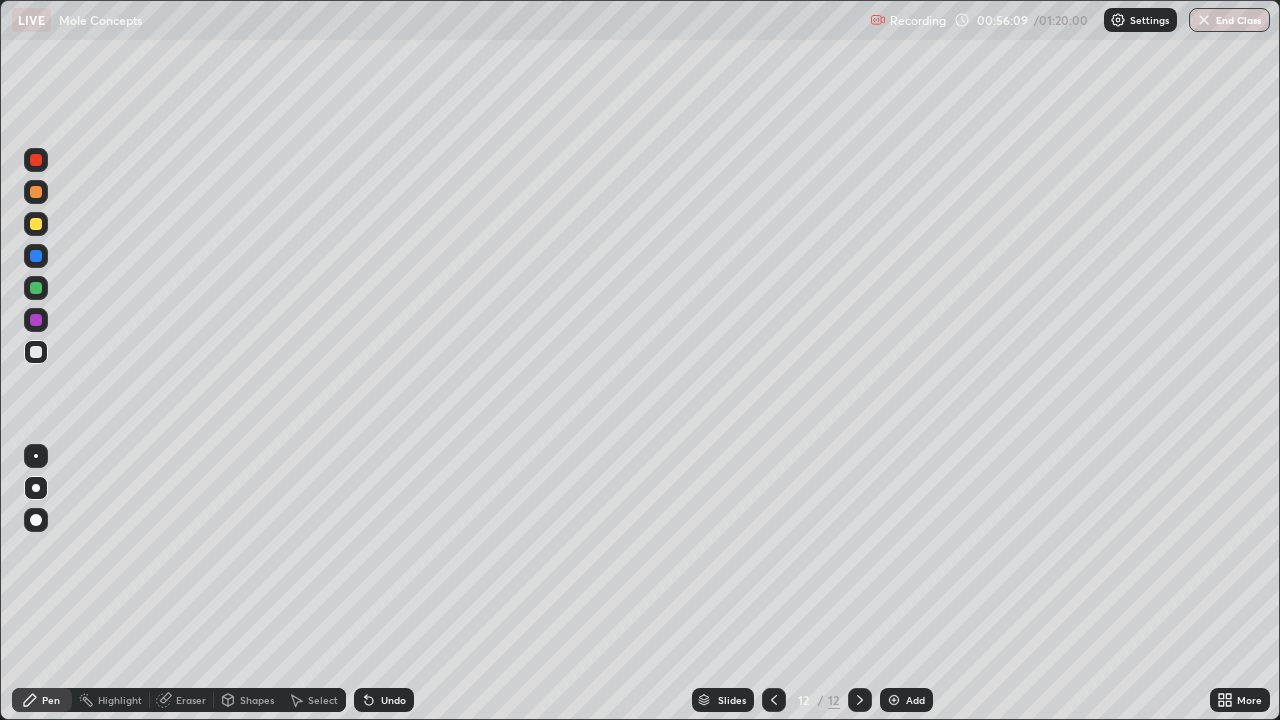 click on "Undo" at bounding box center [393, 700] 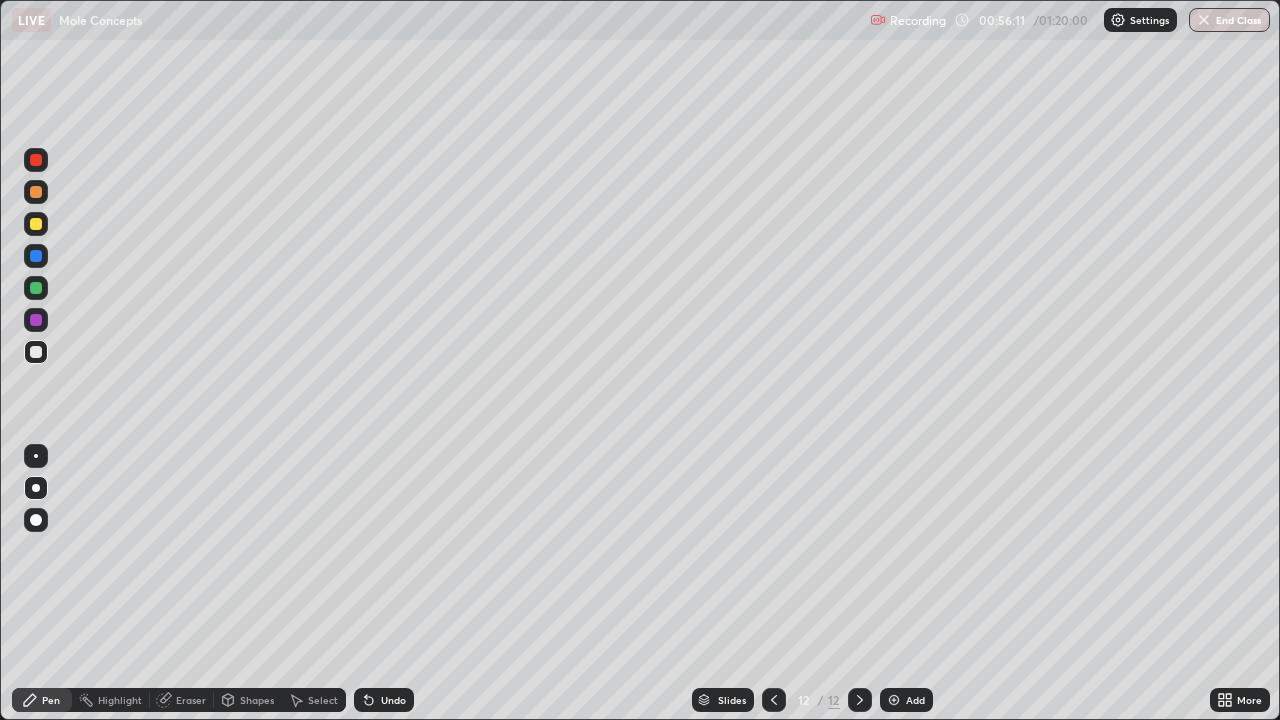 click on "Undo" at bounding box center (393, 700) 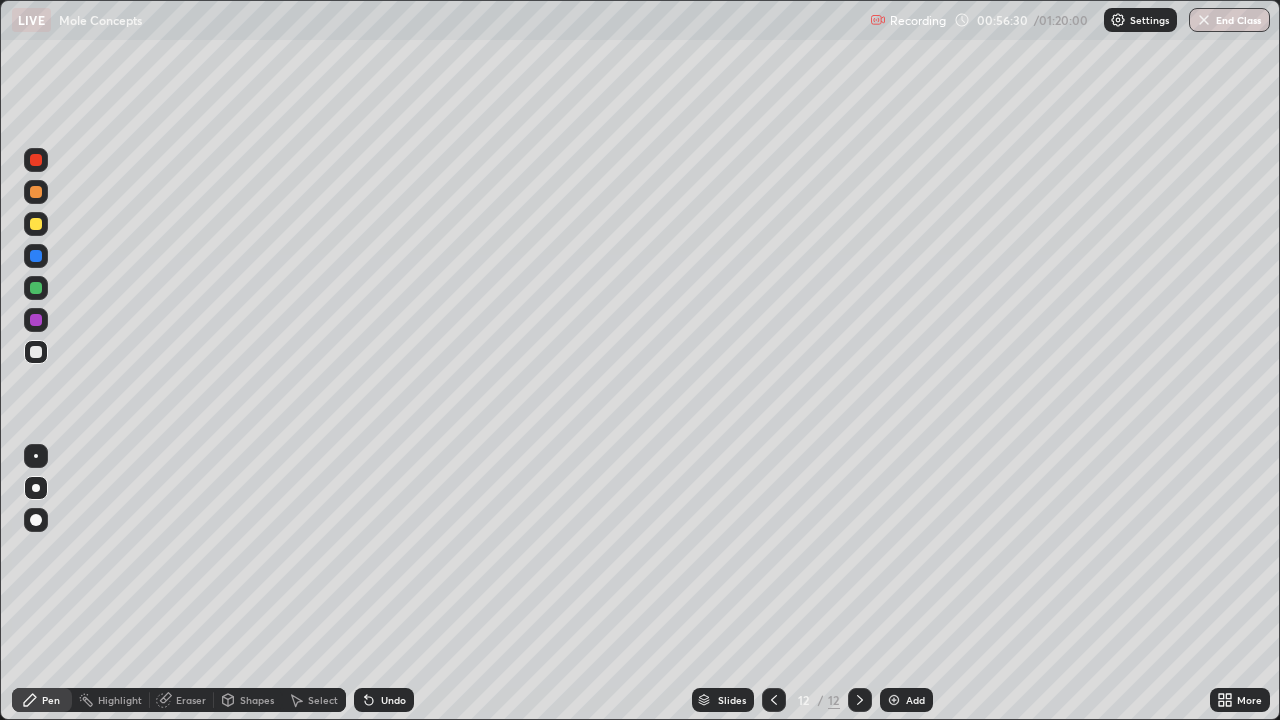 click at bounding box center (36, 352) 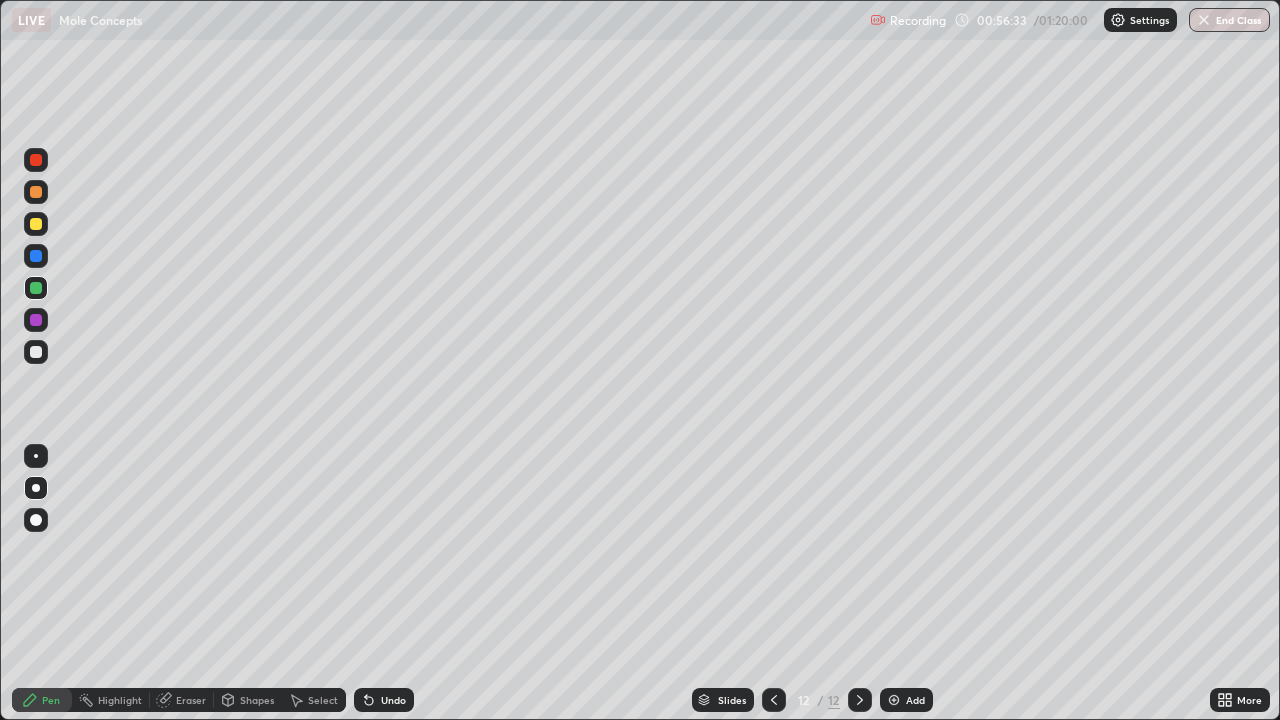 click at bounding box center (36, 288) 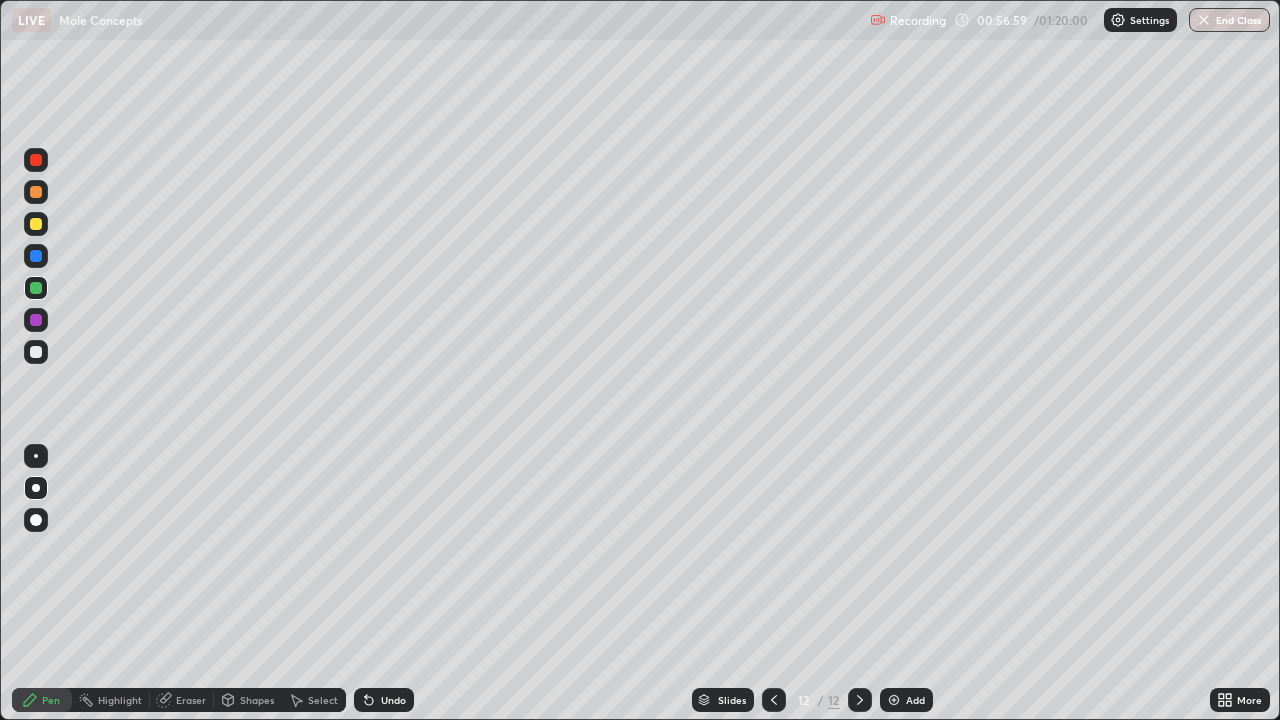 click at bounding box center [36, 256] 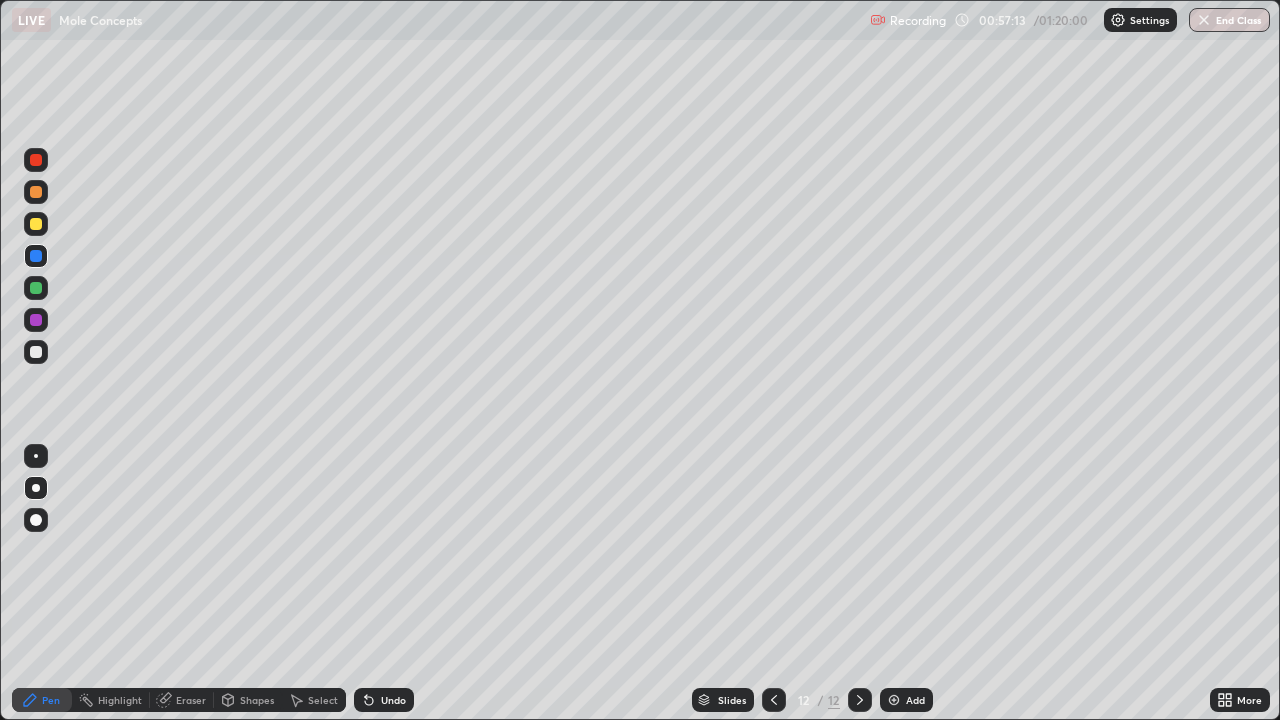 click on "Undo" at bounding box center [384, 700] 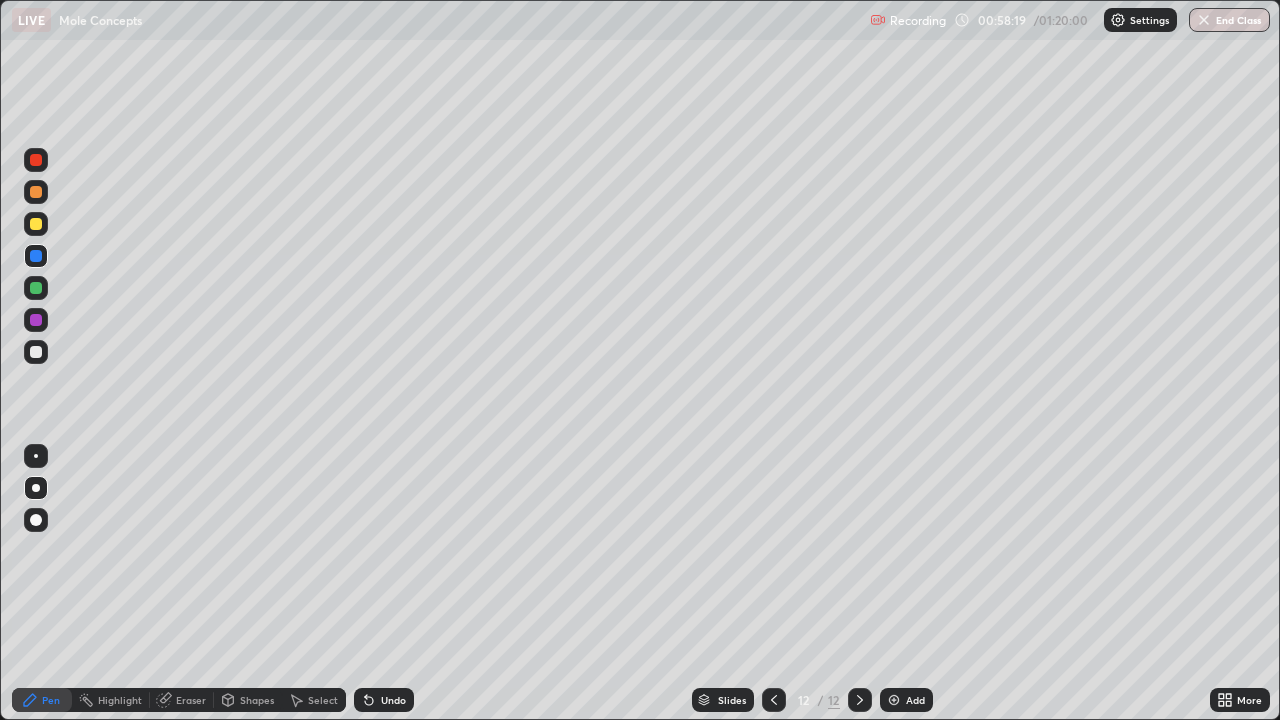 click at bounding box center [36, 160] 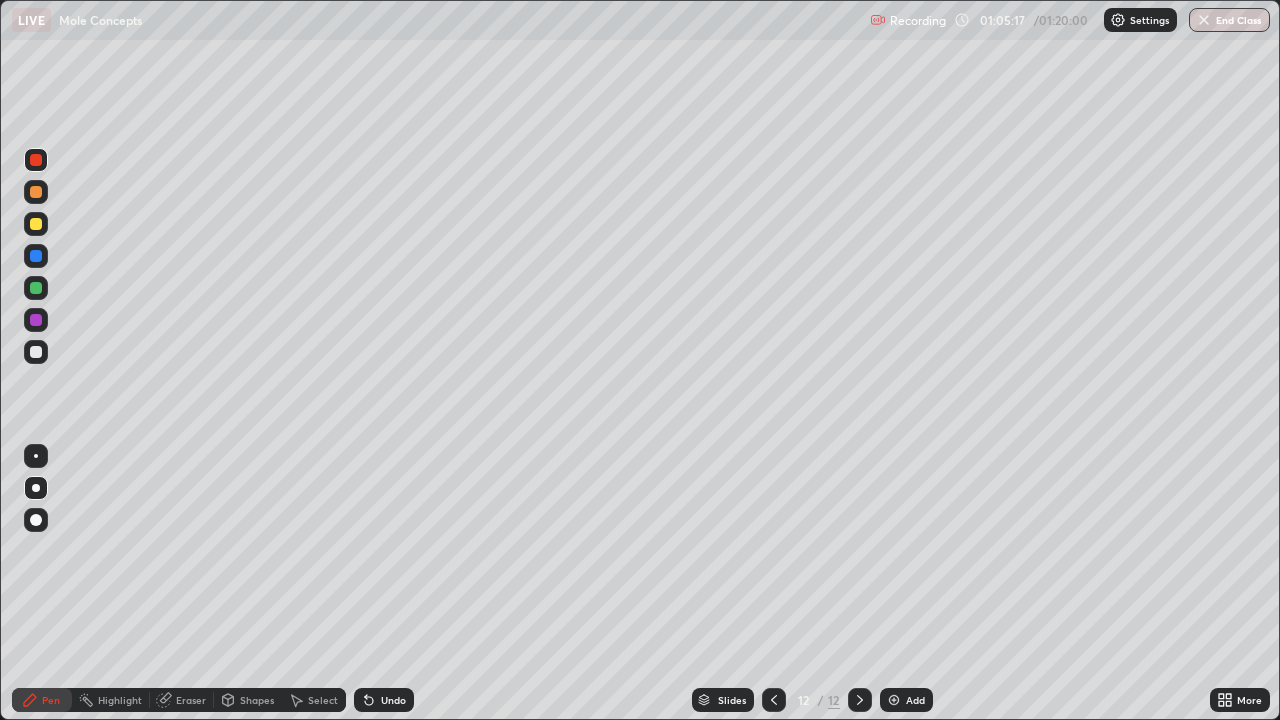 click 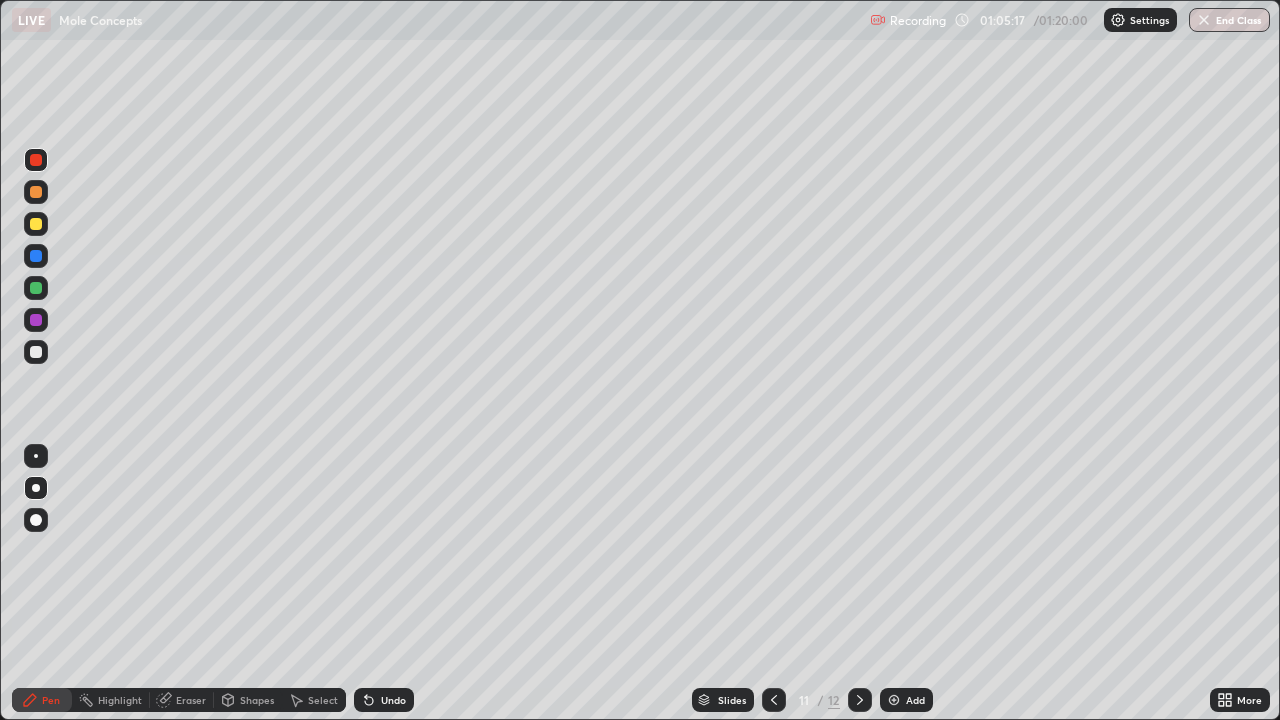 click 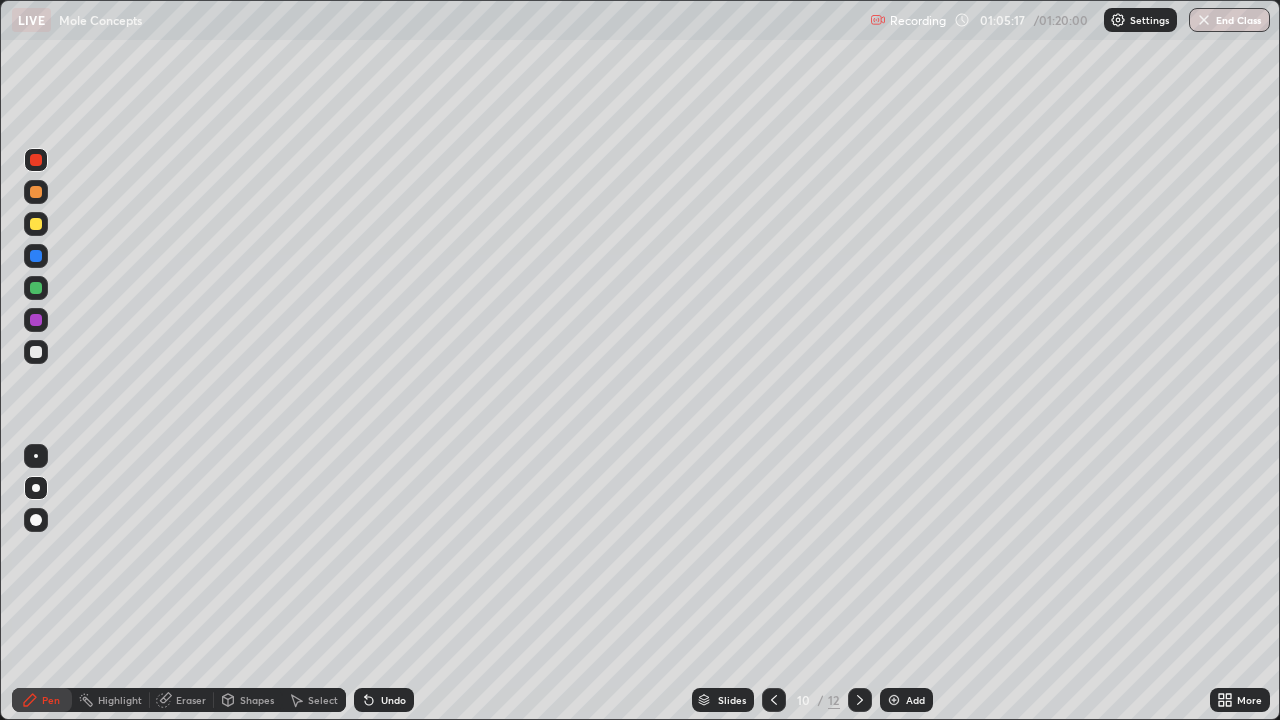 click 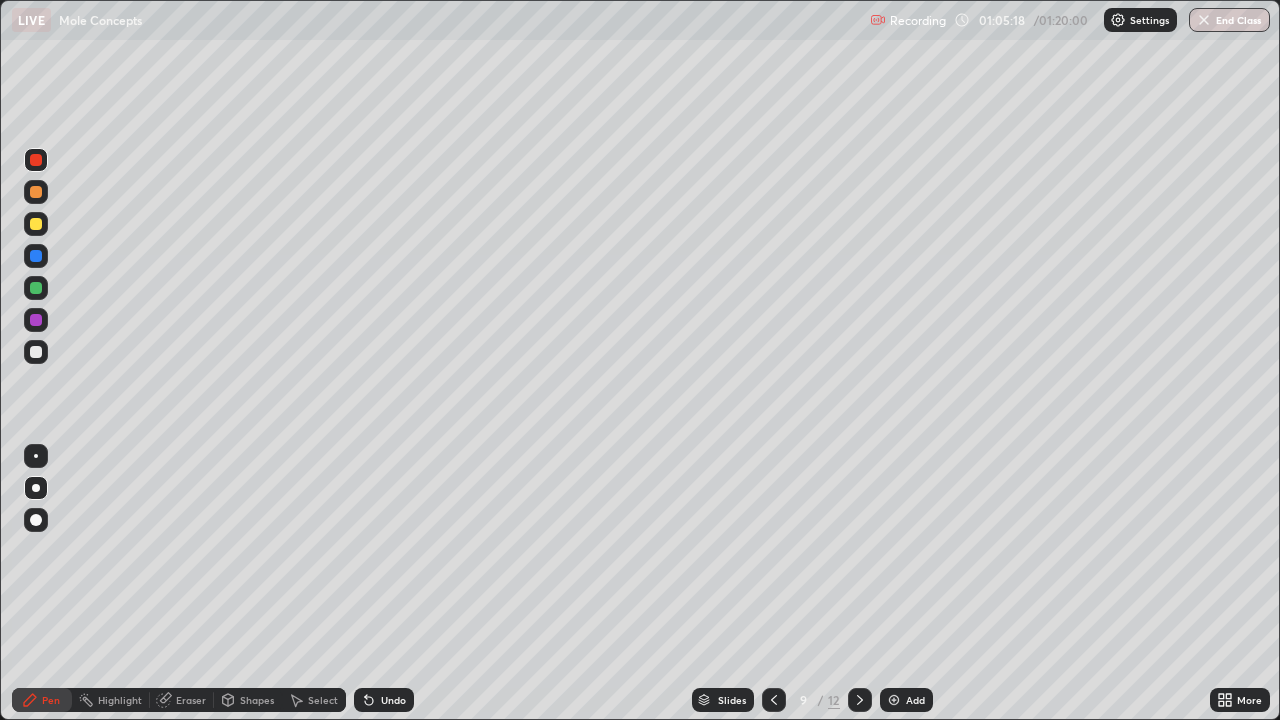 click 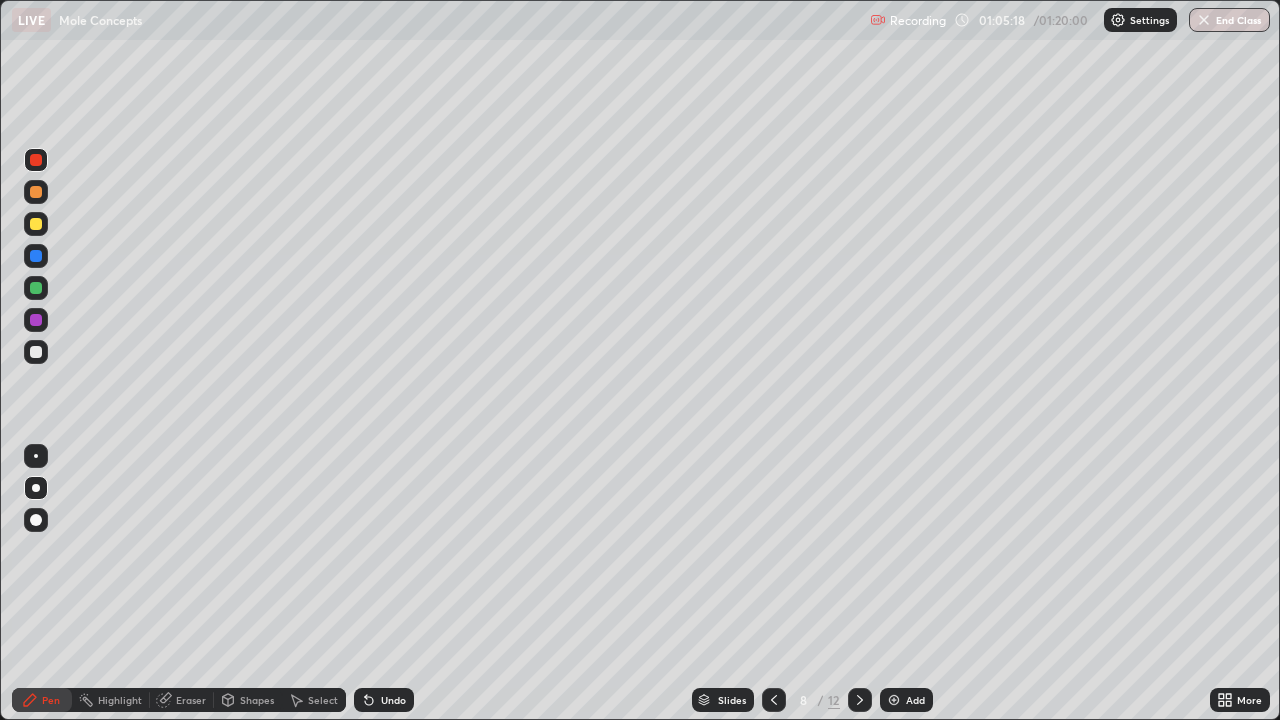click 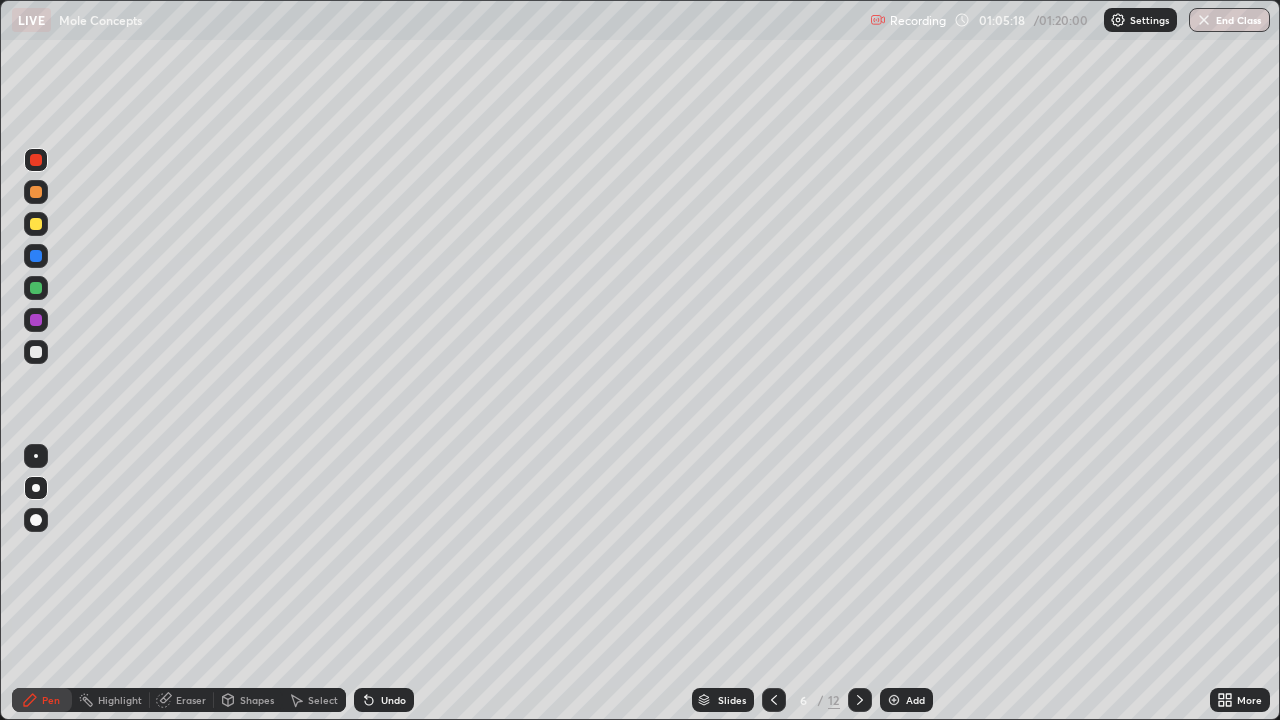 click 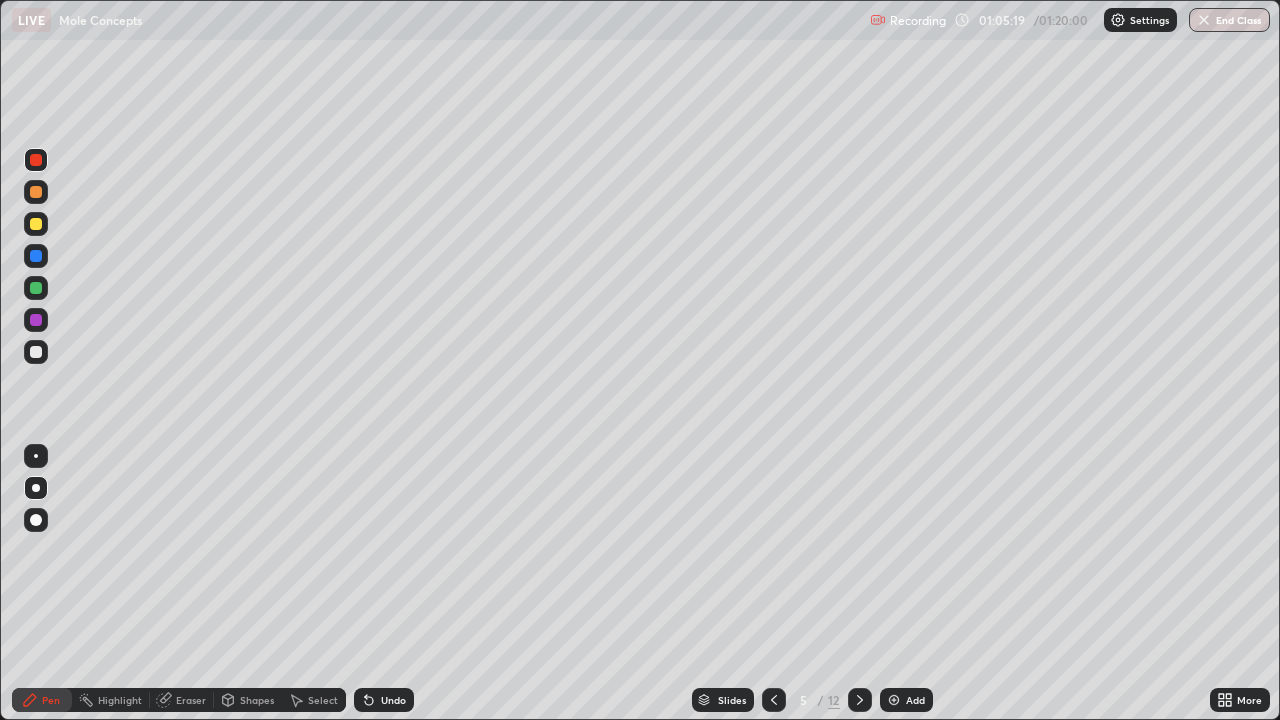 click 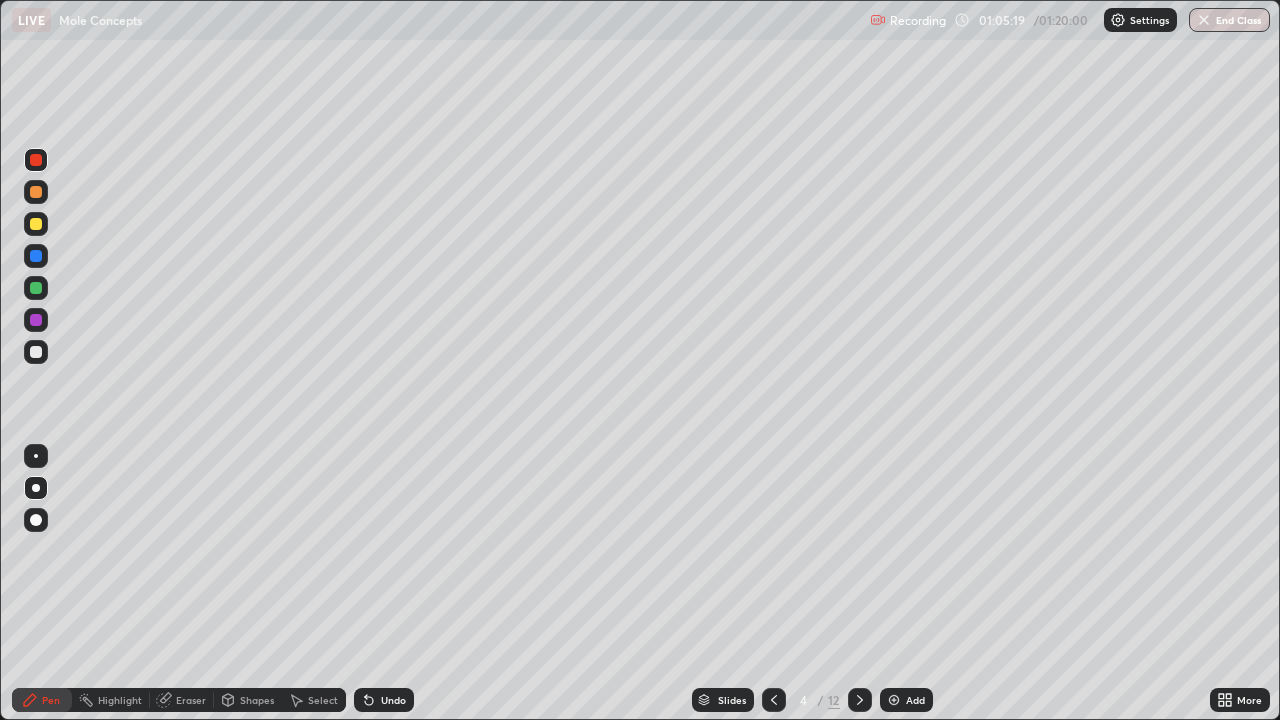 click 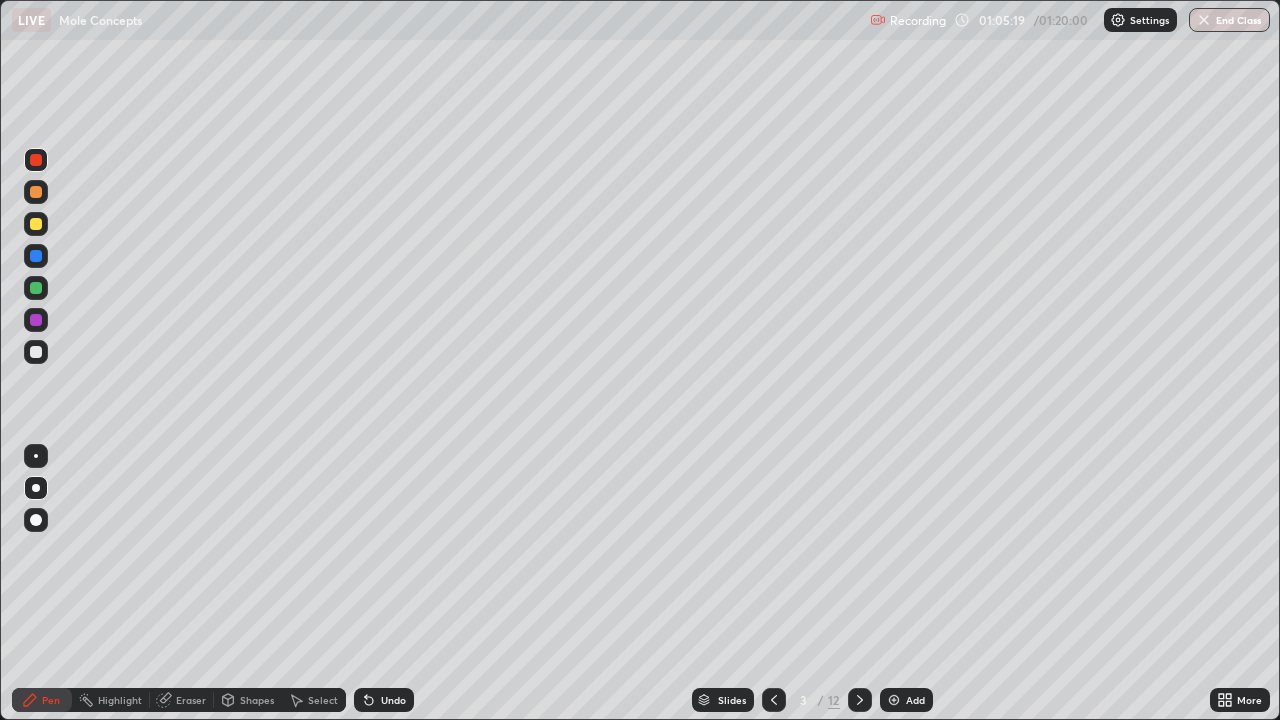 click 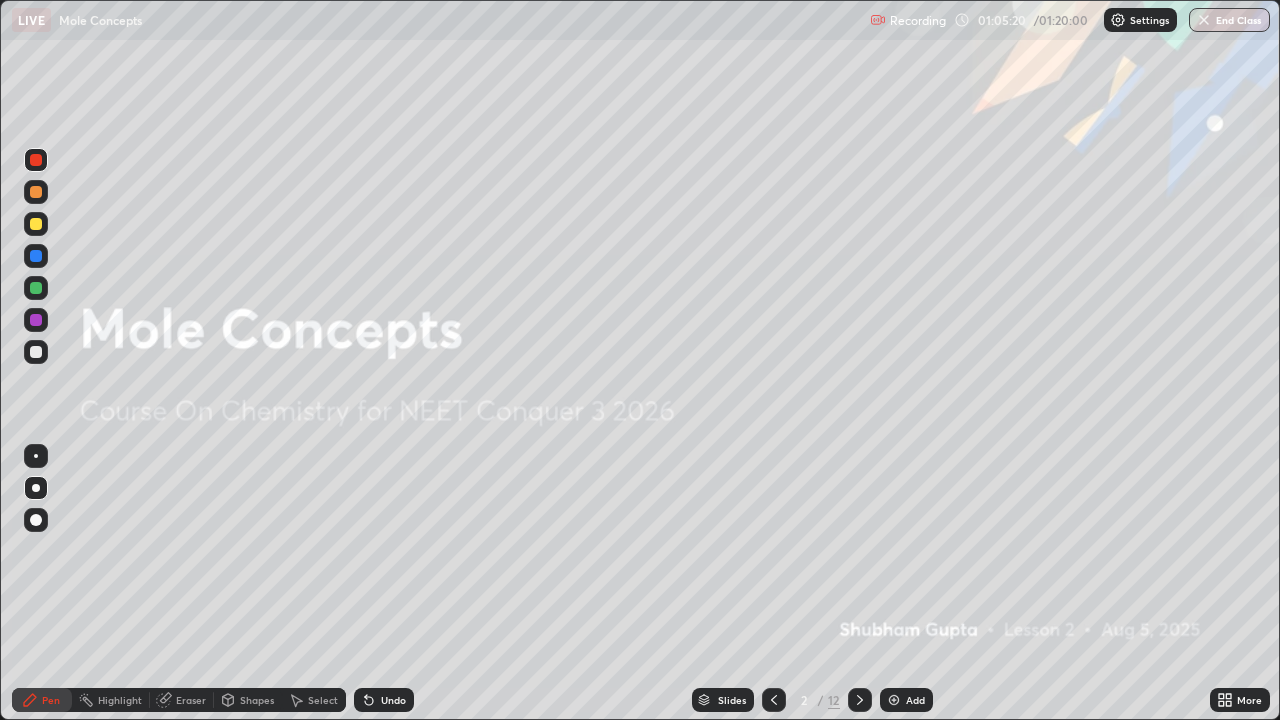 click 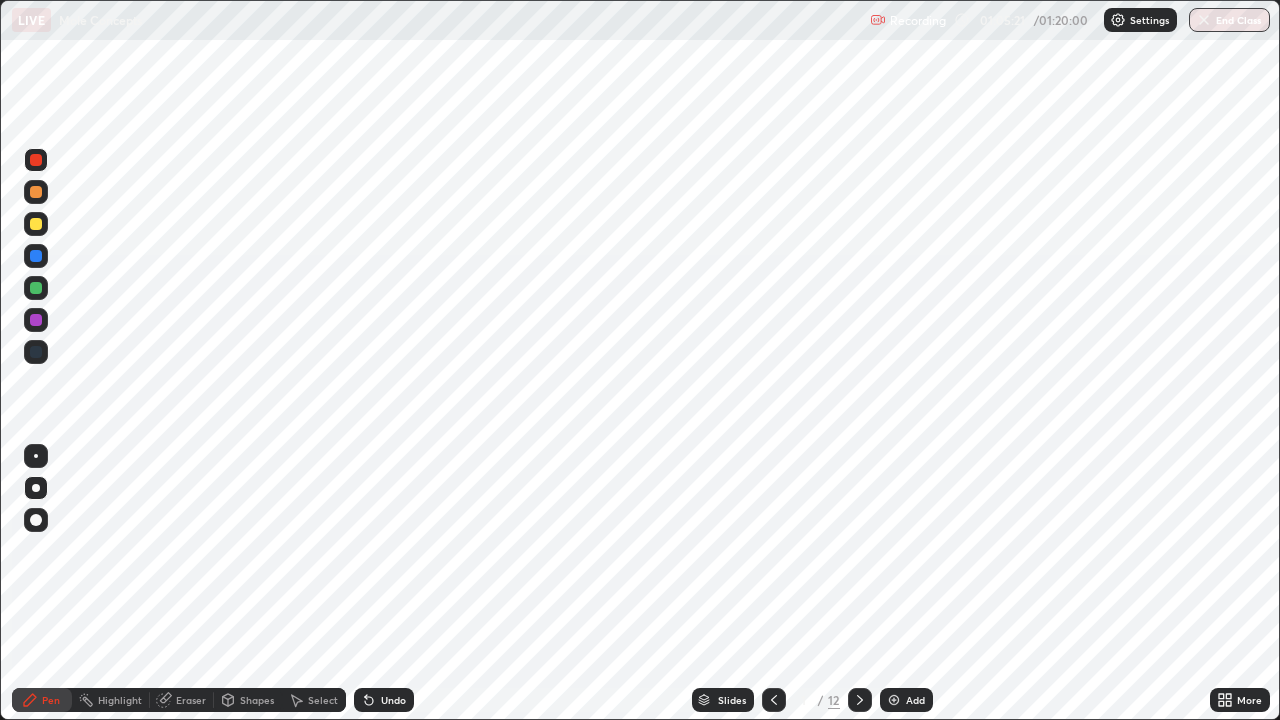 click 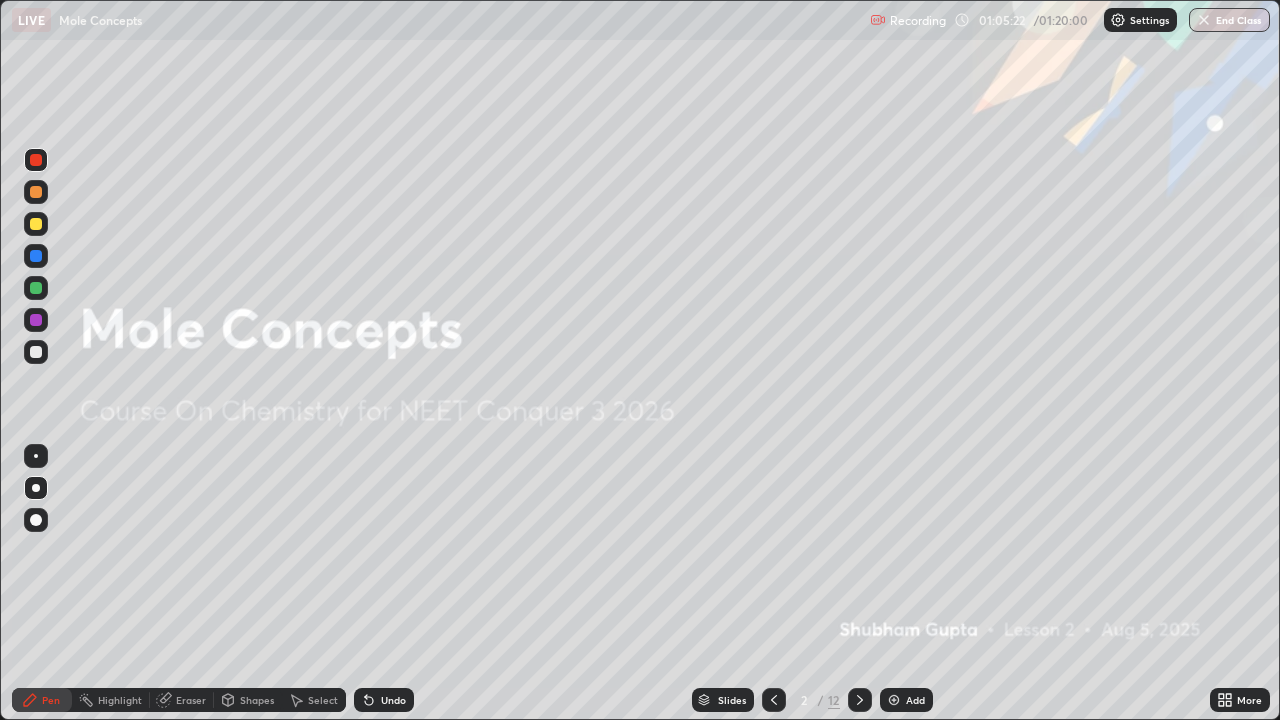 click at bounding box center (860, 700) 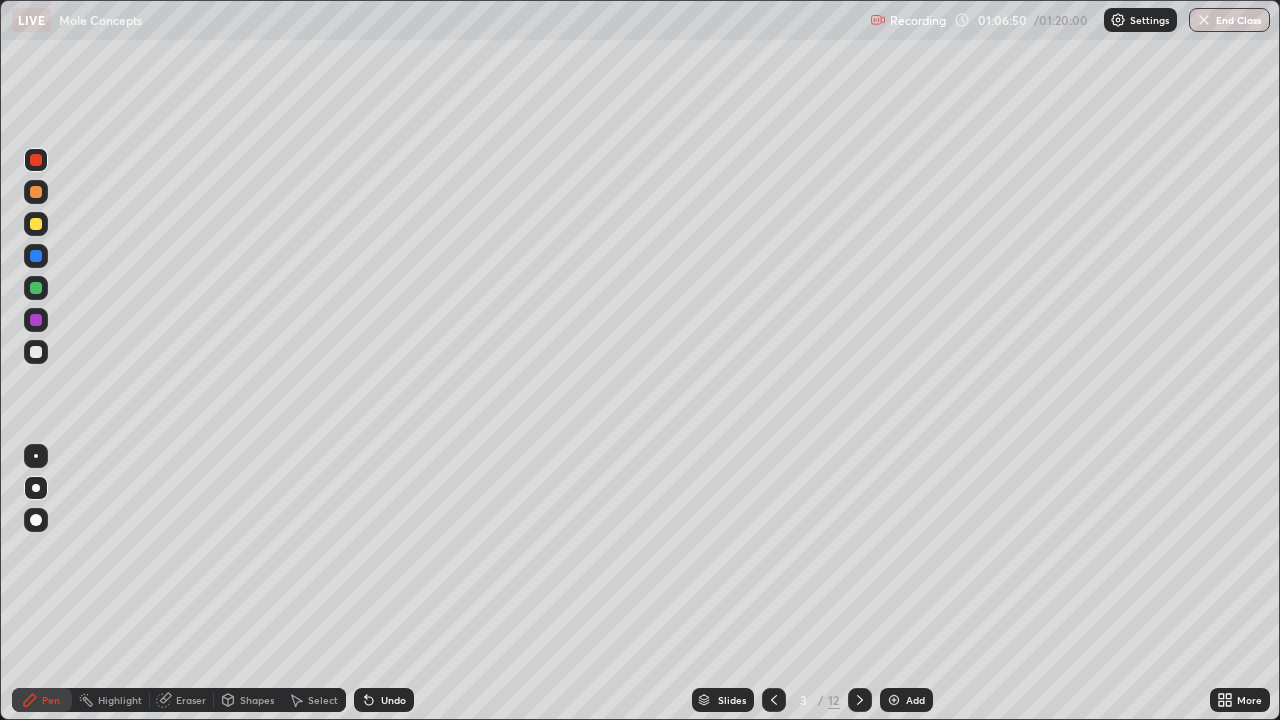 click at bounding box center (860, 700) 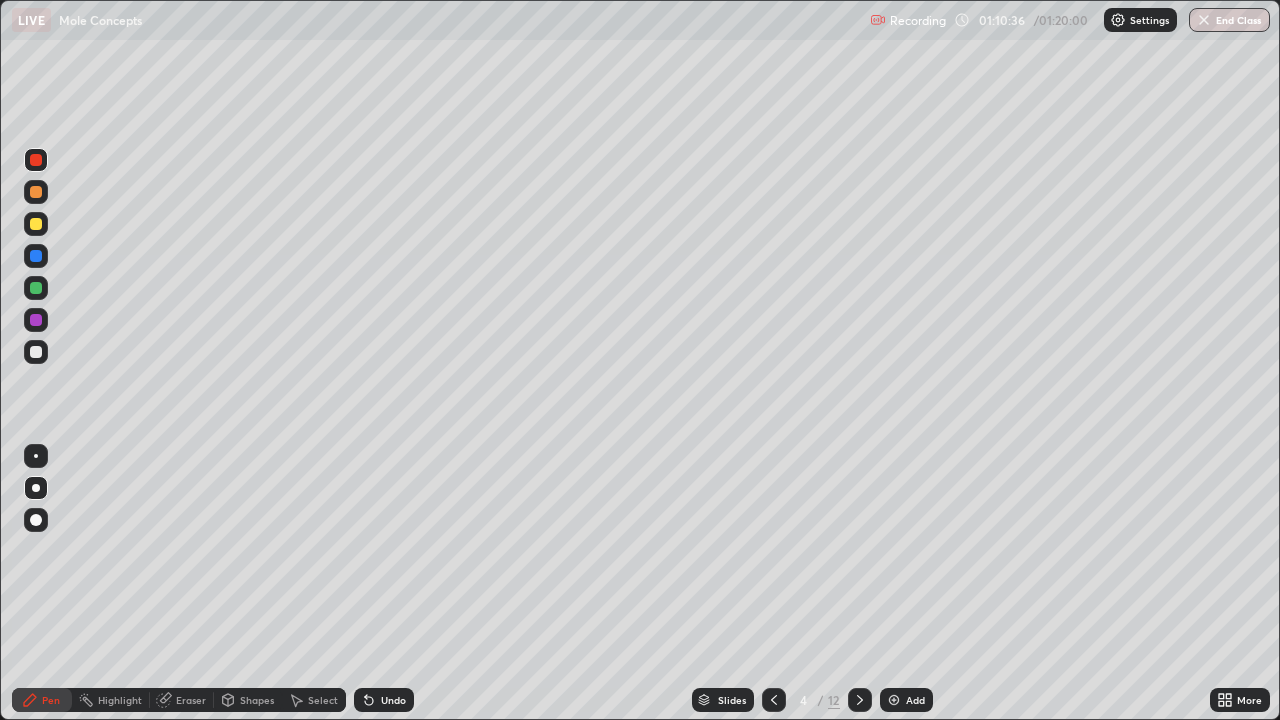 click 